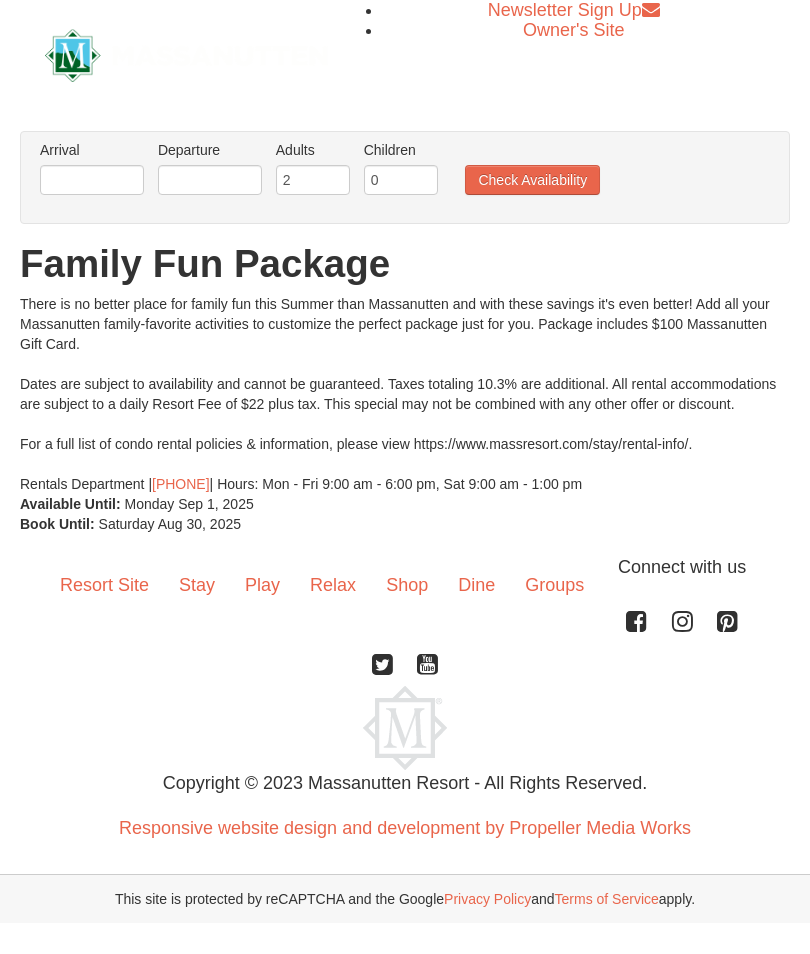 scroll, scrollTop: 0, scrollLeft: 0, axis: both 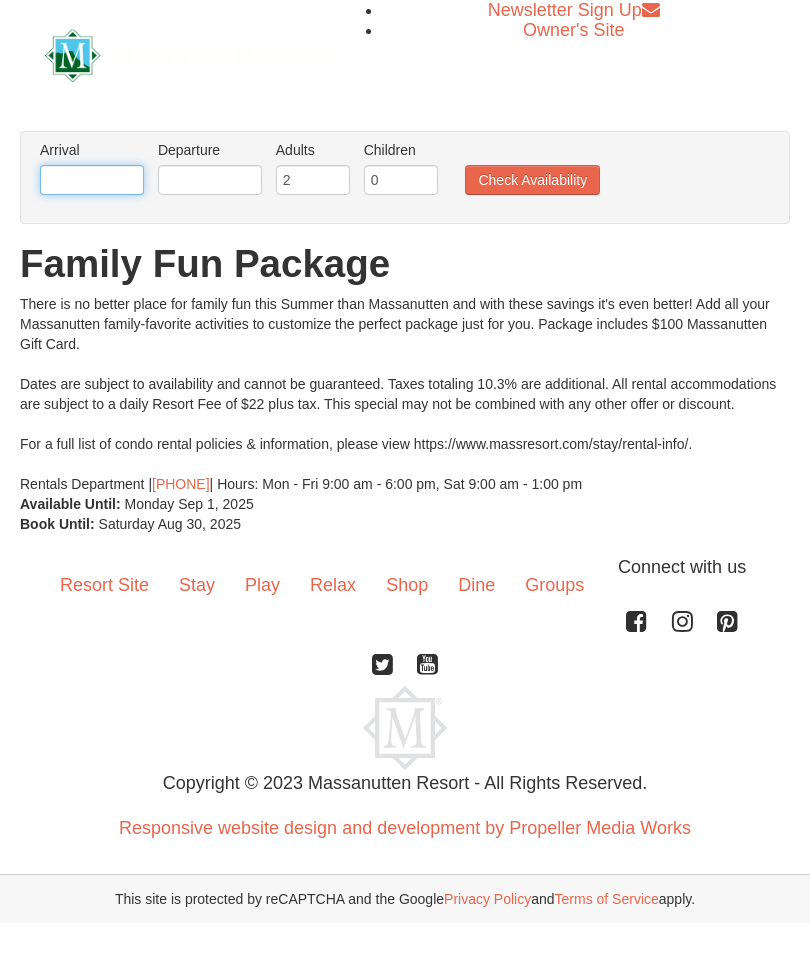 click at bounding box center (92, 180) 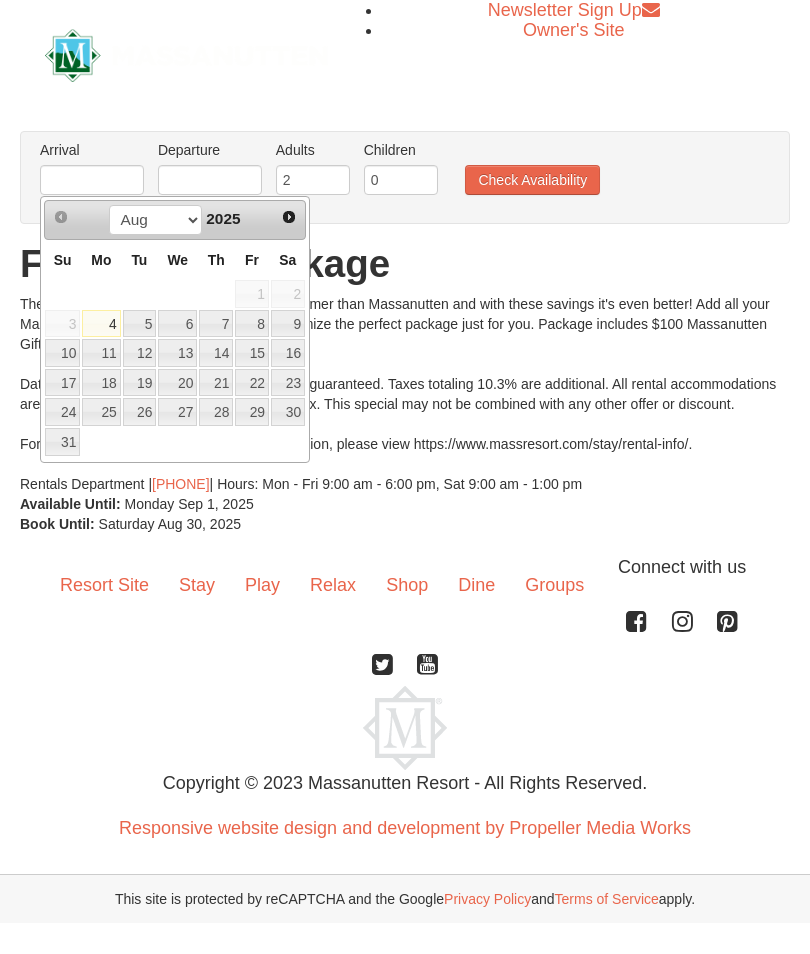 click on "15" at bounding box center (252, 353) 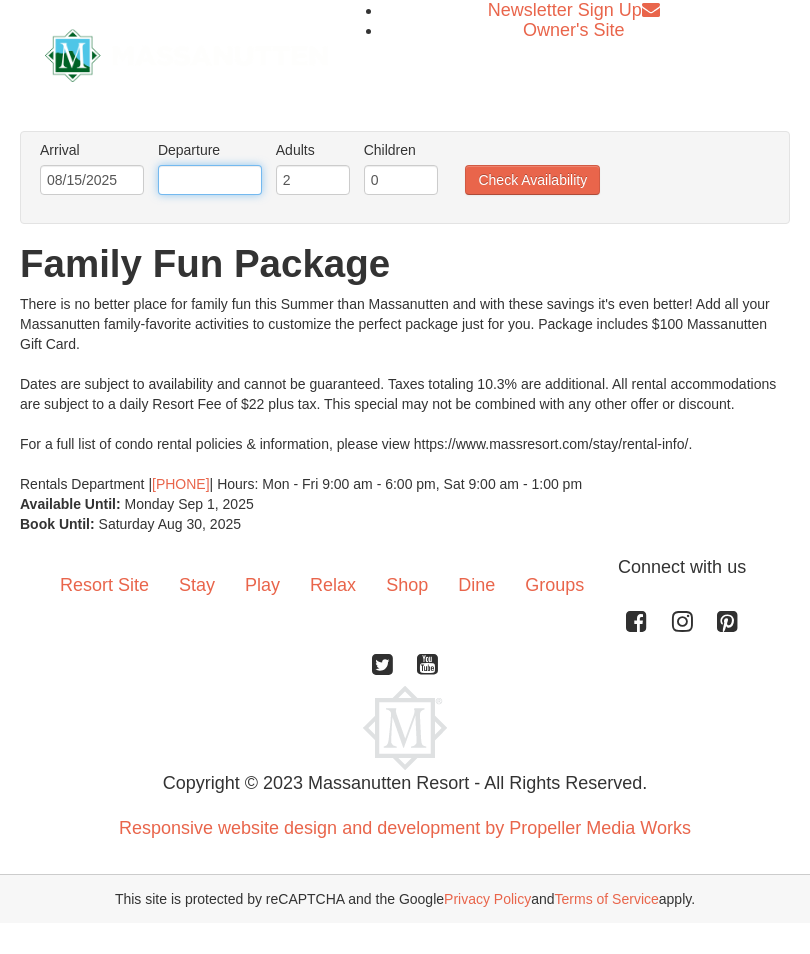 click at bounding box center [210, 180] 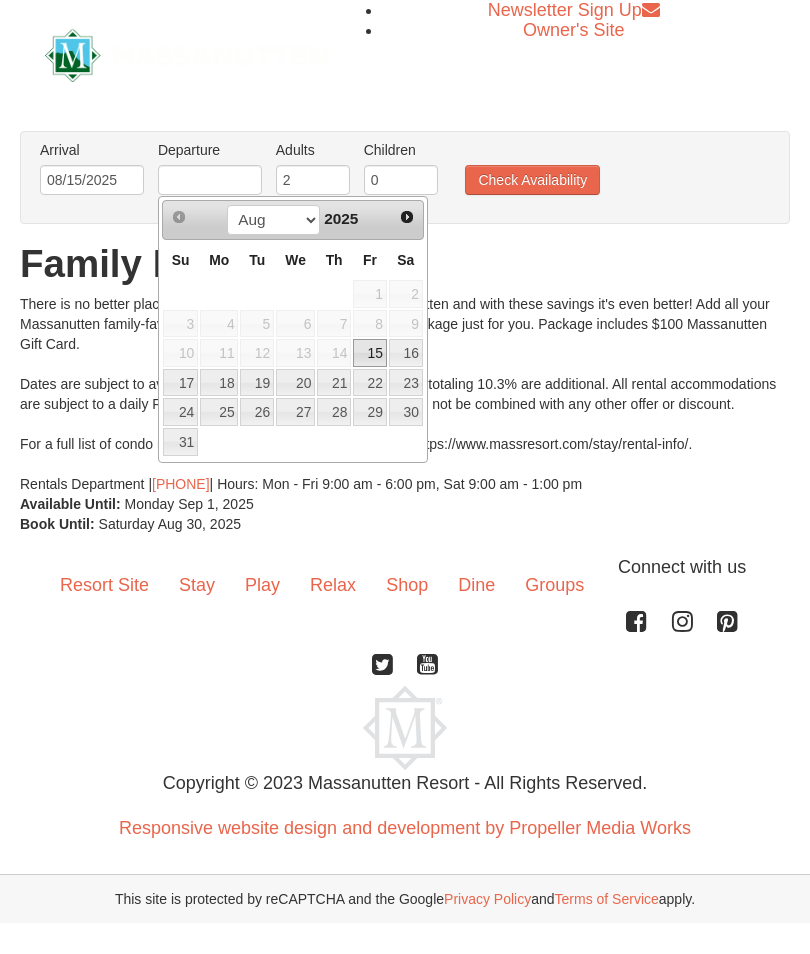 click on "17" at bounding box center (180, 383) 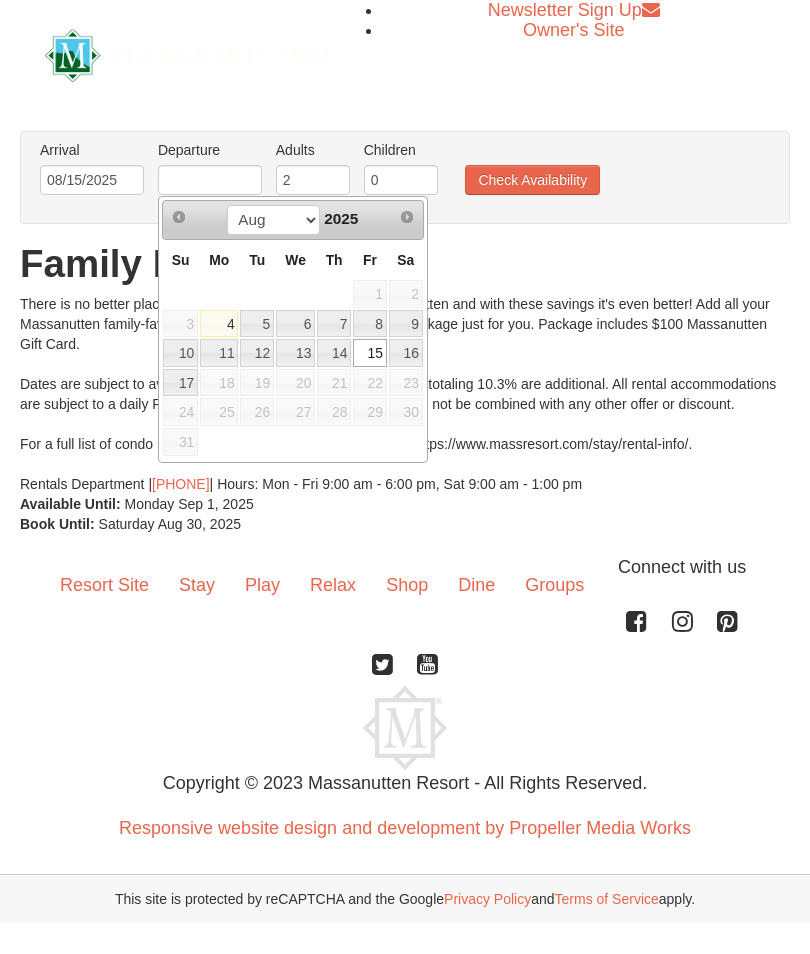 type on "08/17/2025" 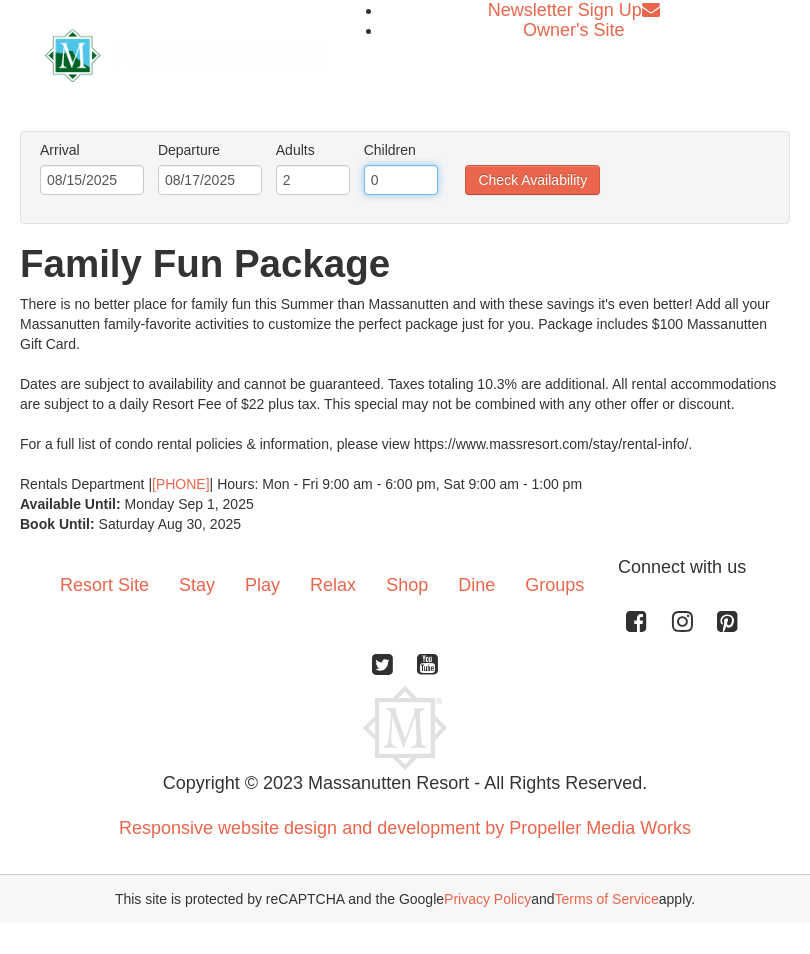 click on "0" at bounding box center [401, 180] 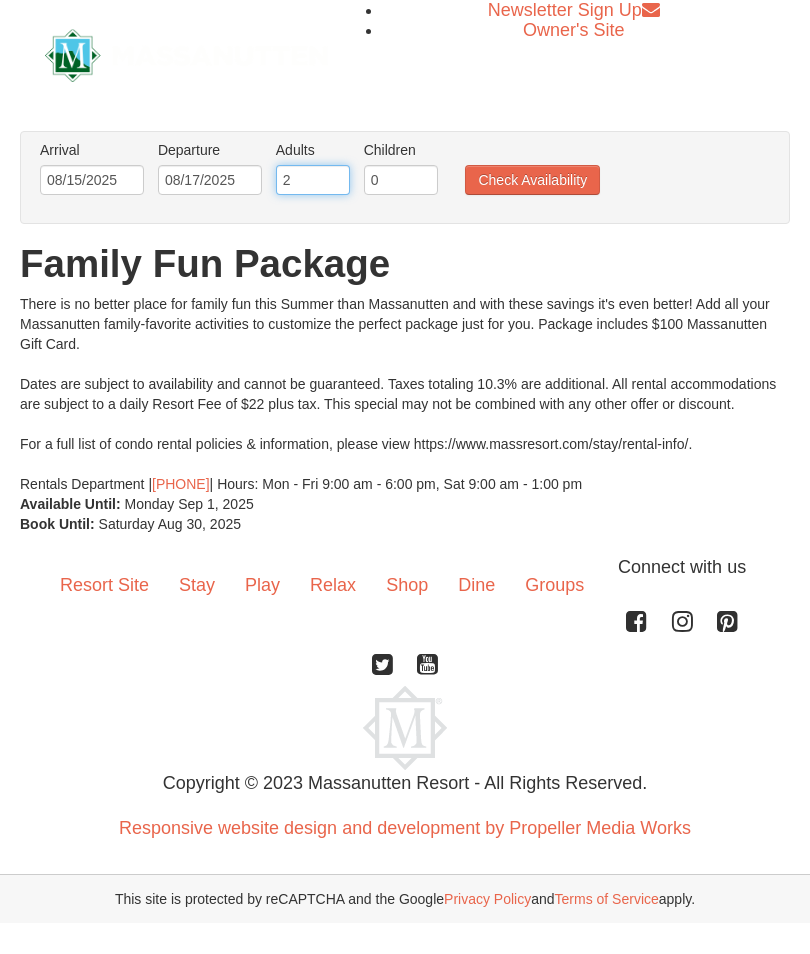 click on "2" at bounding box center [313, 180] 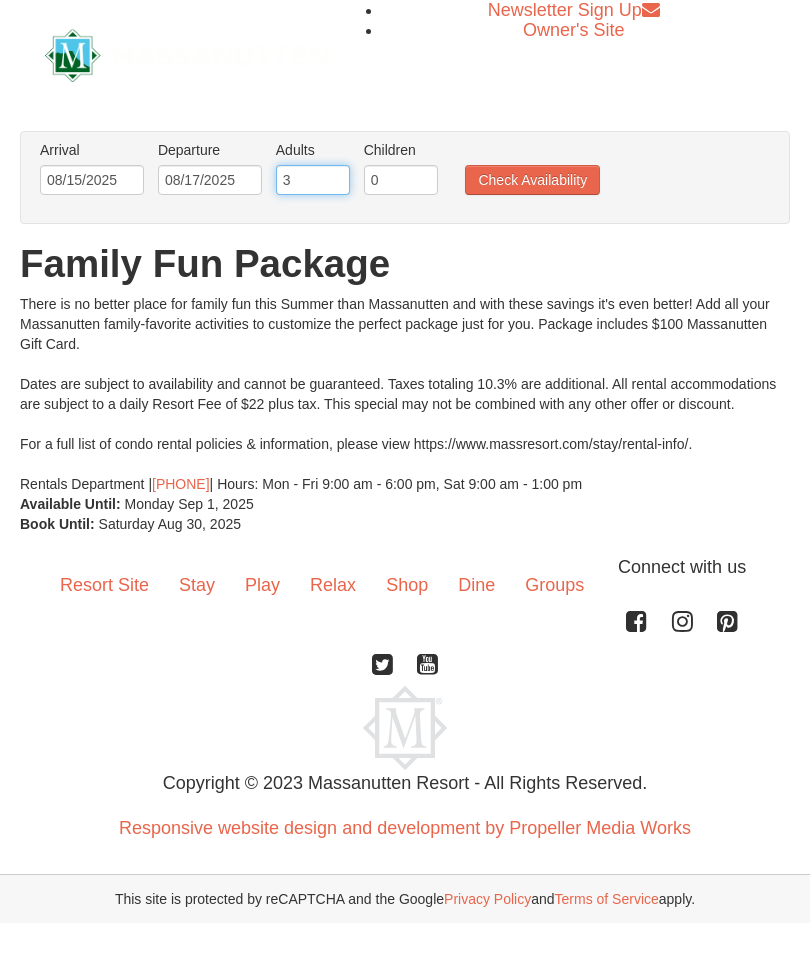 type on "3" 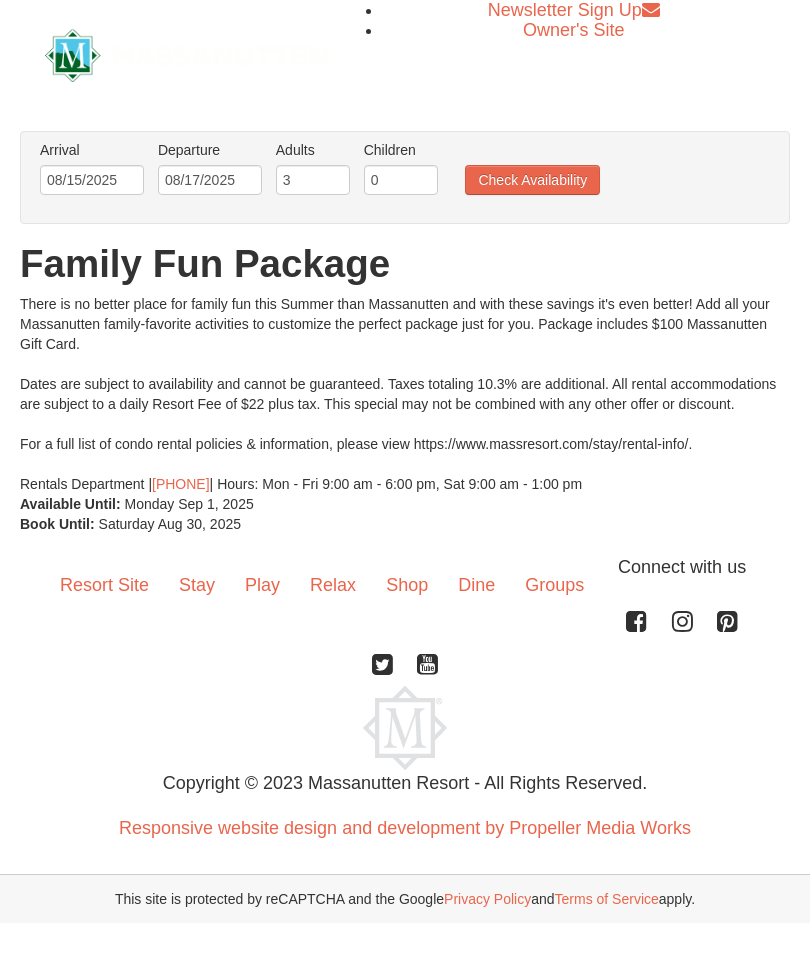 click on "Check Availability" at bounding box center (532, 180) 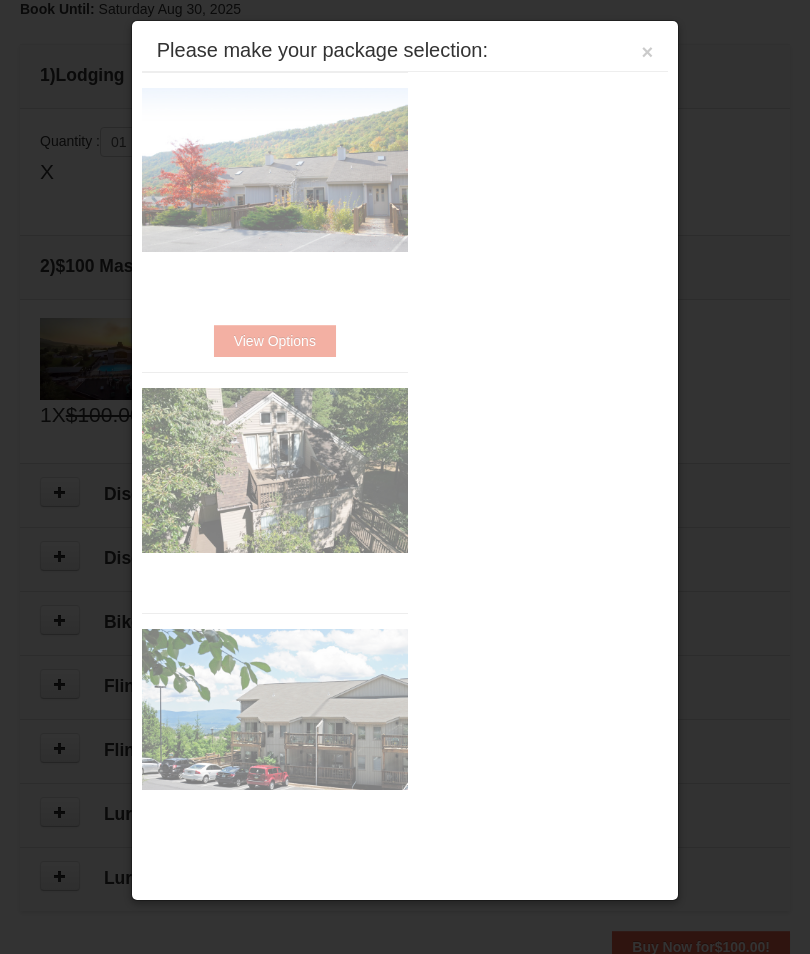 scroll, scrollTop: 647, scrollLeft: 0, axis: vertical 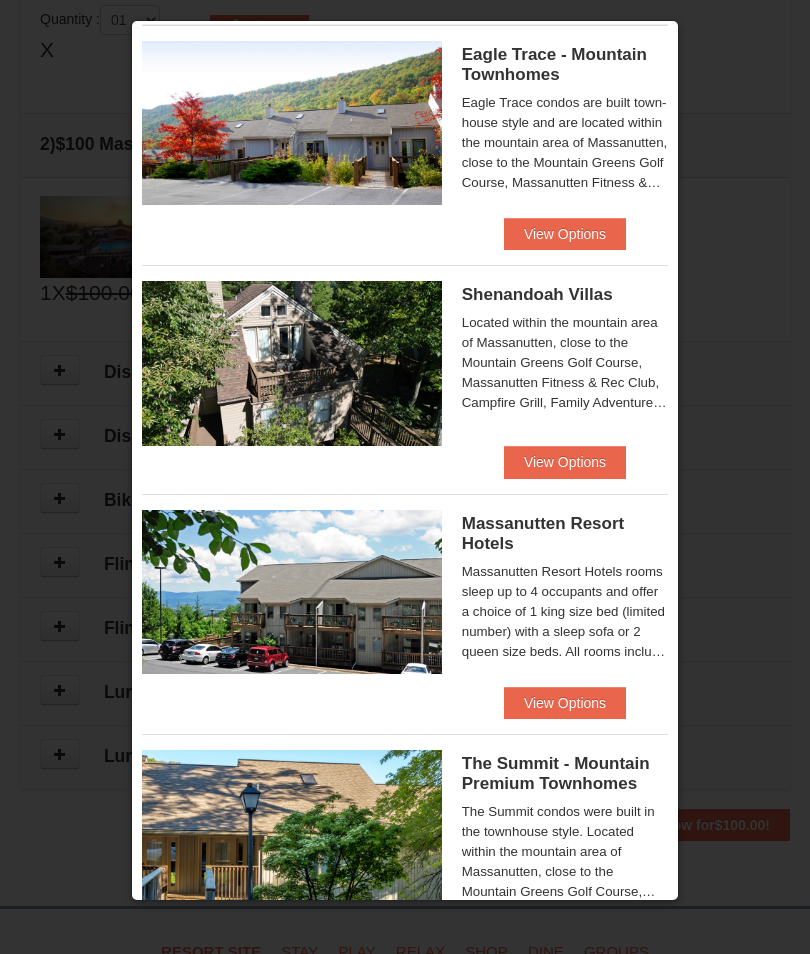 click on "View Options" at bounding box center (565, 703) 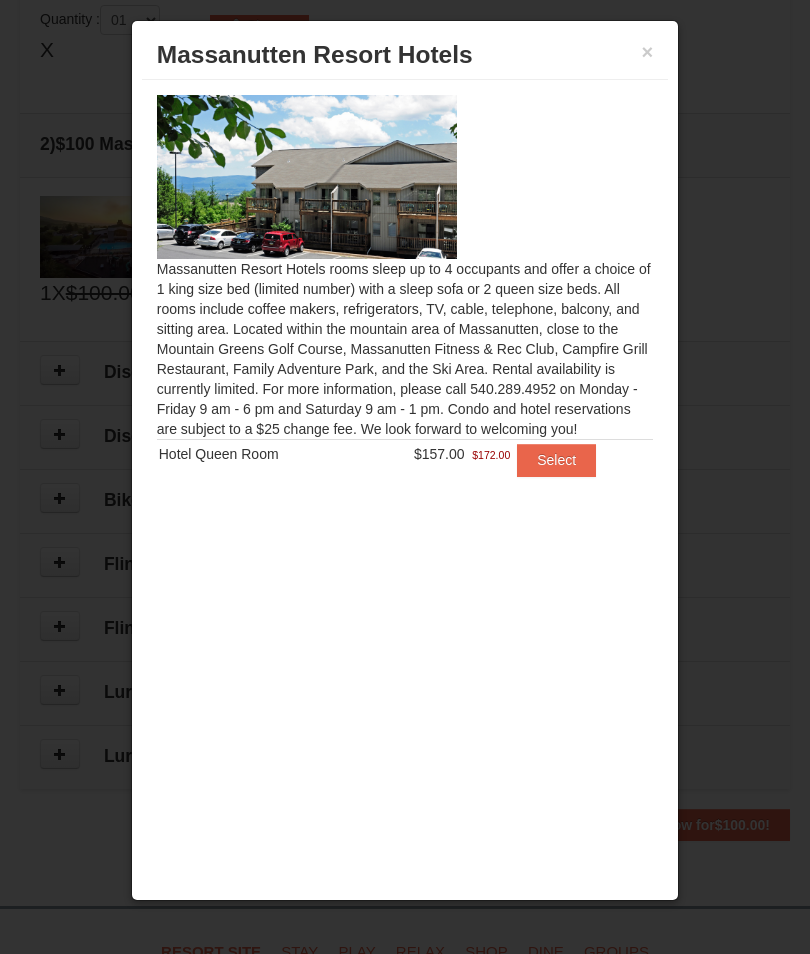 click on "Select" at bounding box center [556, 460] 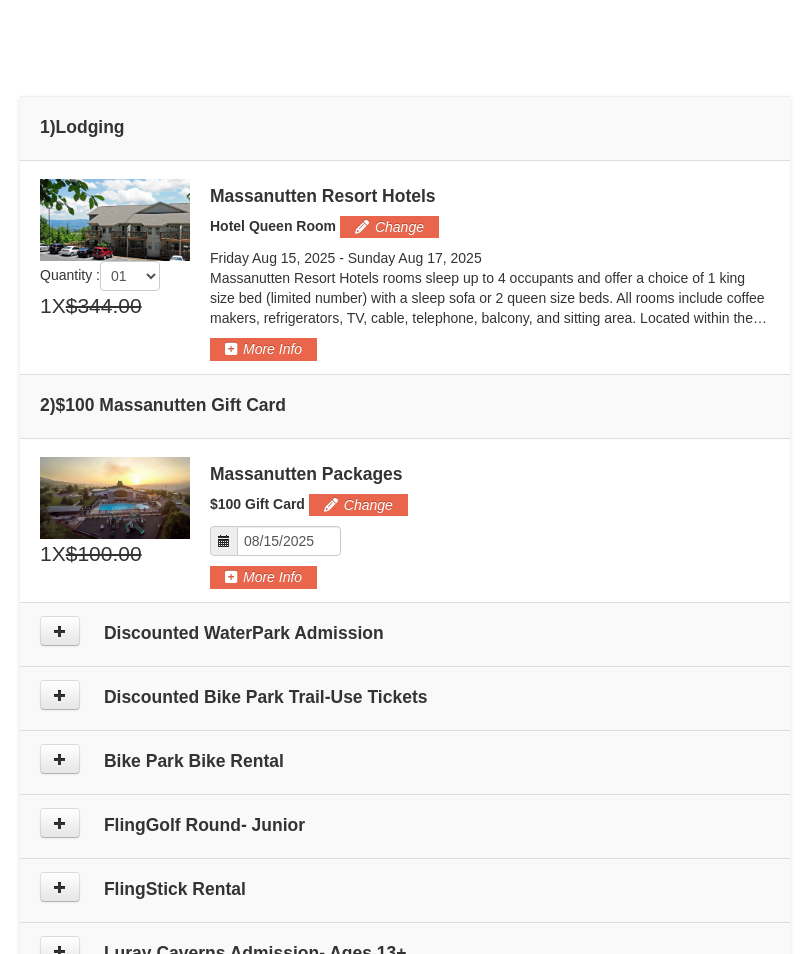 scroll, scrollTop: 472, scrollLeft: 0, axis: vertical 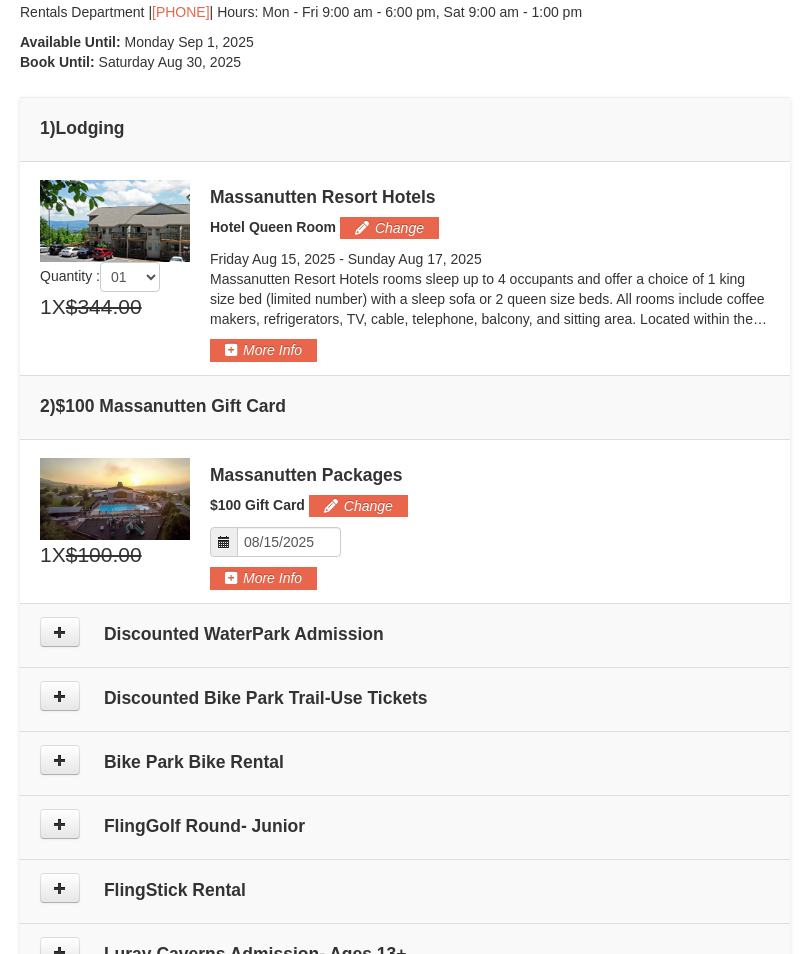 click at bounding box center [60, 632] 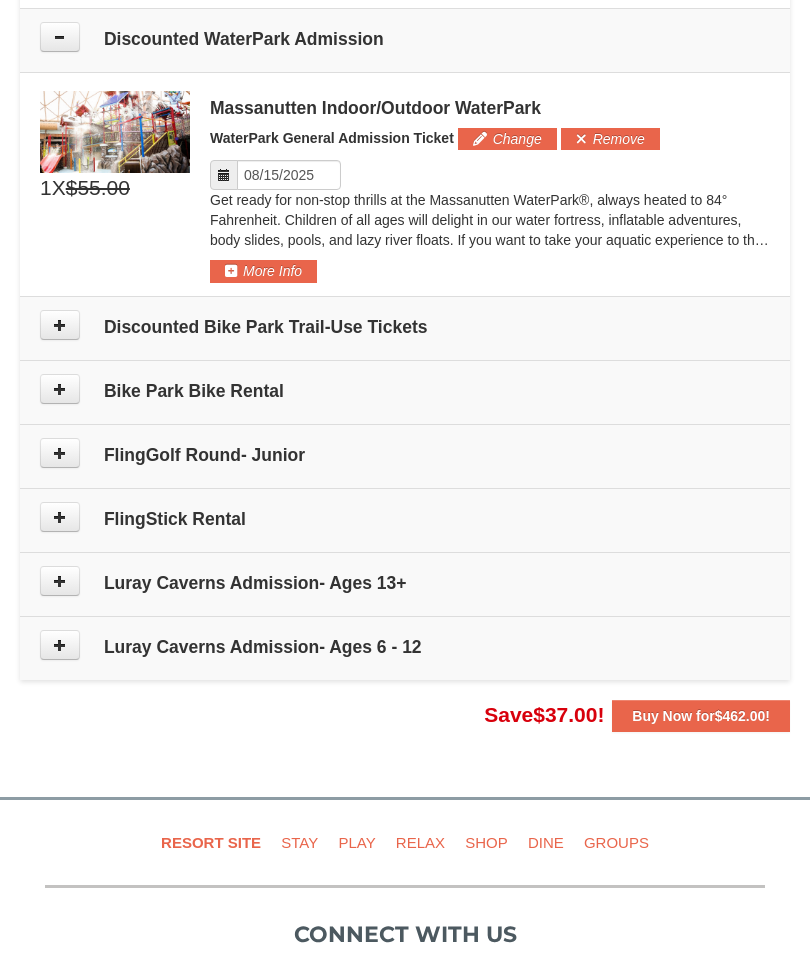scroll, scrollTop: 1074, scrollLeft: 0, axis: vertical 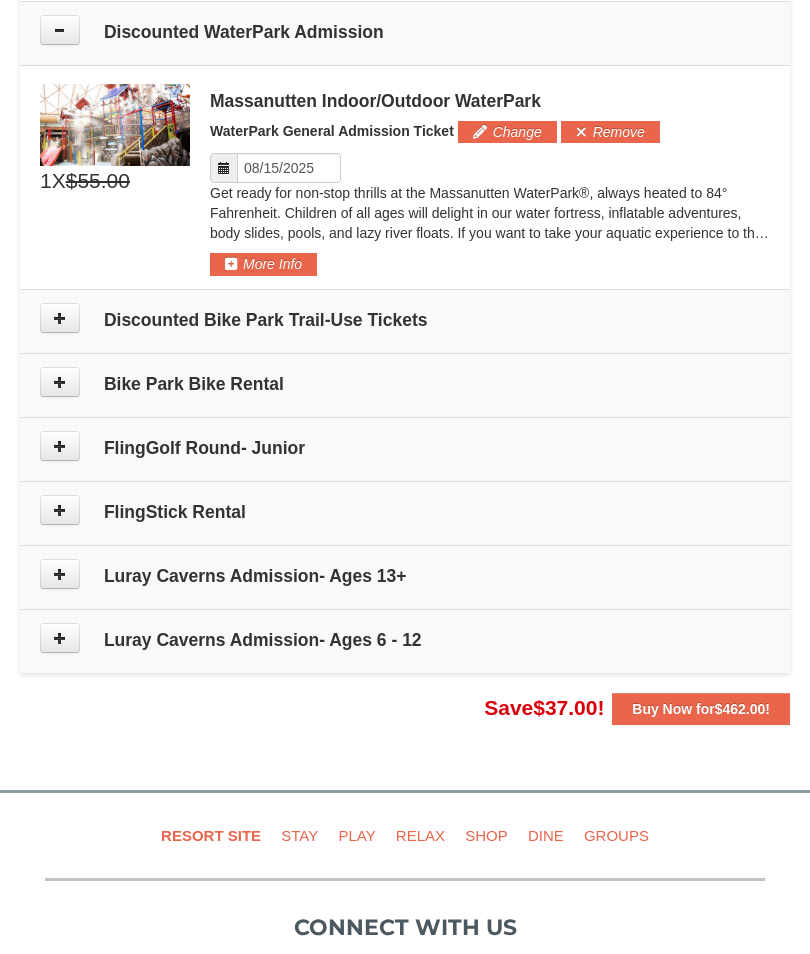 click on "FlingStick Rental" at bounding box center [405, 512] 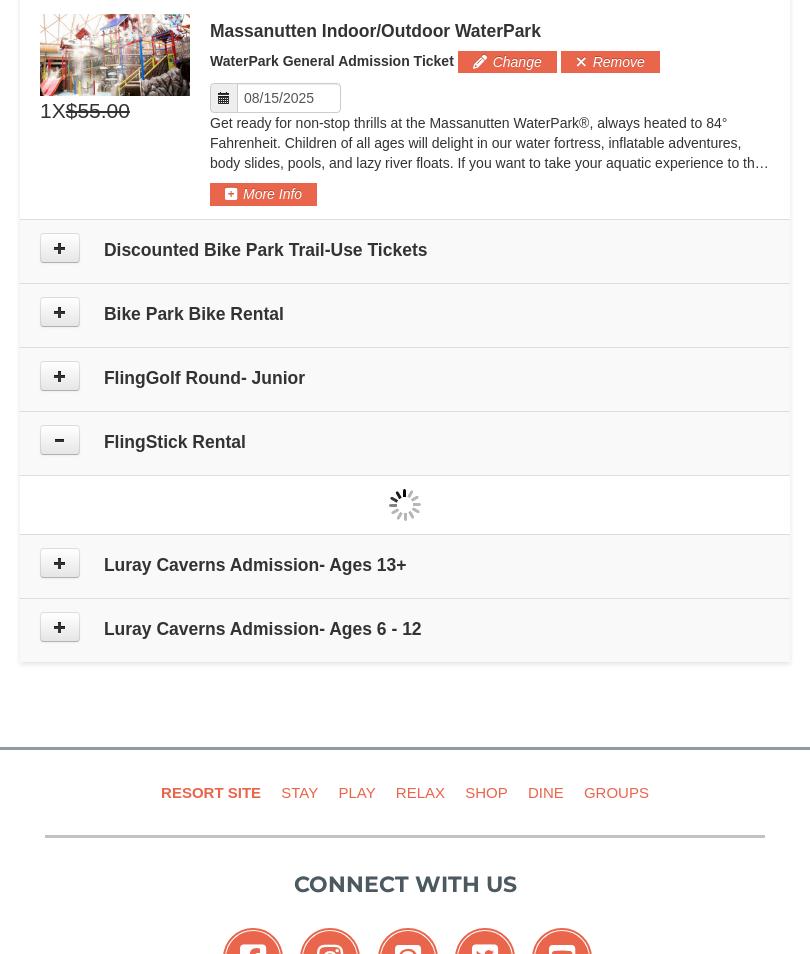 type on "08/17/2025" 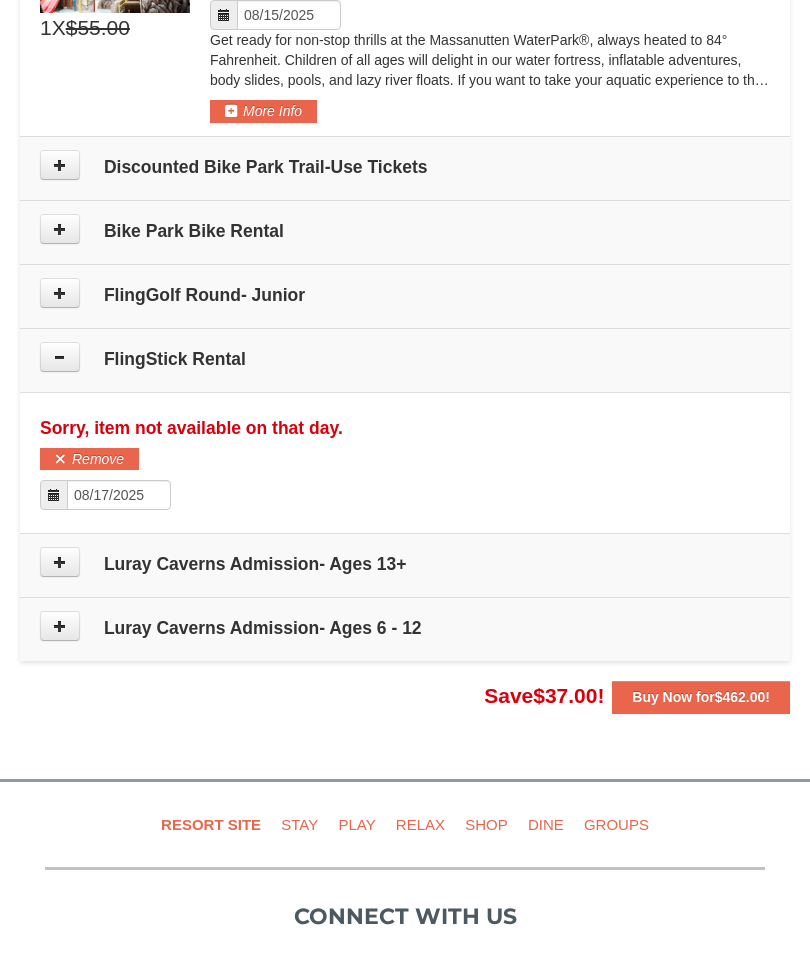 scroll, scrollTop: 1226, scrollLeft: 0, axis: vertical 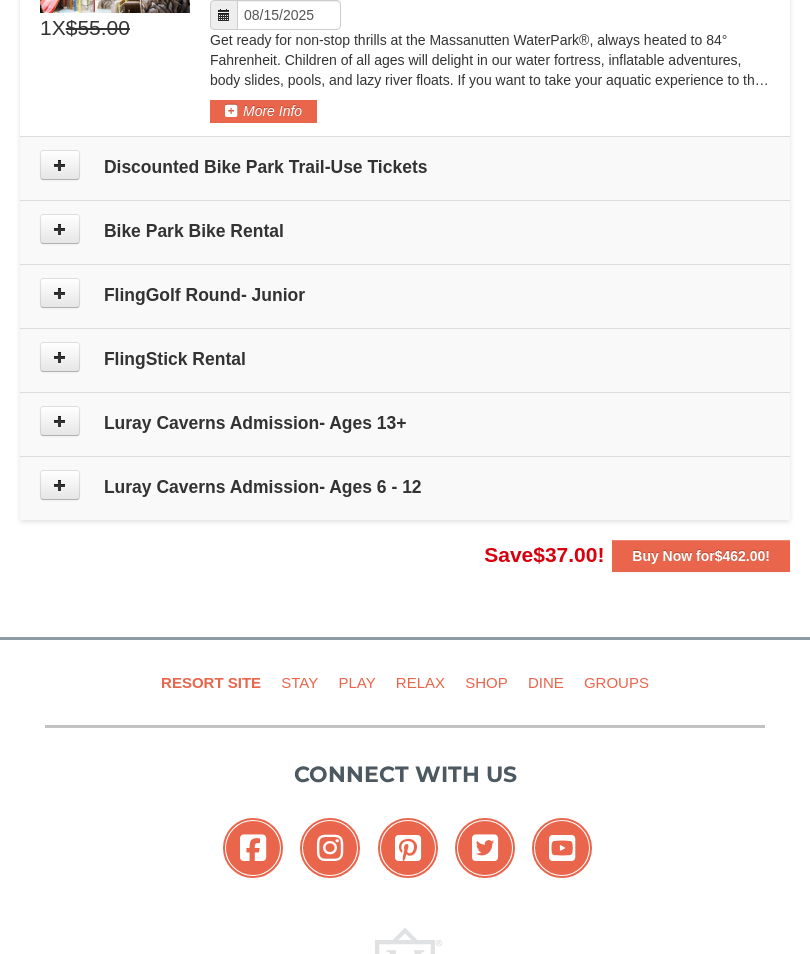 click at bounding box center [60, 293] 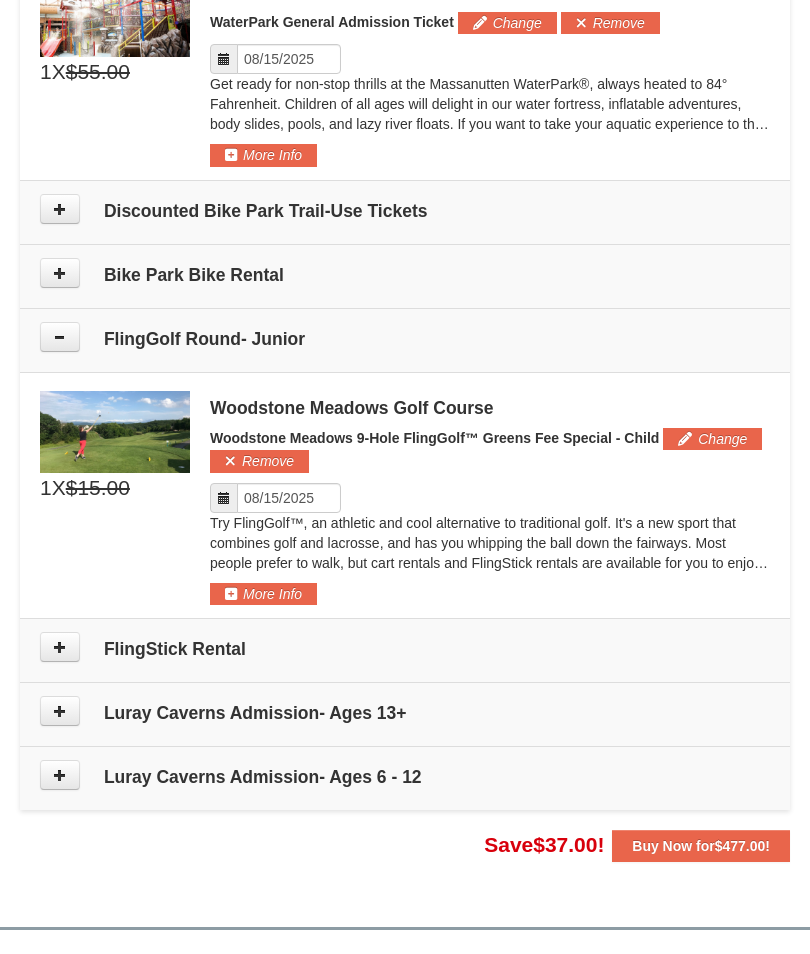 scroll, scrollTop: 1184, scrollLeft: 0, axis: vertical 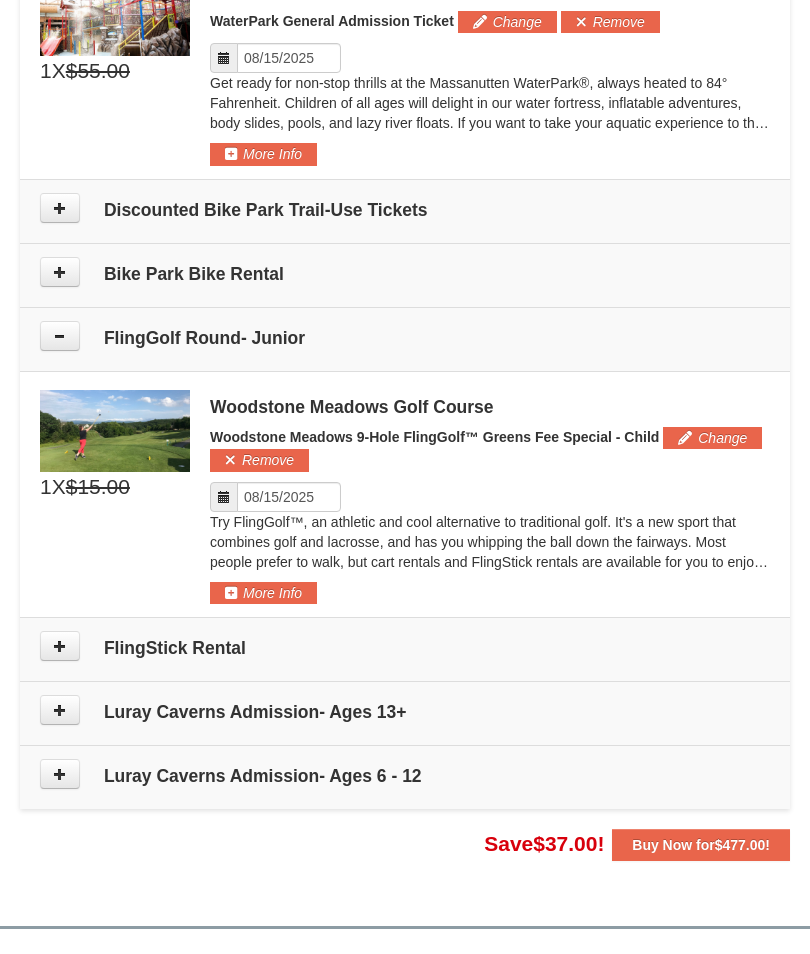 click at bounding box center (60, 336) 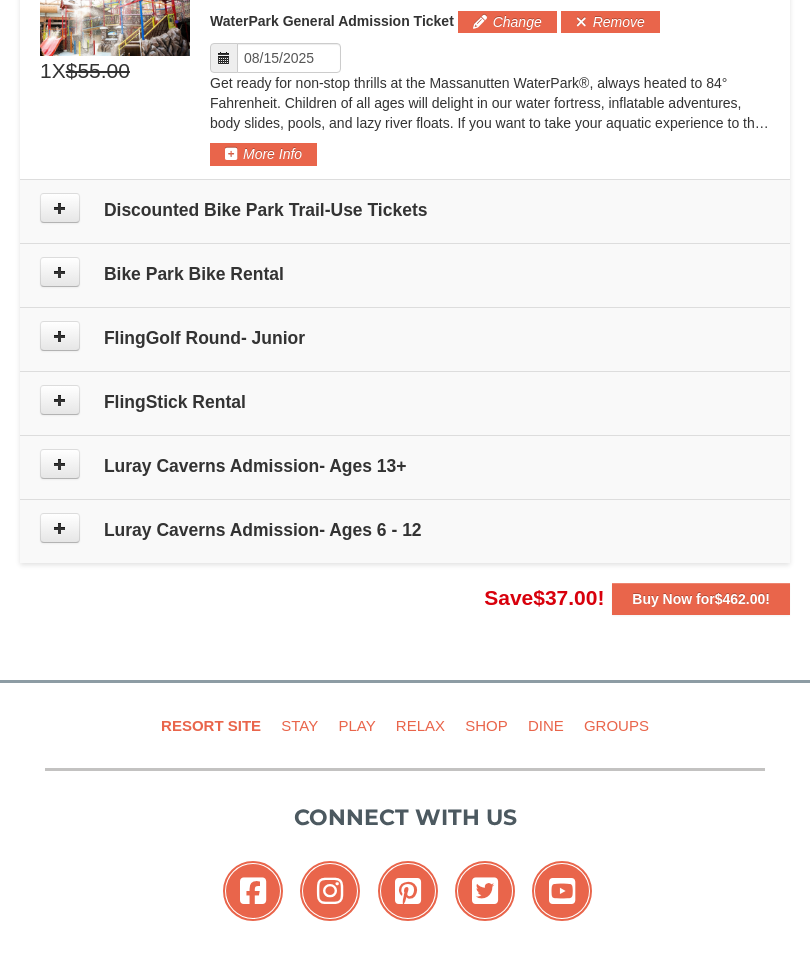 click at bounding box center (60, 272) 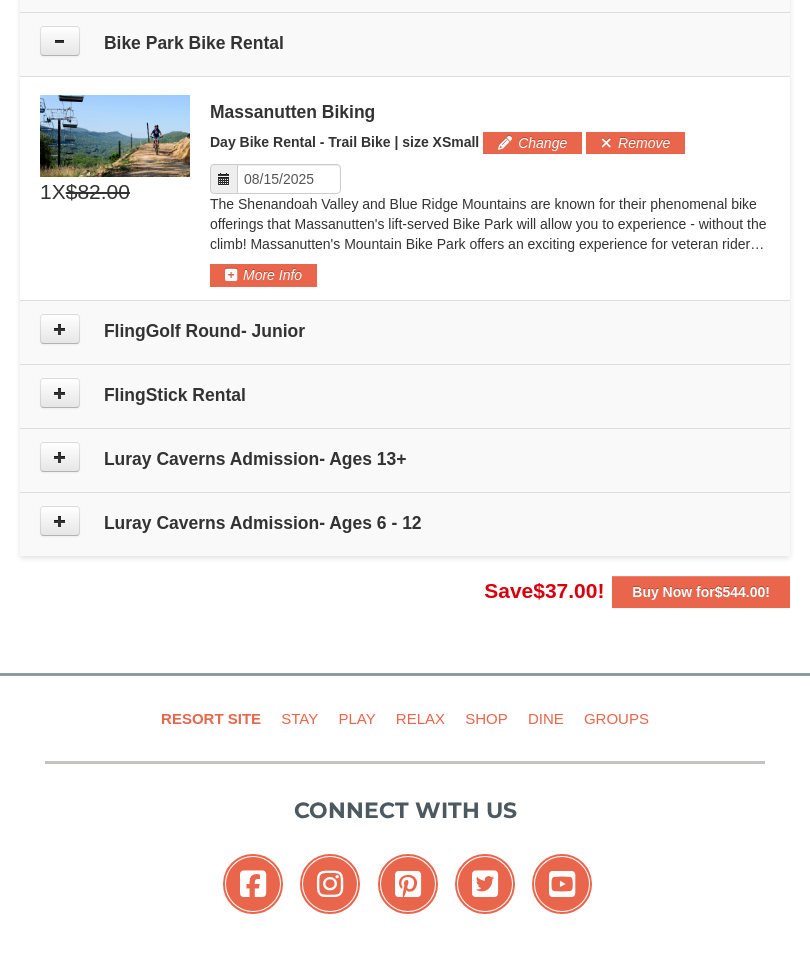 scroll, scrollTop: 1425, scrollLeft: 0, axis: vertical 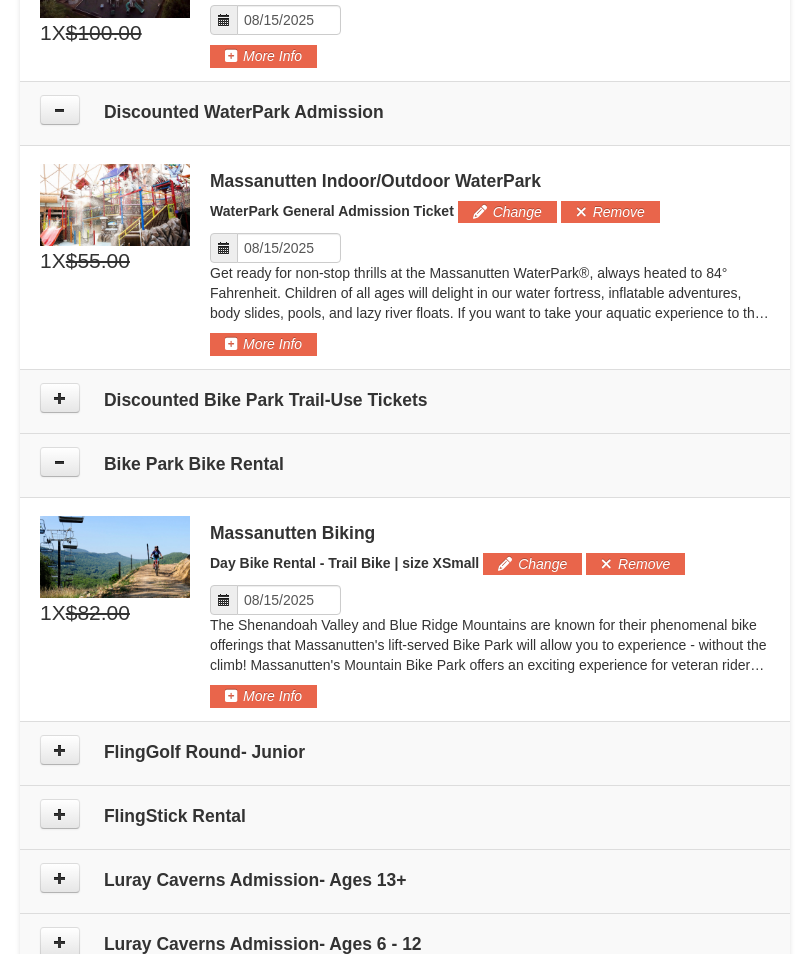 click at bounding box center (60, 398) 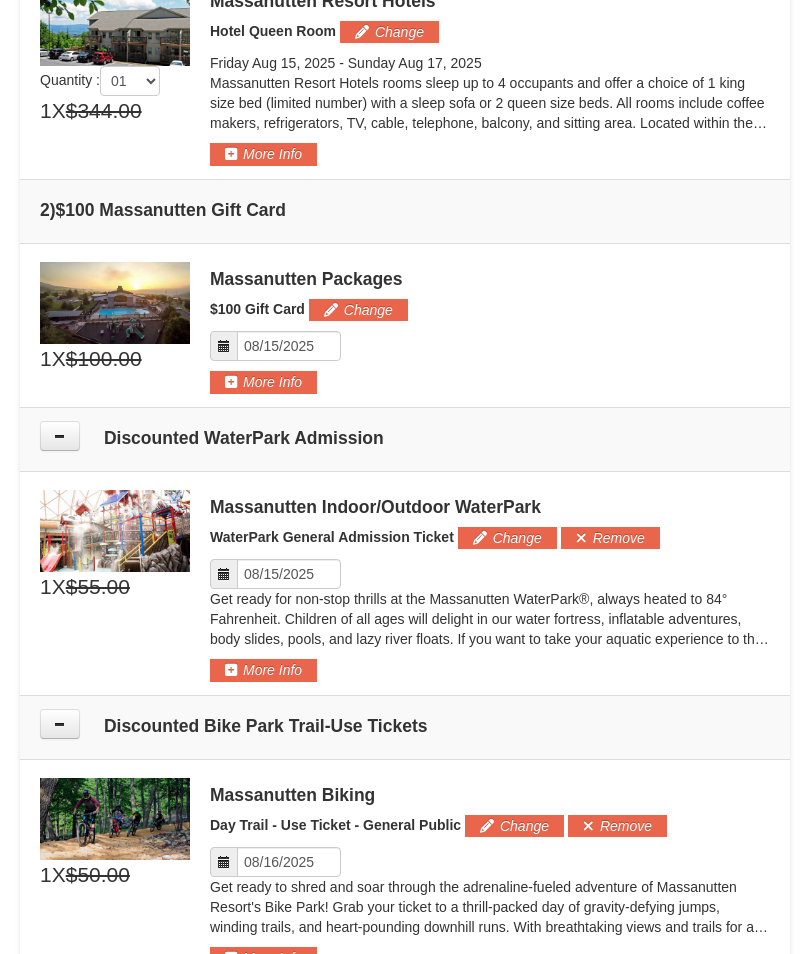 scroll, scrollTop: 655, scrollLeft: 0, axis: vertical 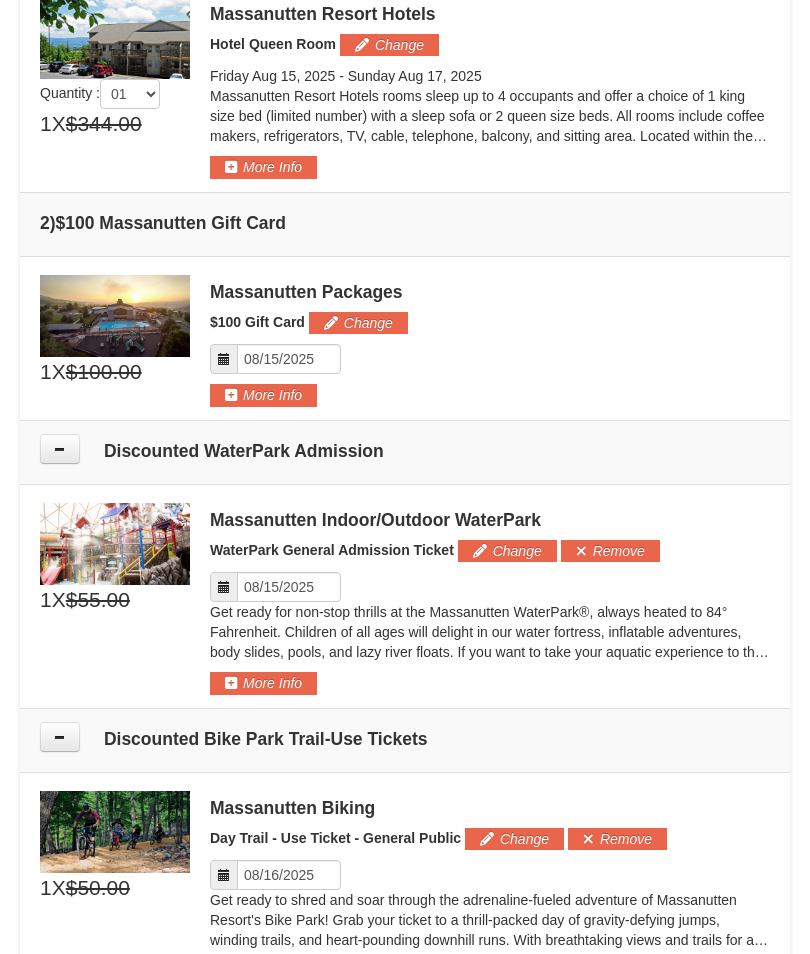 click on "X" at bounding box center (59, 600) 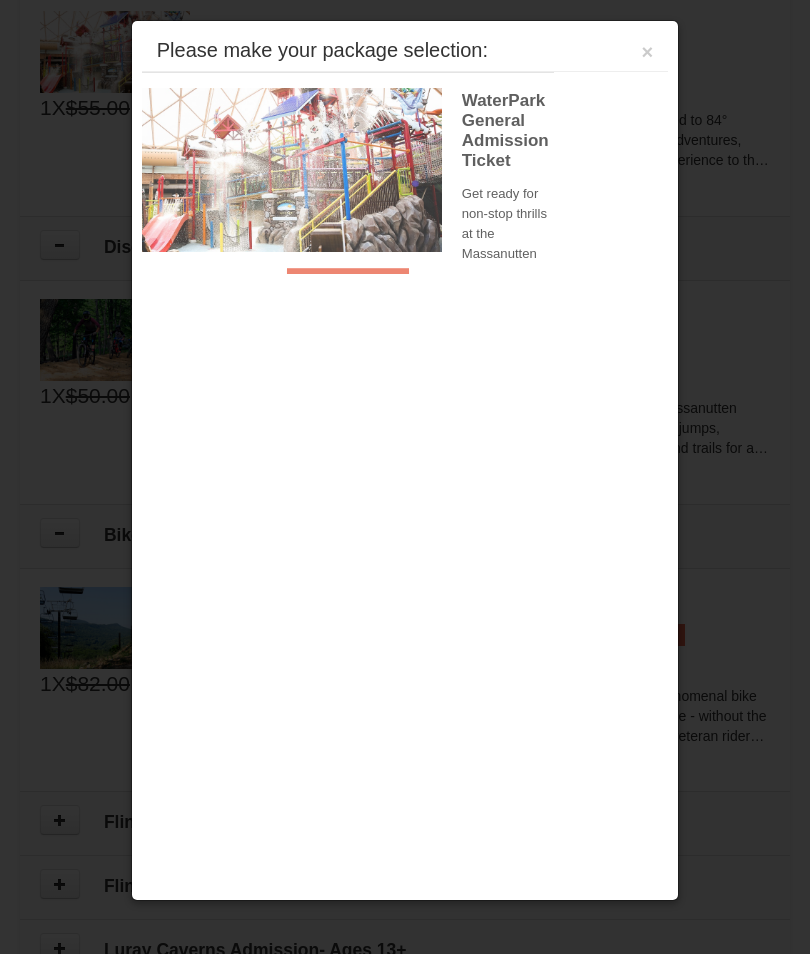 scroll, scrollTop: 1157, scrollLeft: 0, axis: vertical 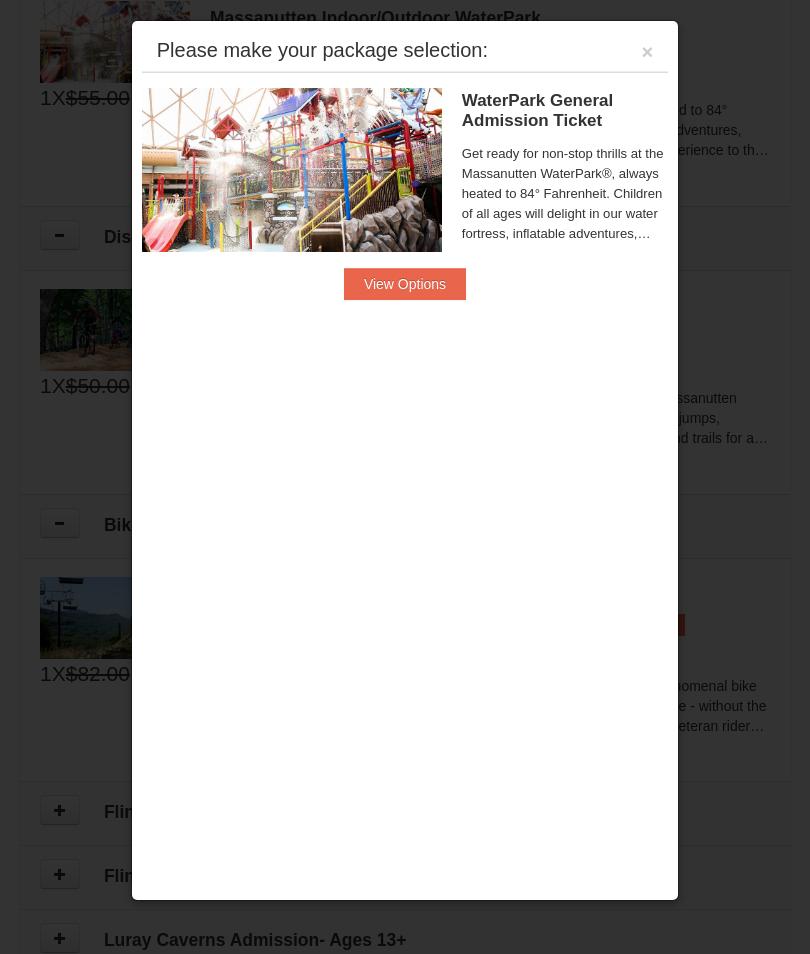 click on "View Options" at bounding box center (405, 284) 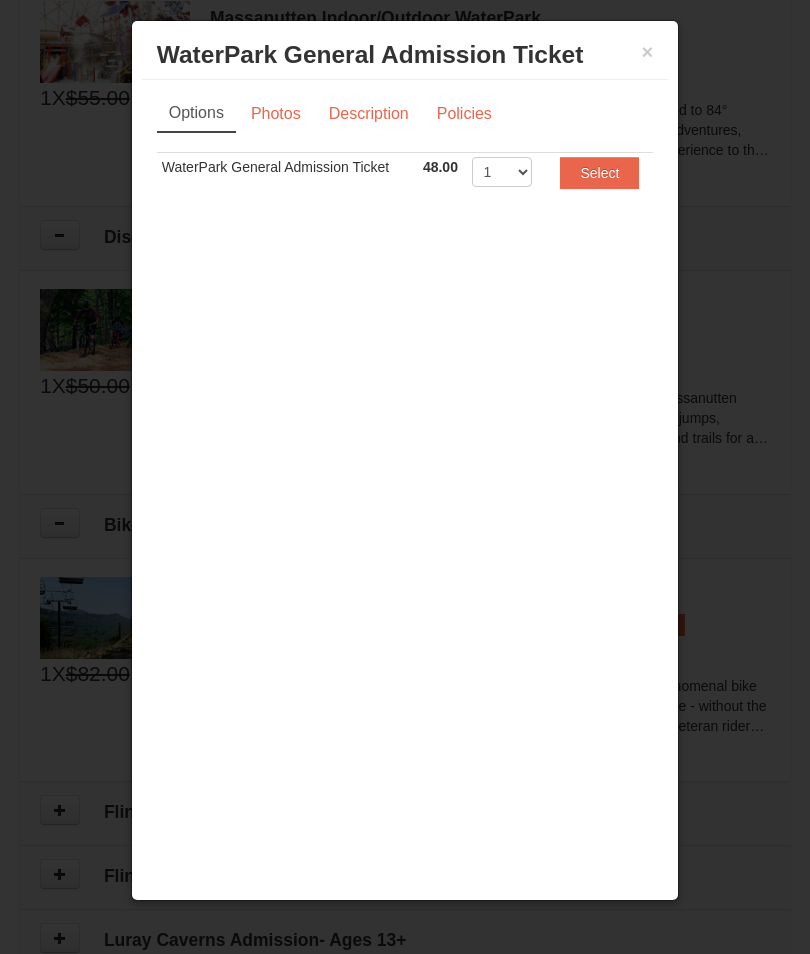 click on "1 2 3 4 5 6 7 8" at bounding box center [505, 177] 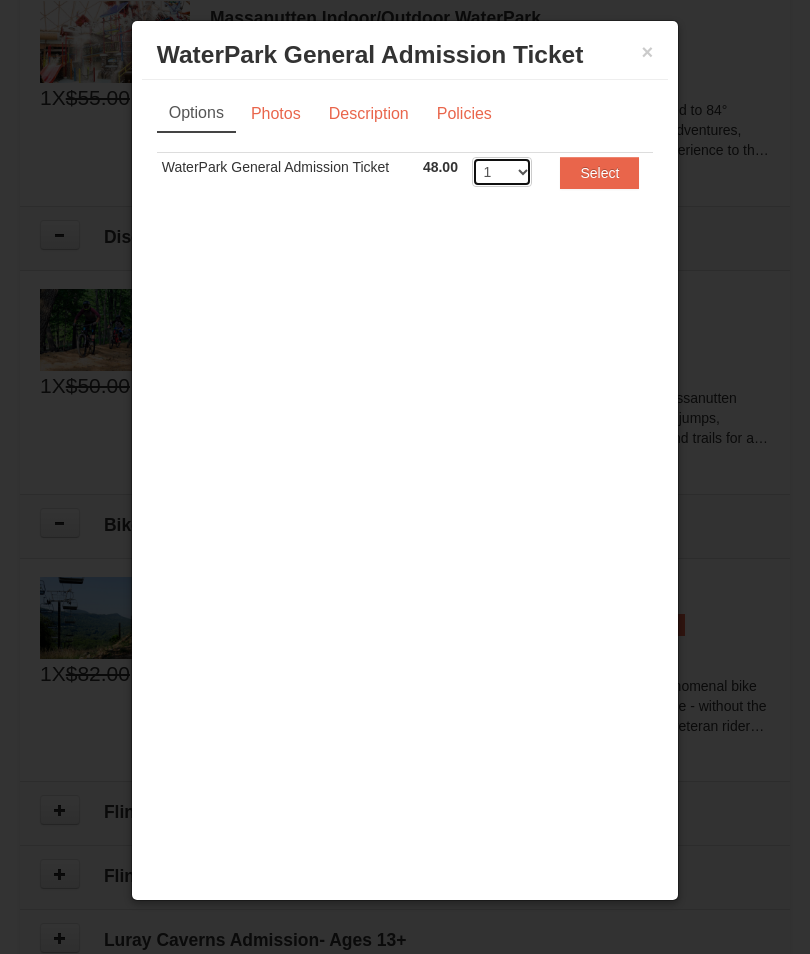 click on "1 2 3 4 5 6 7 8" at bounding box center (502, 172) 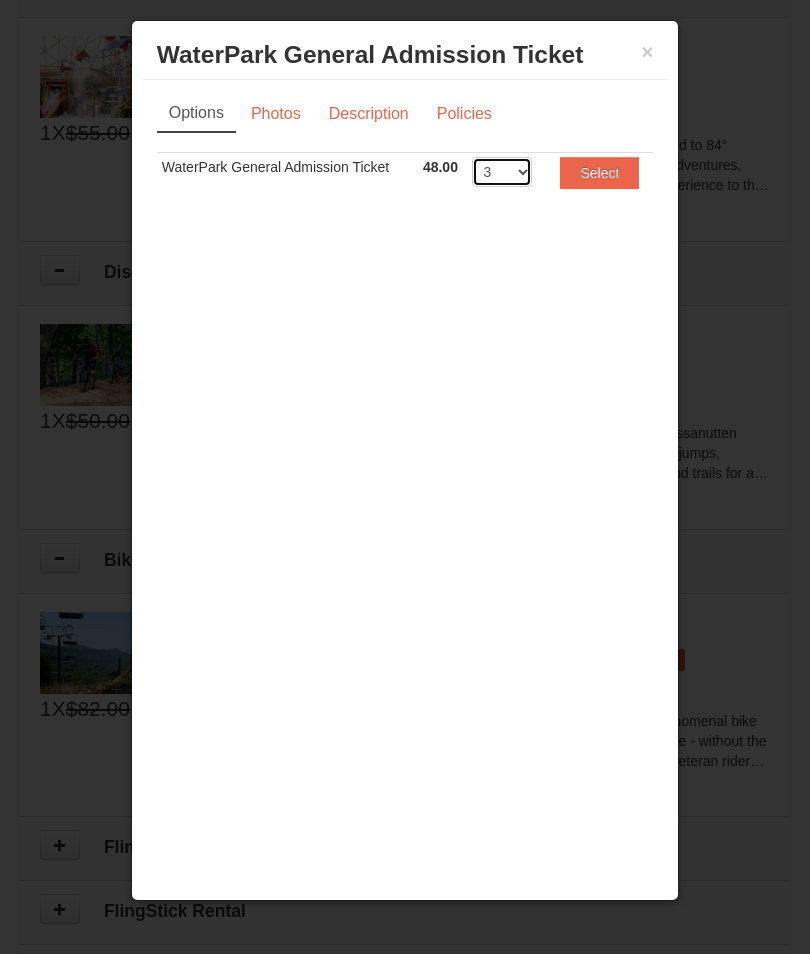scroll, scrollTop: 1118, scrollLeft: 0, axis: vertical 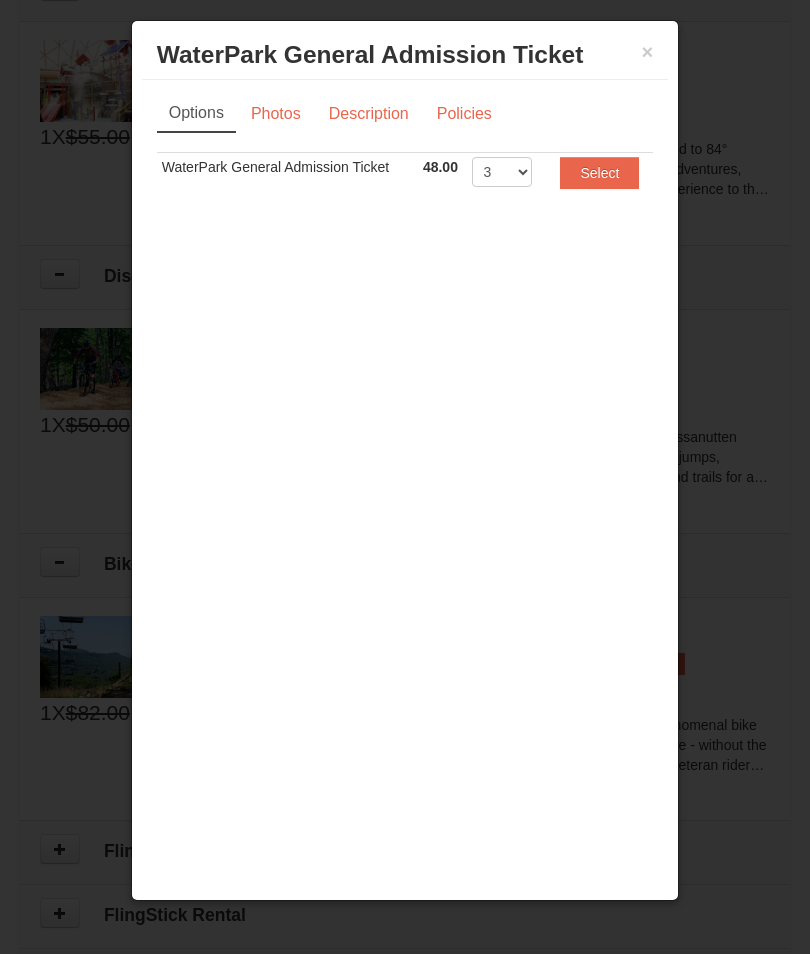 click on "×
WaterPark General Admission Ticket  Massanutten Indoor/Outdoor WaterPark" at bounding box center [405, 55] 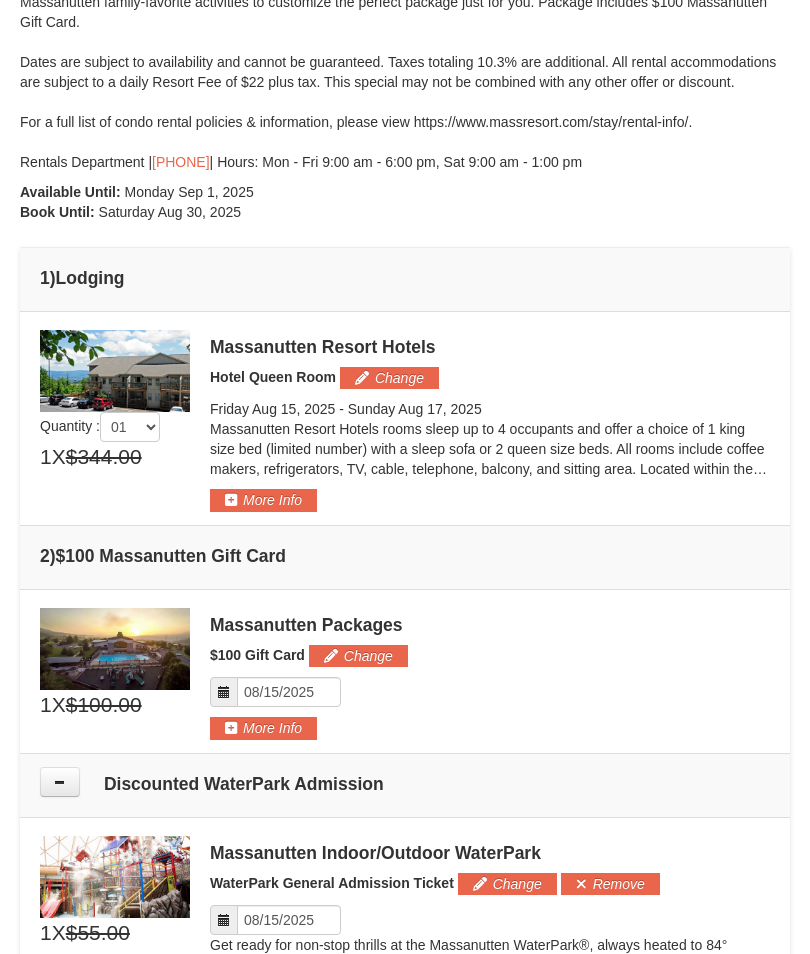 scroll, scrollTop: 312, scrollLeft: 0, axis: vertical 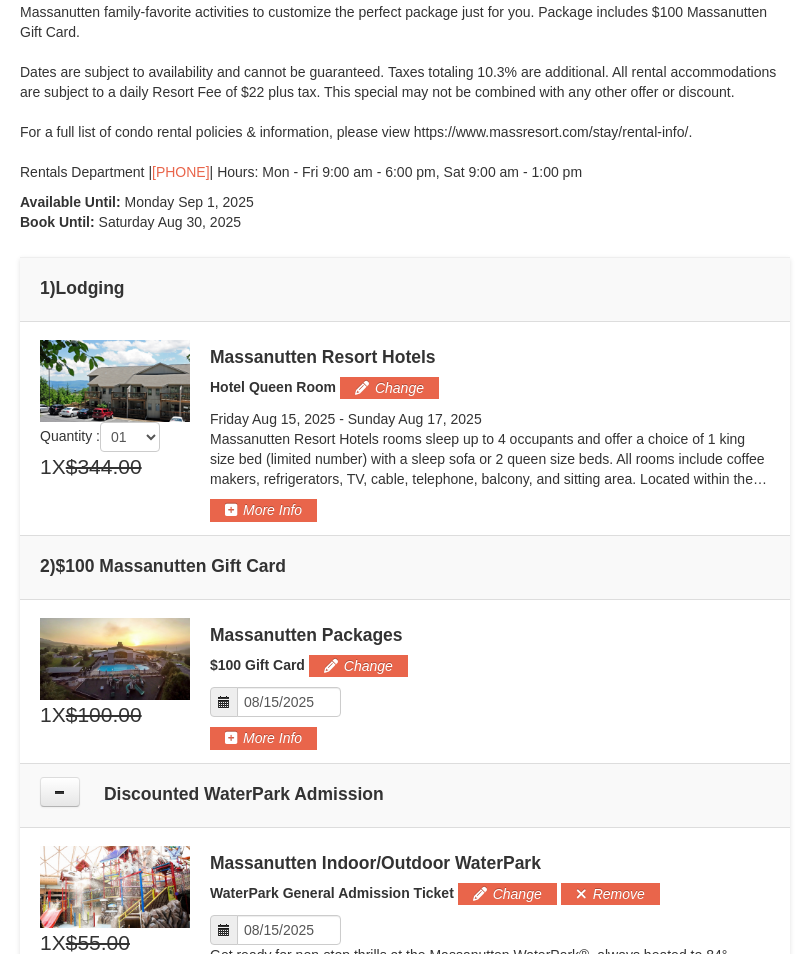 click on "More Info" at bounding box center (263, 738) 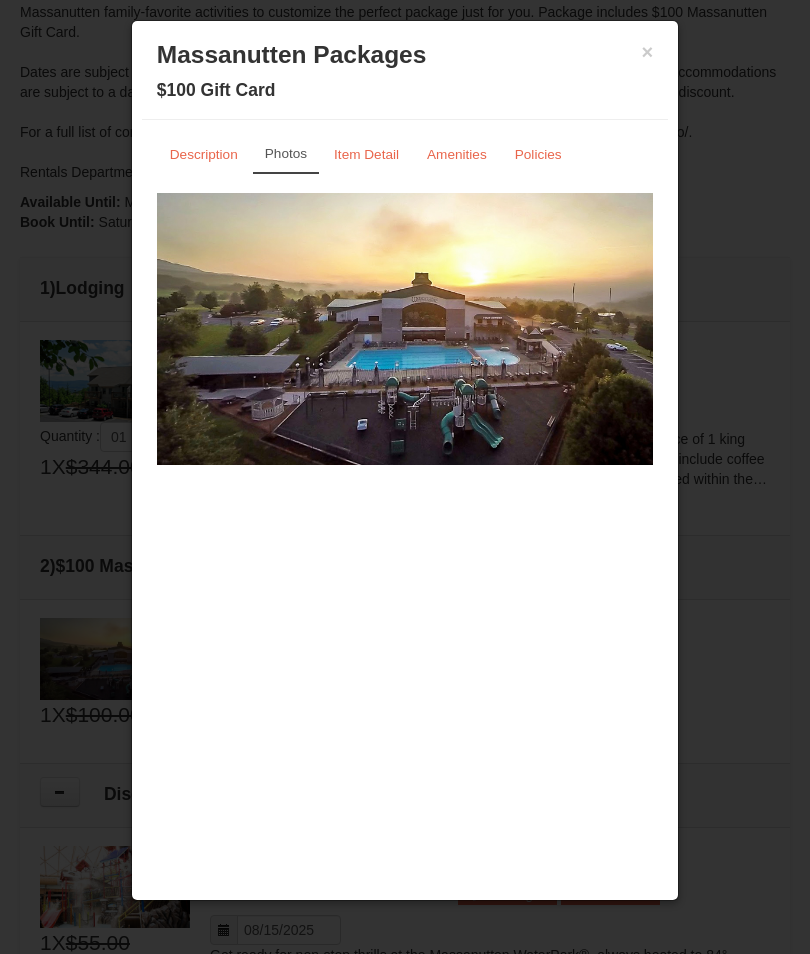 click on "Description" at bounding box center (204, 154) 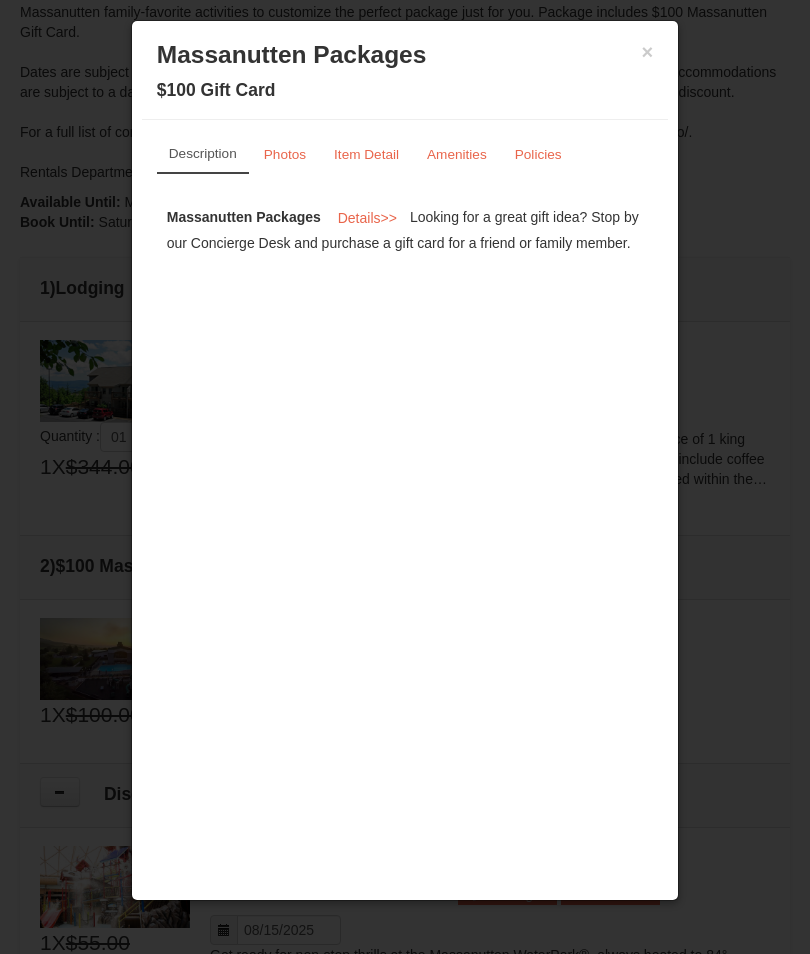 click on "Amenities" at bounding box center (457, 154) 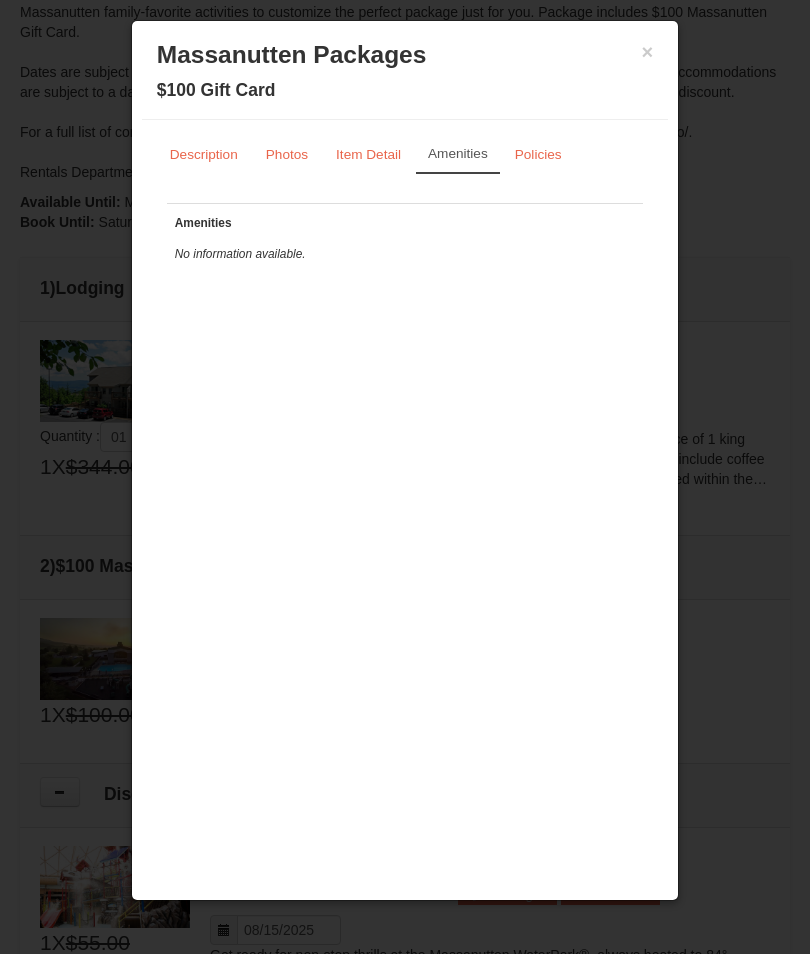 click on "Item Detail" at bounding box center (368, 154) 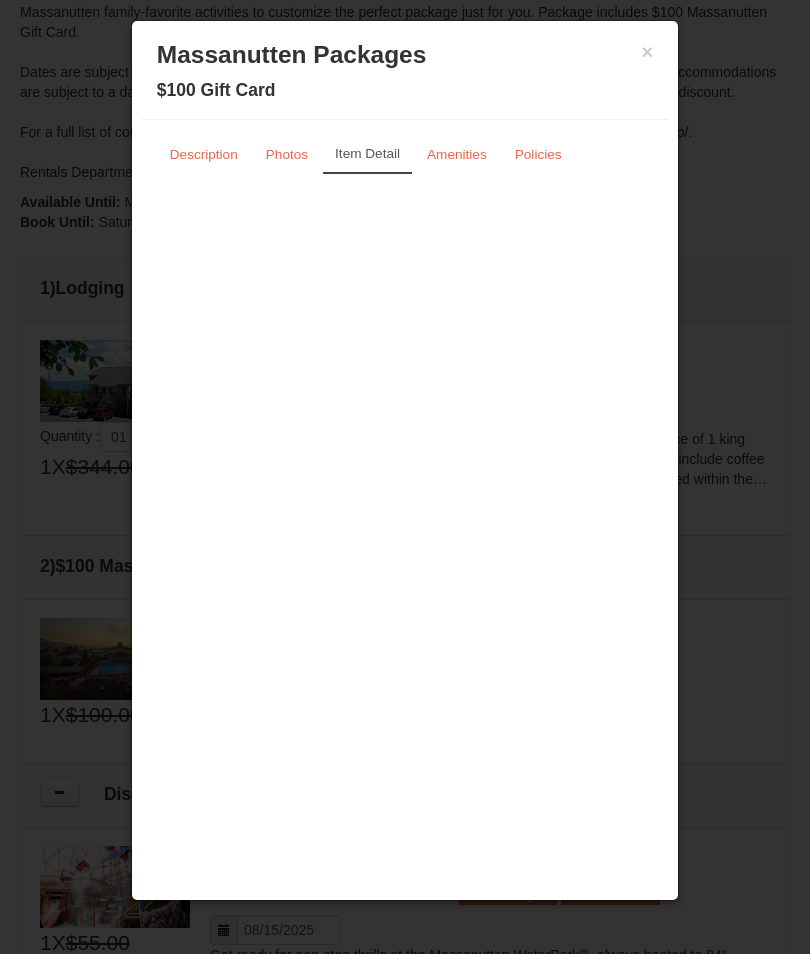 click at bounding box center (405, 477) 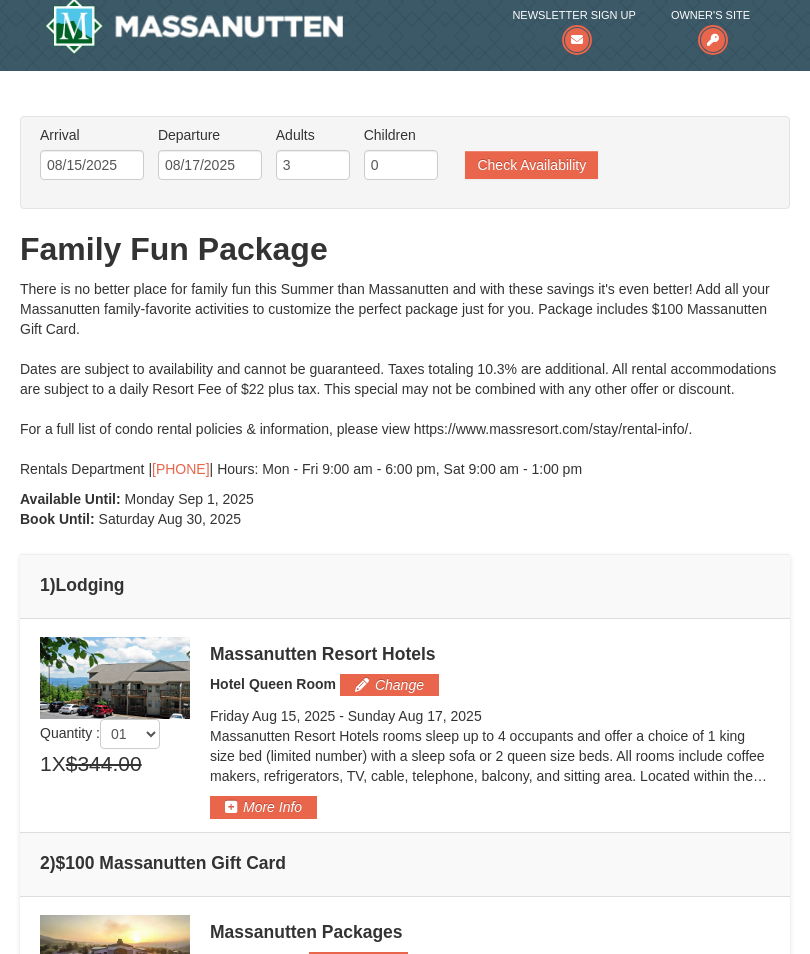 scroll, scrollTop: 0, scrollLeft: 0, axis: both 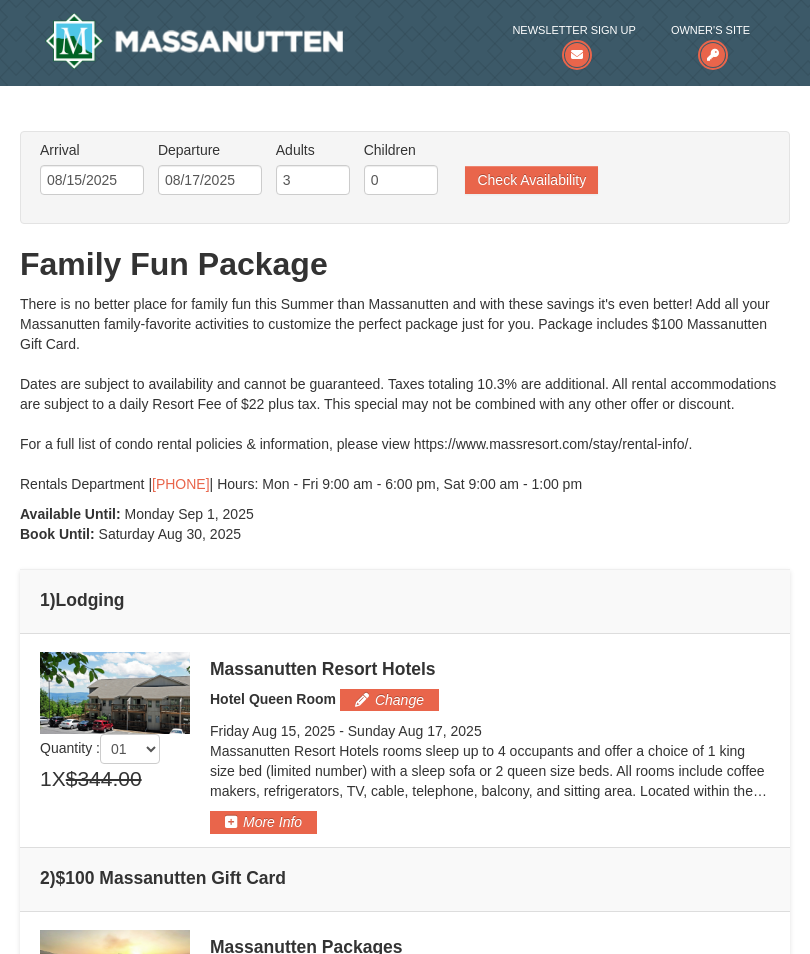 click on "Check Availability" at bounding box center [531, 180] 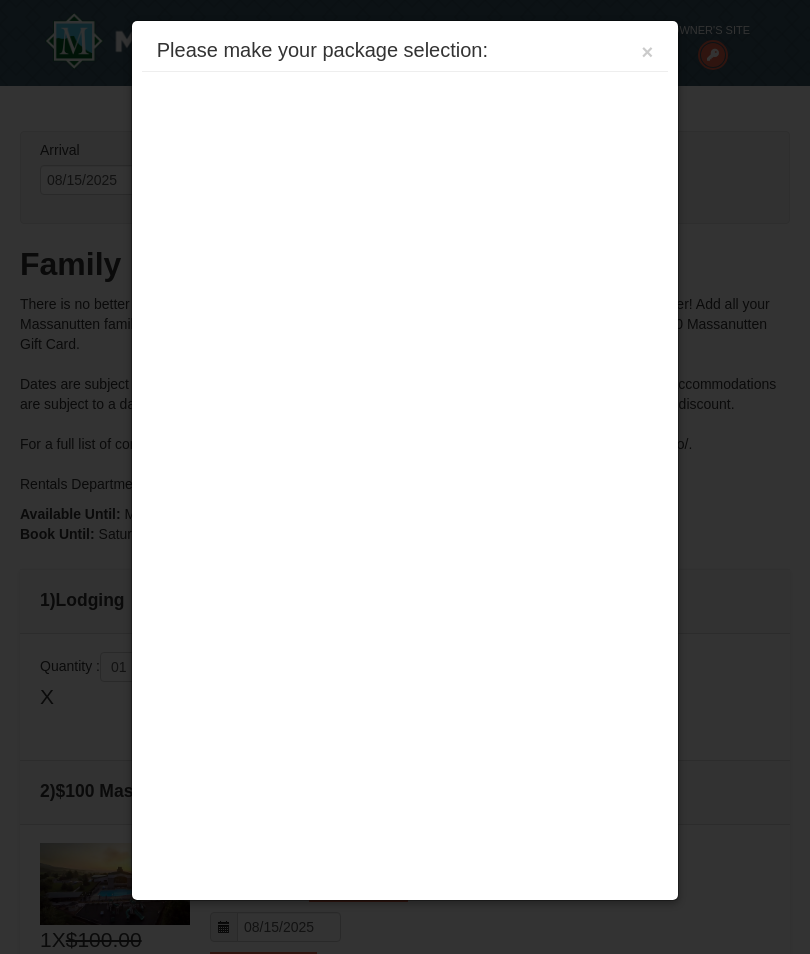 scroll, scrollTop: 647, scrollLeft: 0, axis: vertical 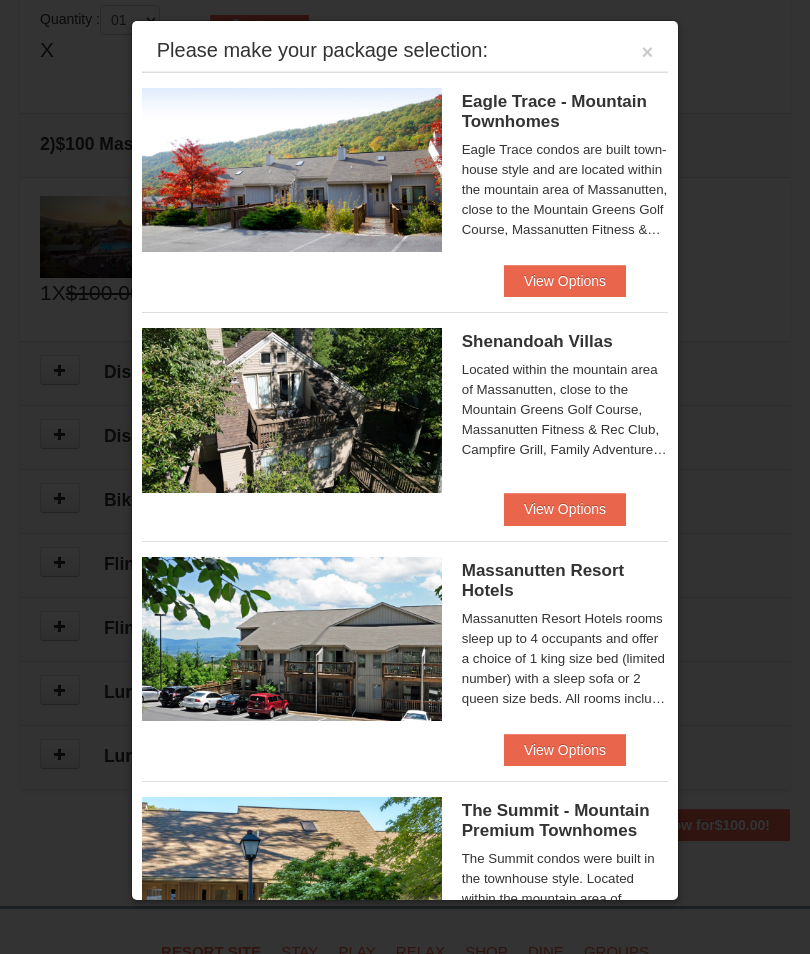 click on "View Options" at bounding box center (565, 750) 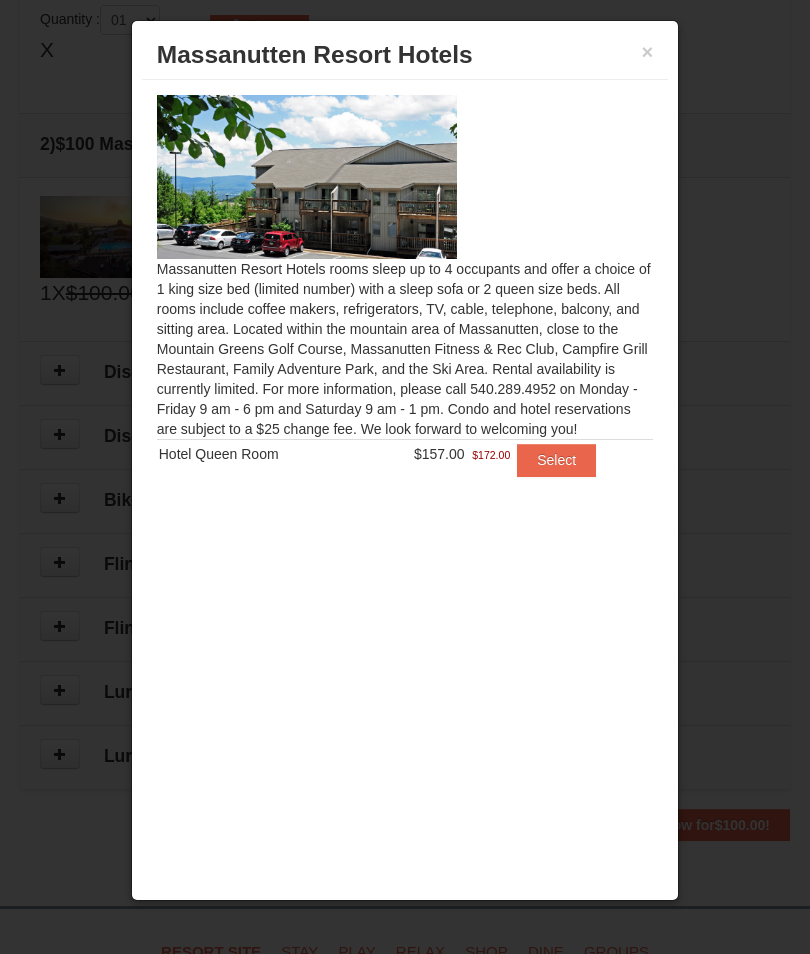 scroll, scrollTop: 646, scrollLeft: 0, axis: vertical 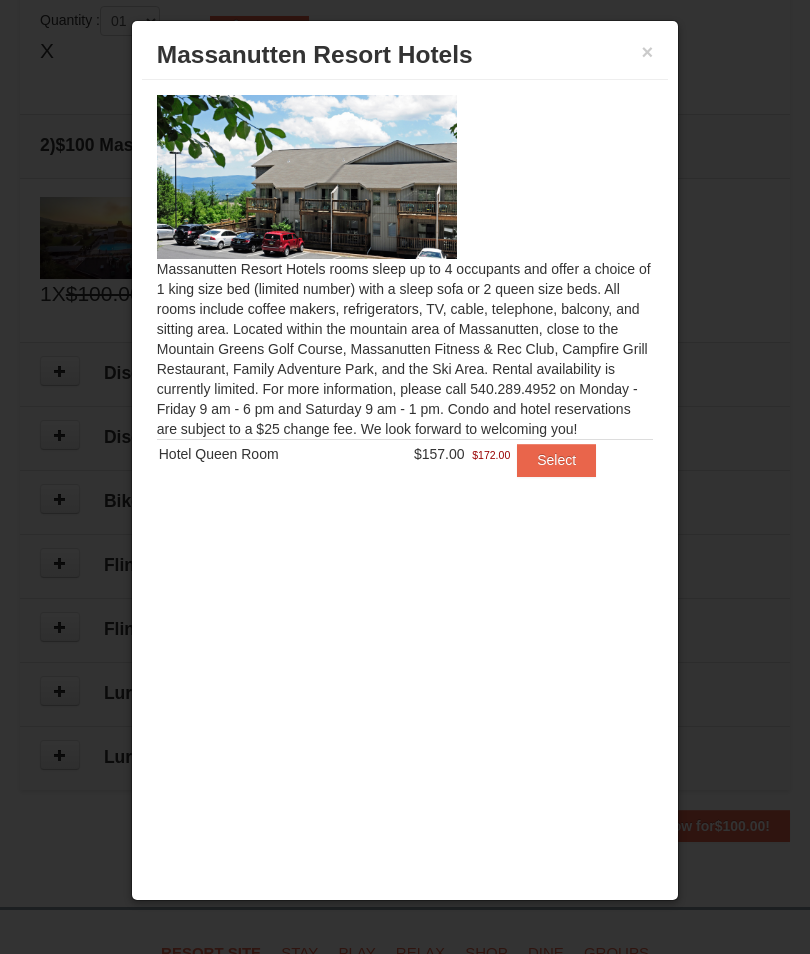 click on "Select" at bounding box center [556, 460] 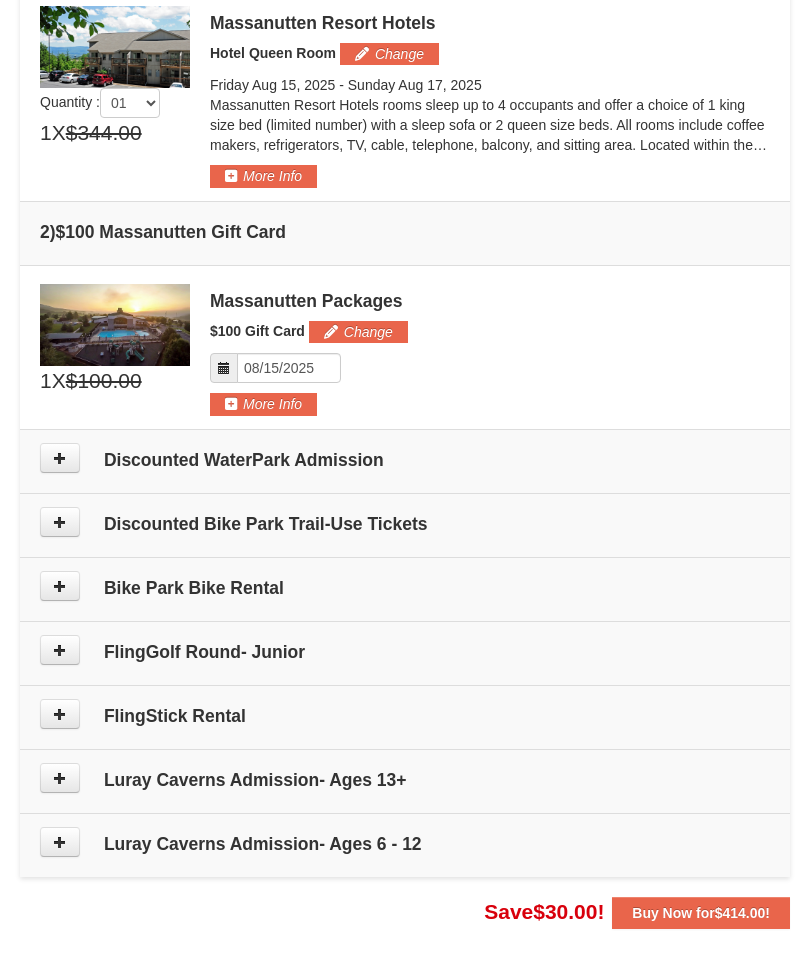 click at bounding box center [60, 458] 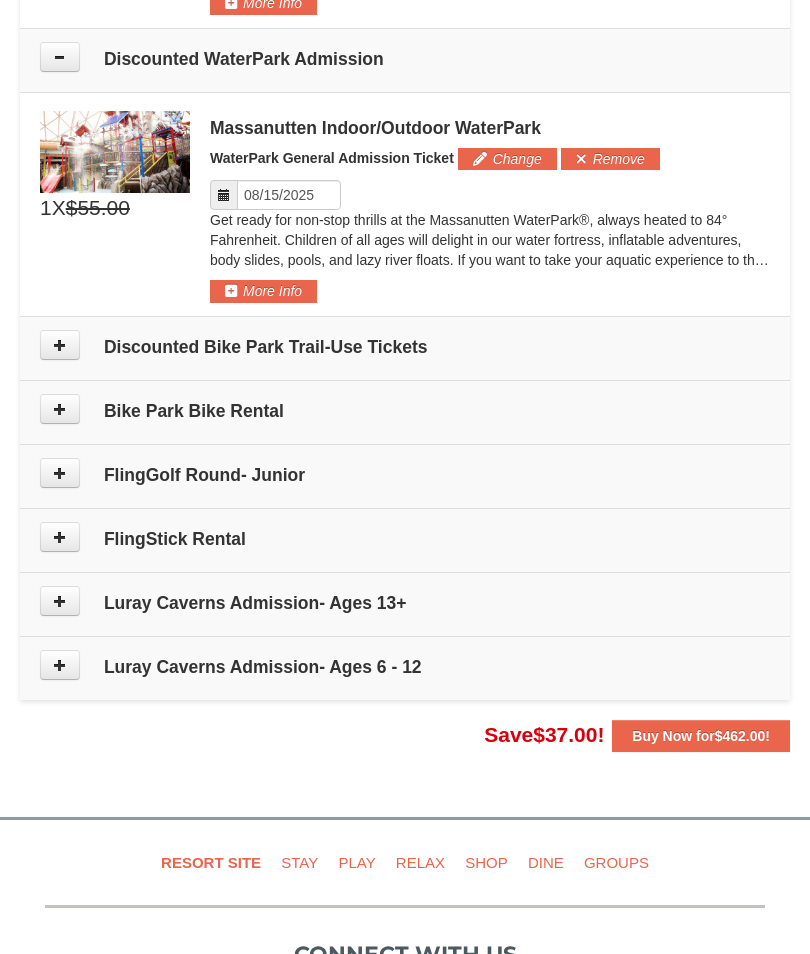 scroll, scrollTop: 1074, scrollLeft: 0, axis: vertical 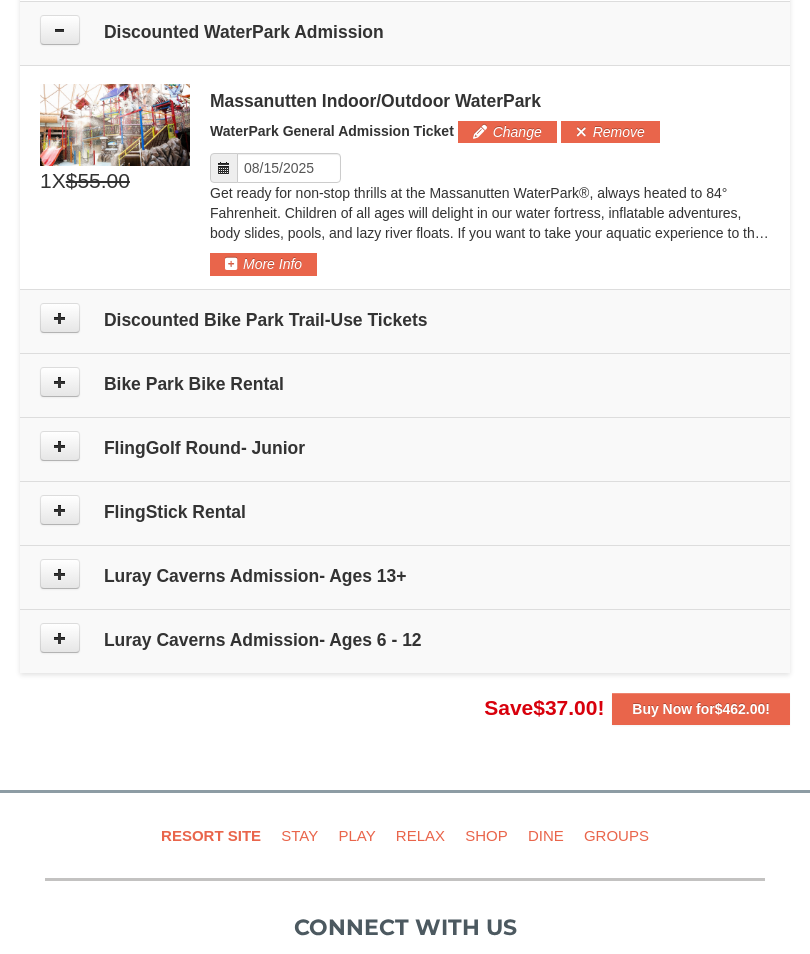 click on "More Info" at bounding box center (263, 264) 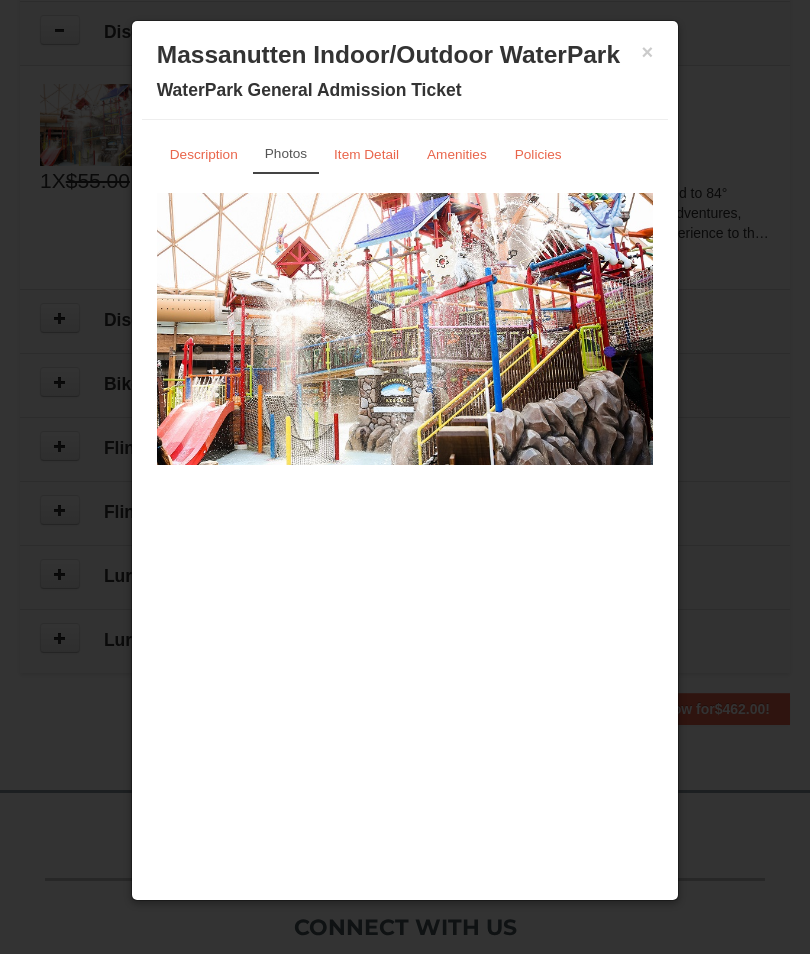 click at bounding box center (405, 477) 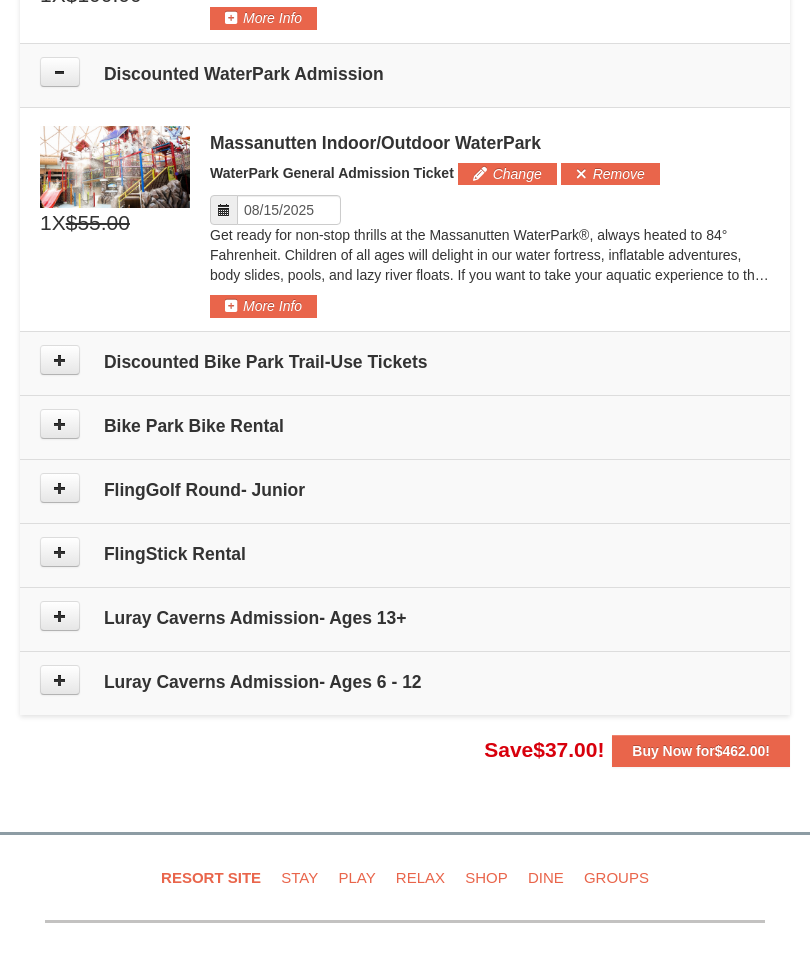 scroll, scrollTop: 1032, scrollLeft: 0, axis: vertical 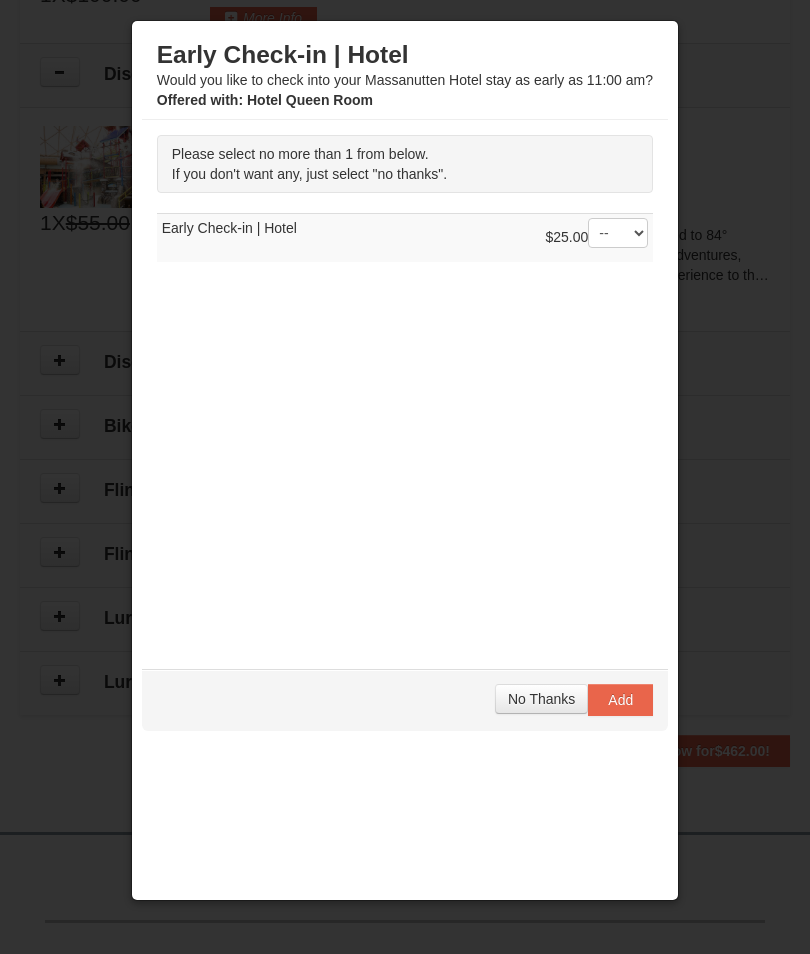 click on "Add" at bounding box center [620, 700] 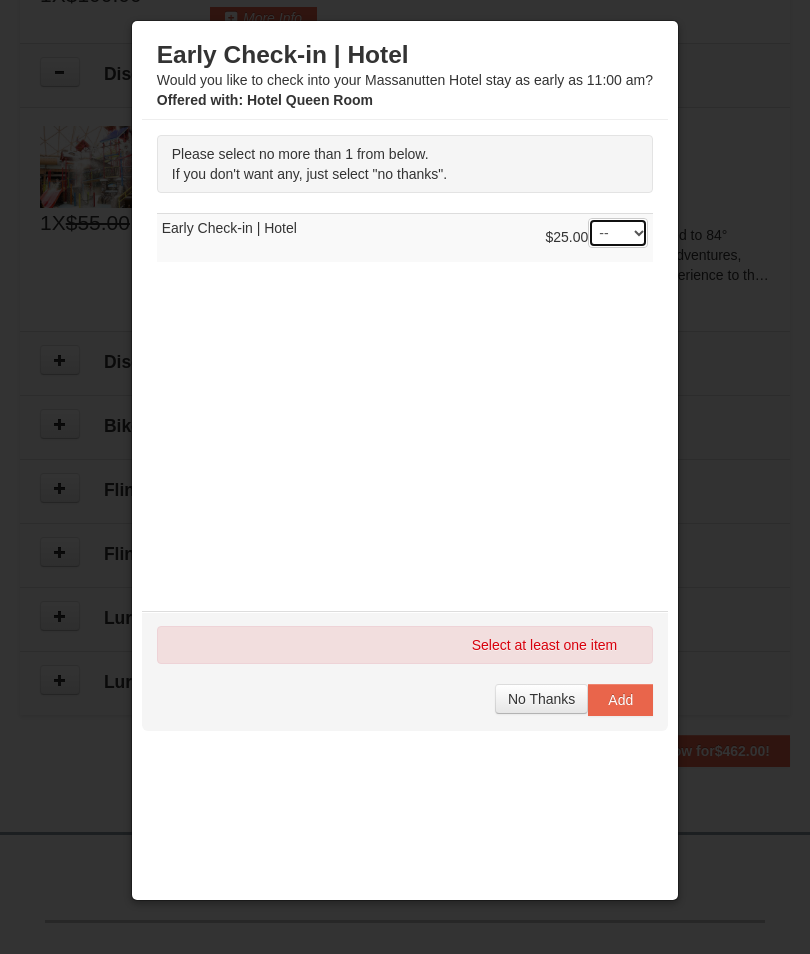 click on "--
01" at bounding box center (618, 233) 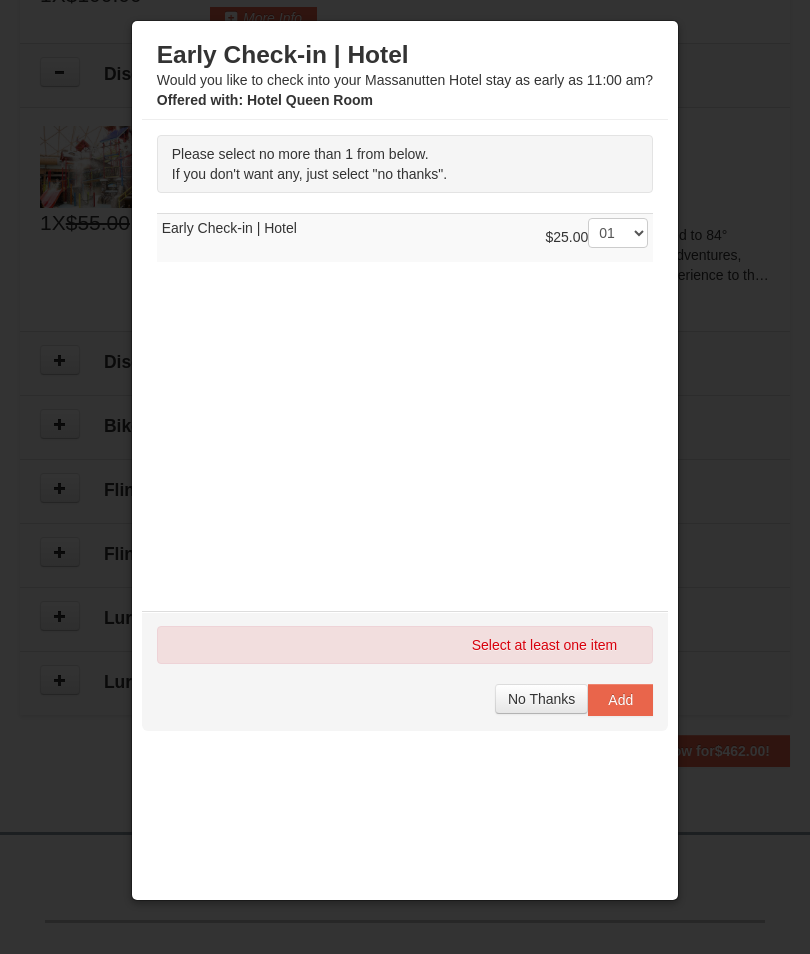 click on "Add" at bounding box center [620, 700] 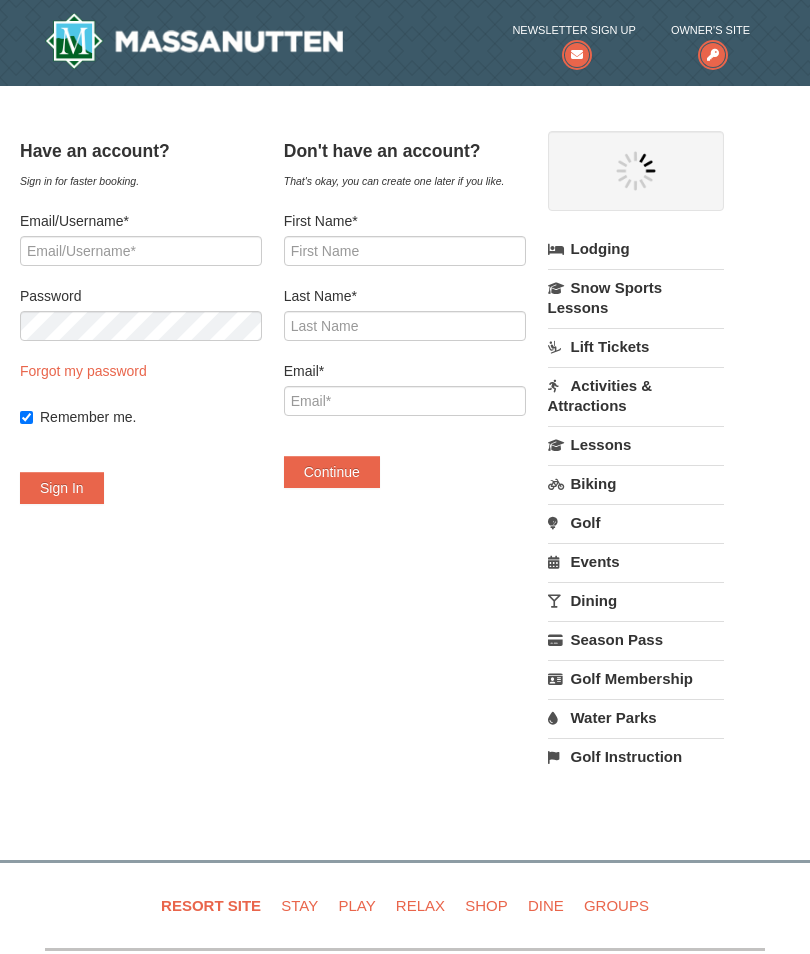 scroll, scrollTop: 0, scrollLeft: 0, axis: both 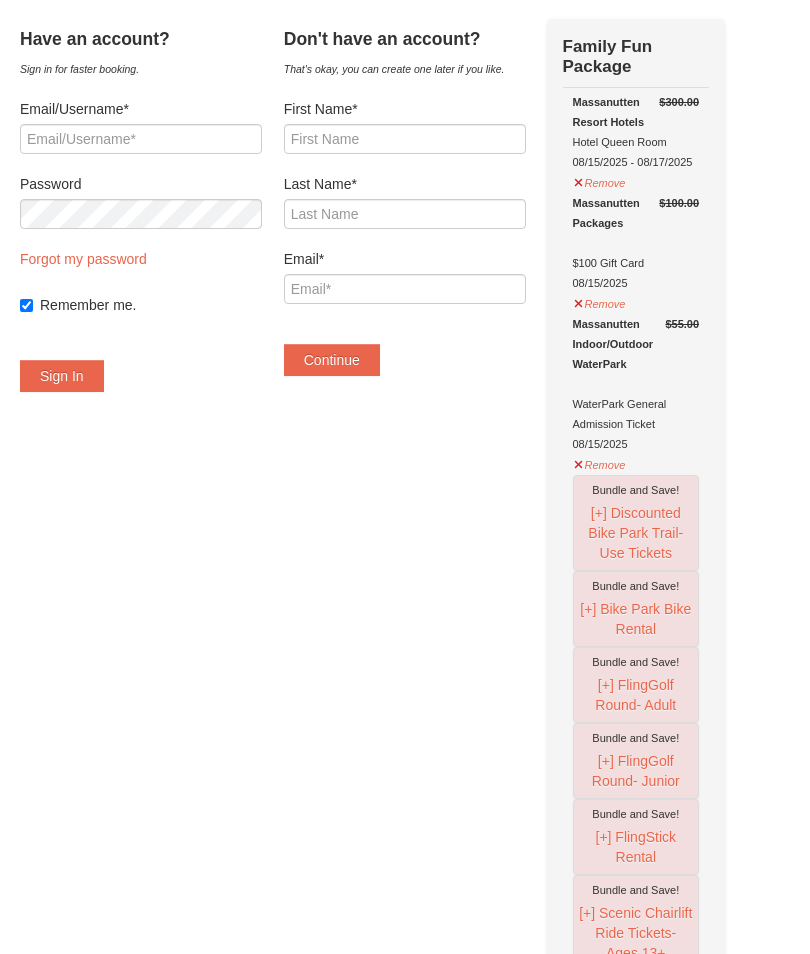 click on "$55.00" at bounding box center [682, 325] 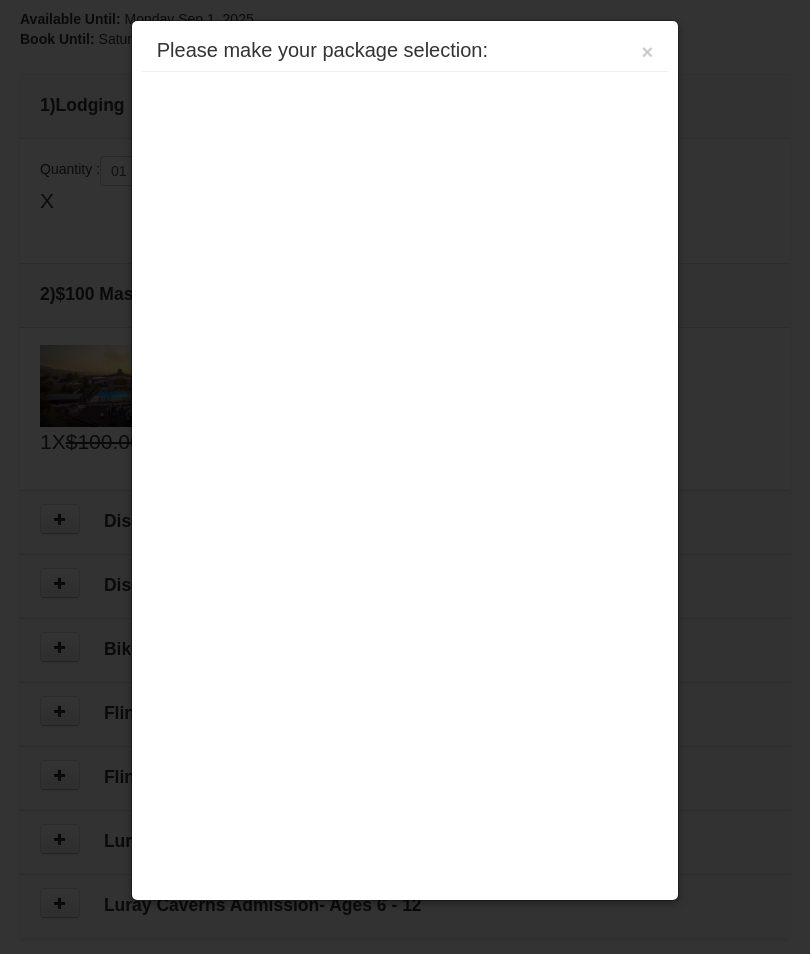scroll, scrollTop: 0, scrollLeft: 0, axis: both 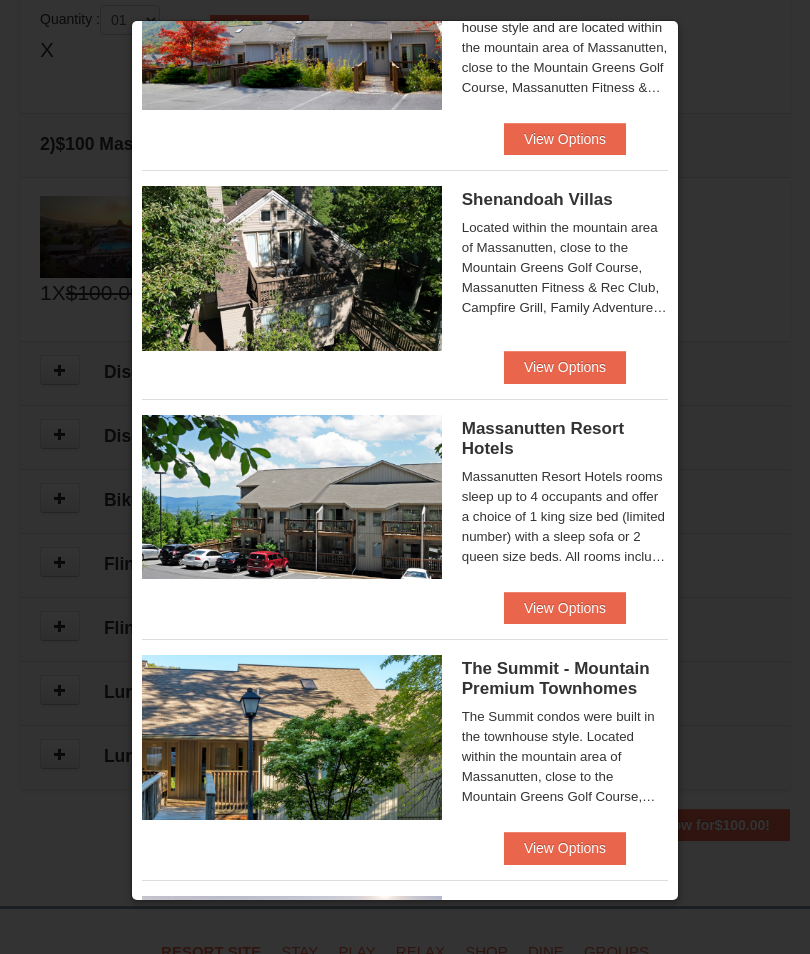 click on "View Options" at bounding box center [565, 608] 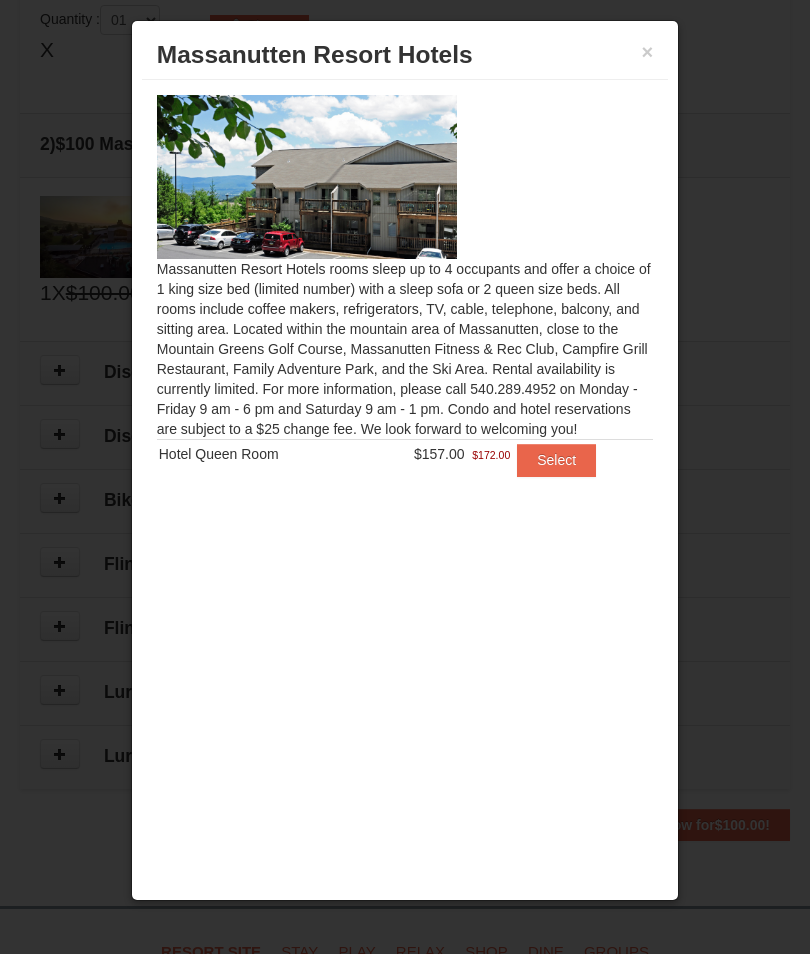 click on "Select" at bounding box center (556, 460) 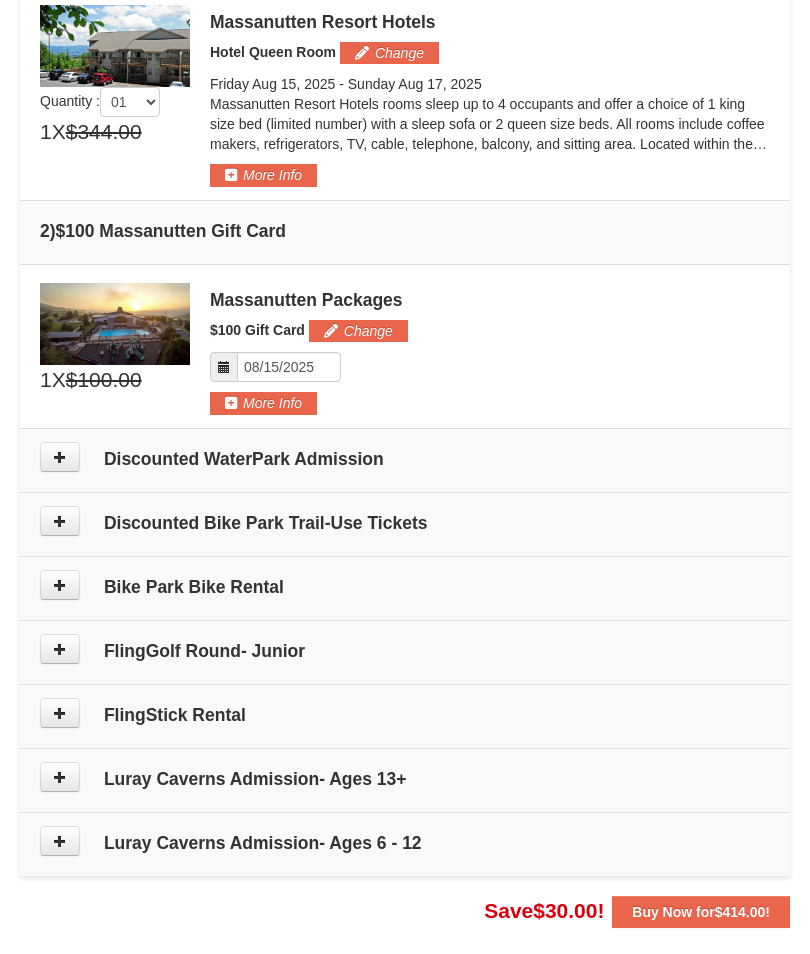 click on "Discounted WaterPark Admission" at bounding box center (405, 460) 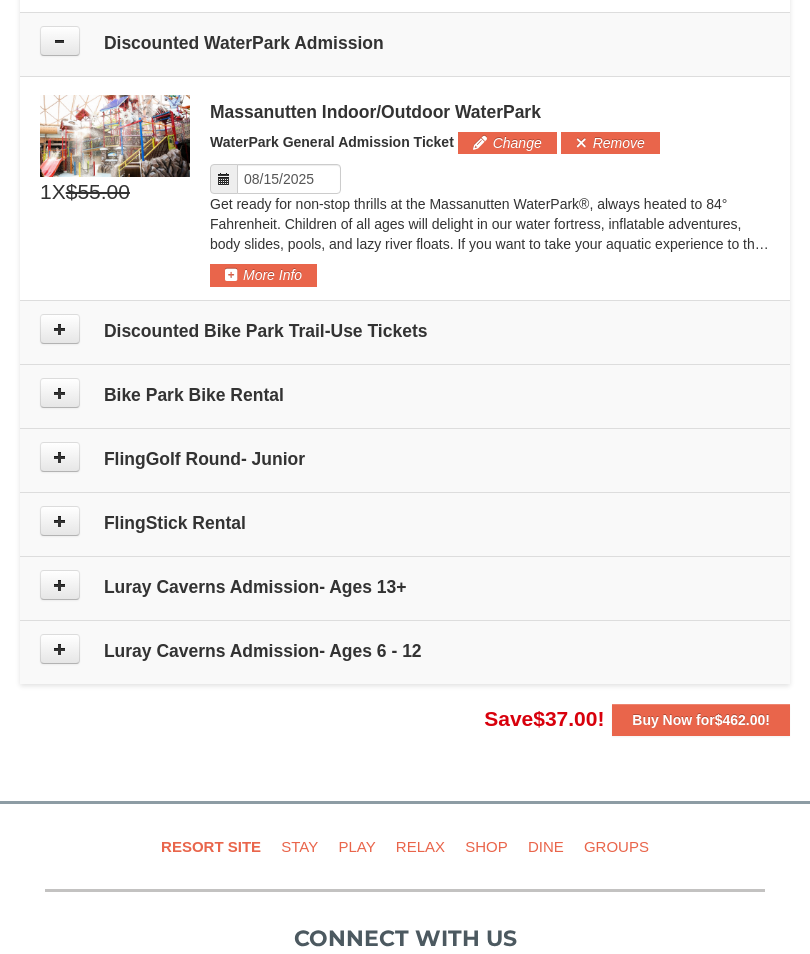 scroll, scrollTop: 1074, scrollLeft: 0, axis: vertical 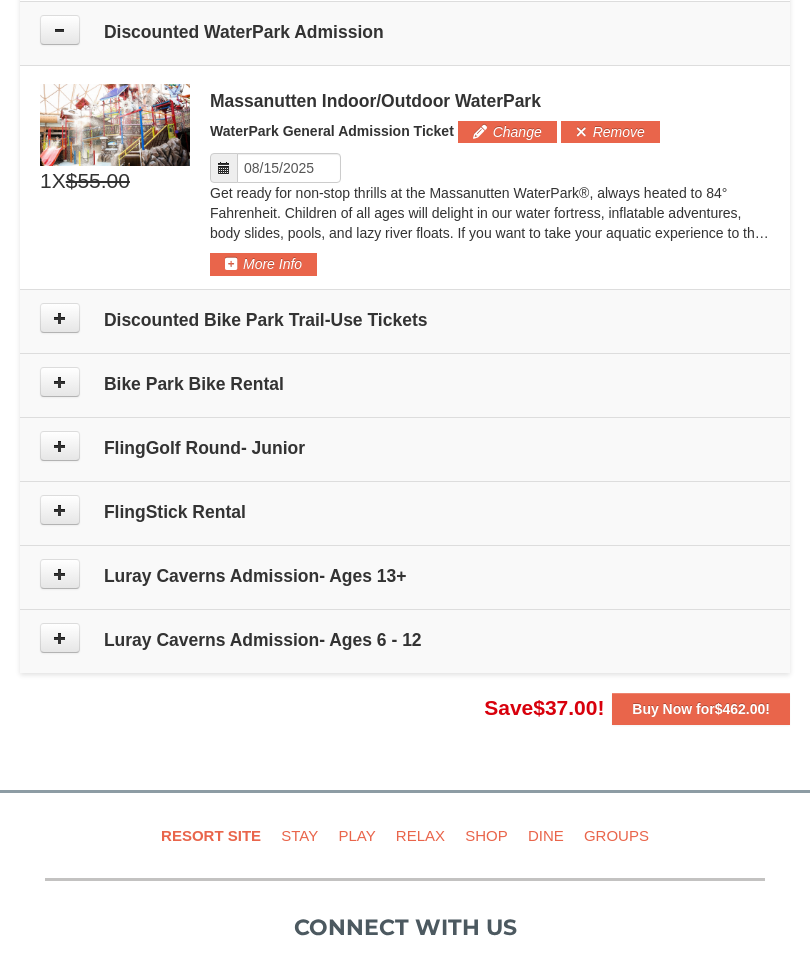 click on "Change" at bounding box center [507, 132] 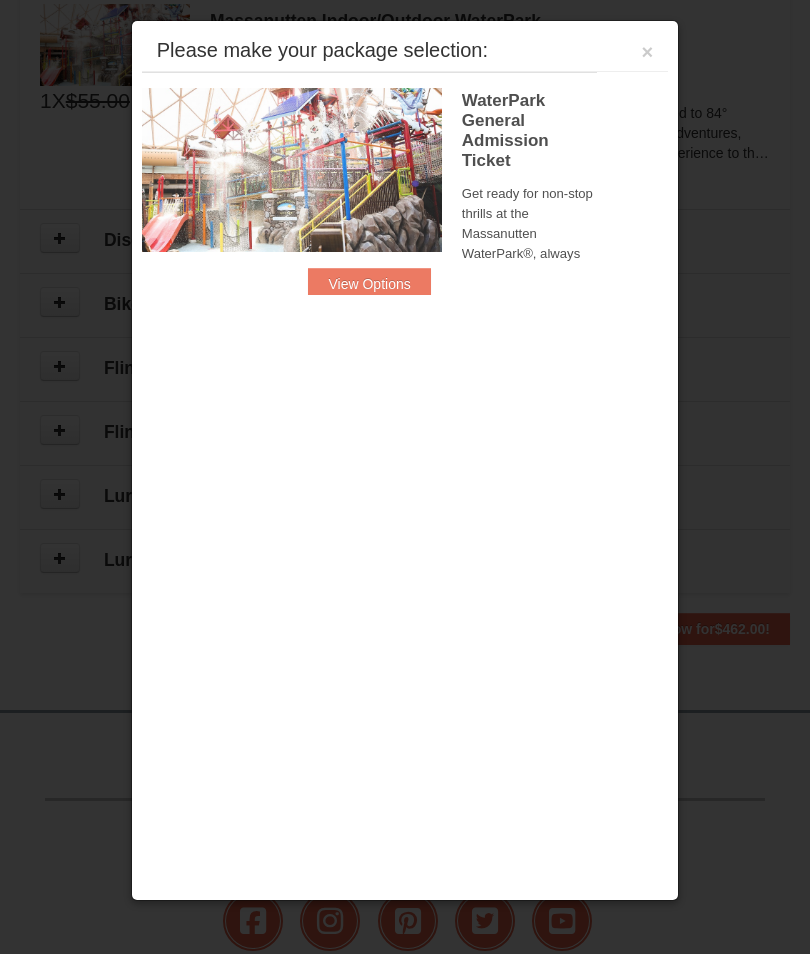 scroll, scrollTop: 1157, scrollLeft: 0, axis: vertical 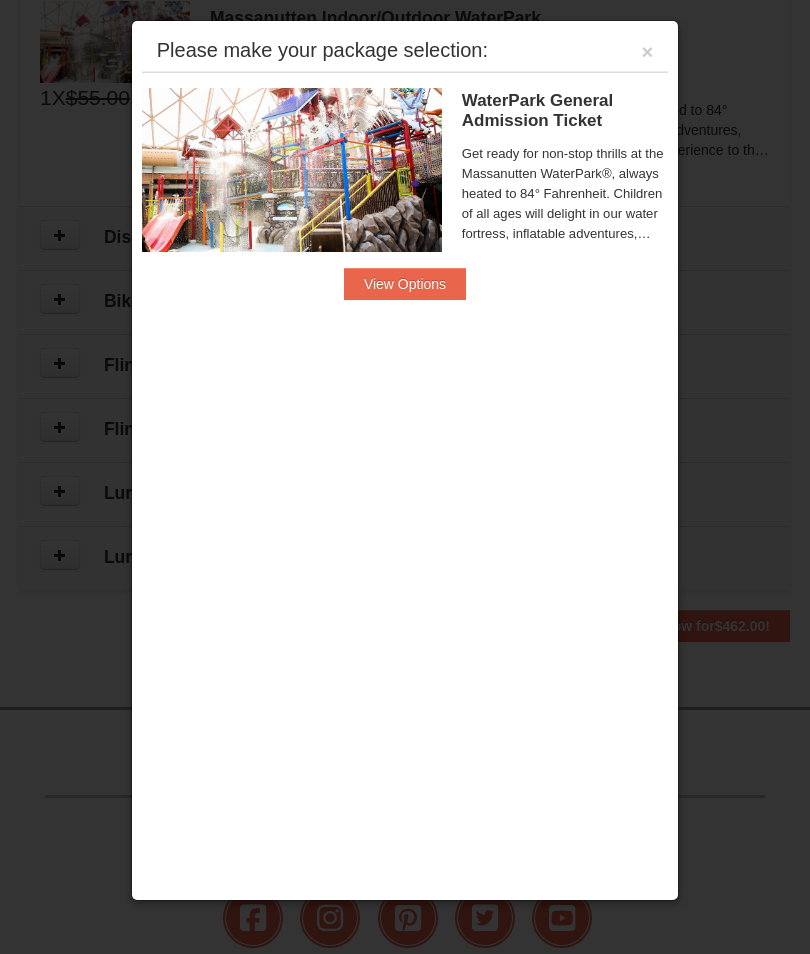click on "×" at bounding box center [648, 52] 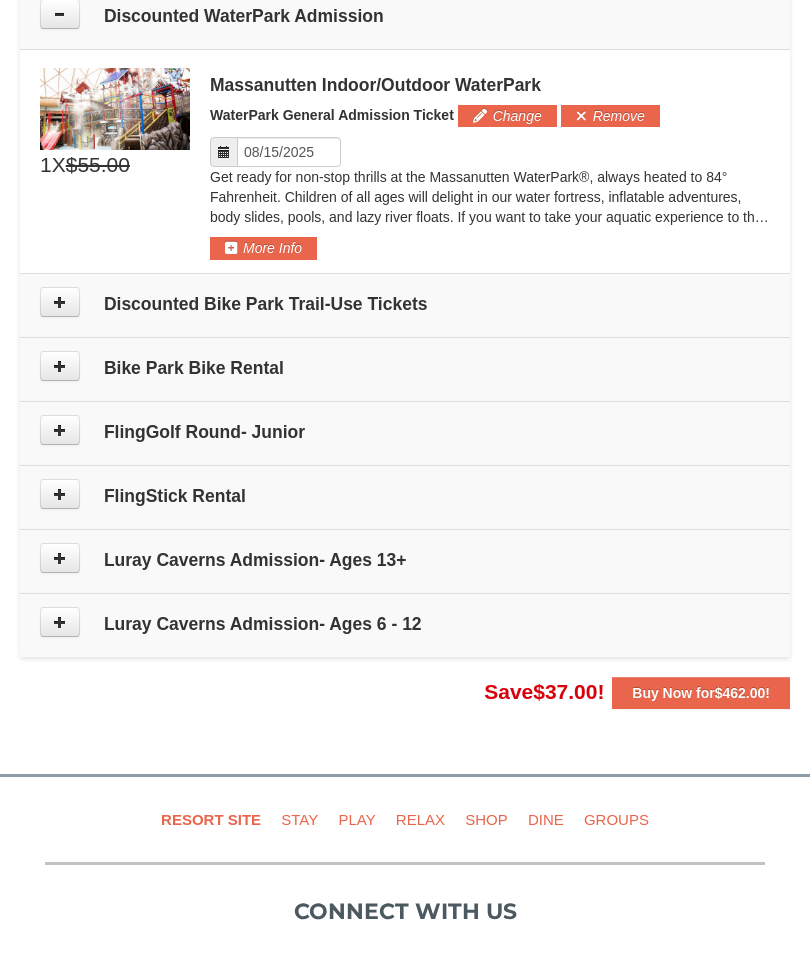 scroll, scrollTop: 1084, scrollLeft: 0, axis: vertical 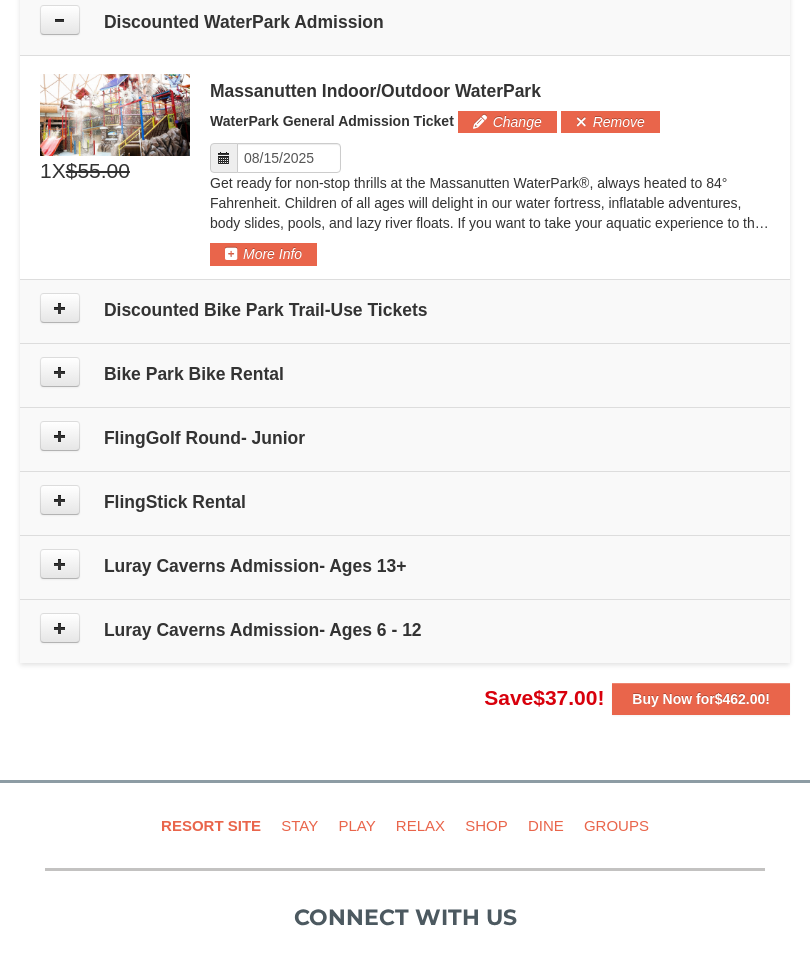 click on "Change" at bounding box center [507, 122] 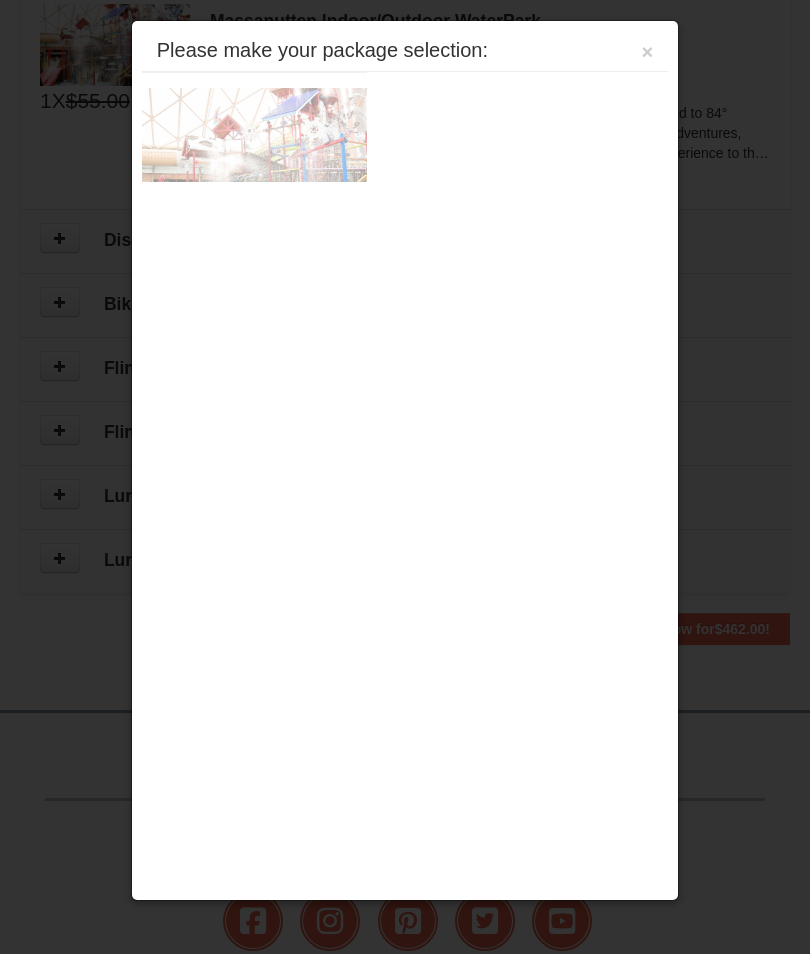 scroll, scrollTop: 1157, scrollLeft: 0, axis: vertical 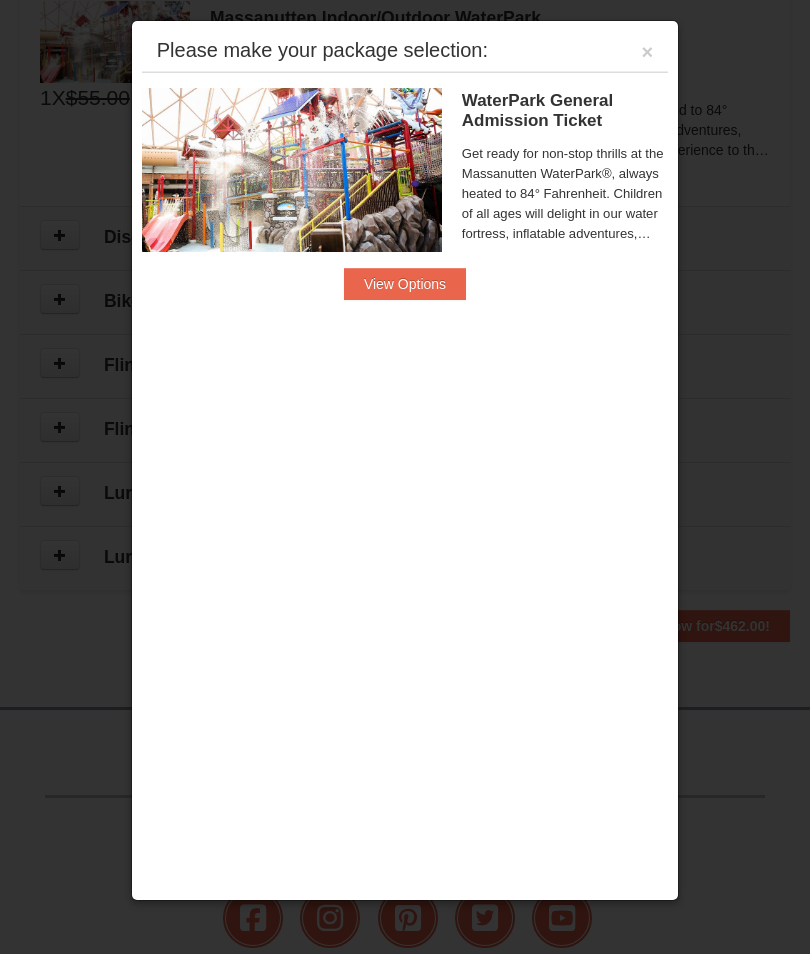 click on "×" at bounding box center (648, 52) 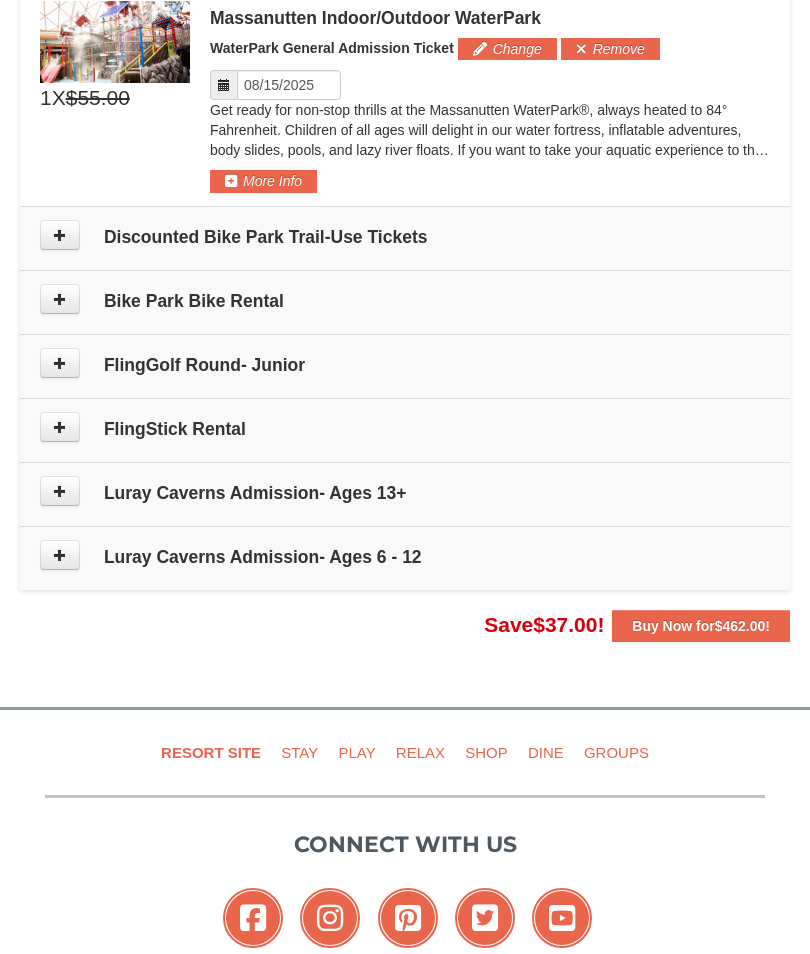 click on "Change" at bounding box center (507, 49) 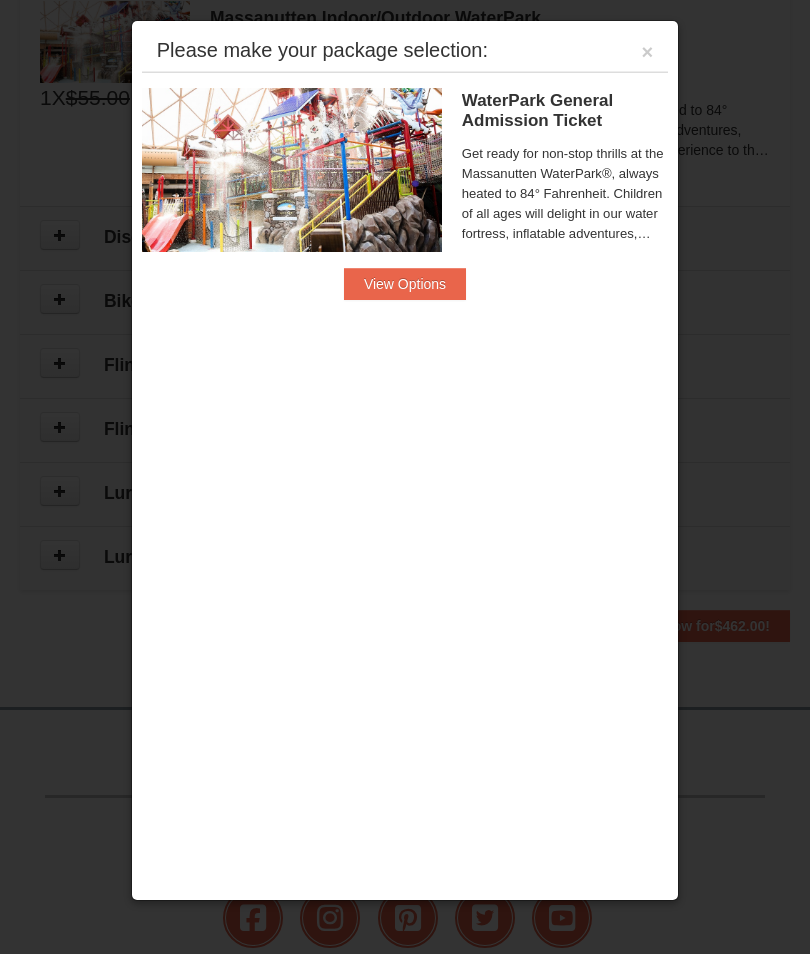 click on "View Options" at bounding box center (405, 284) 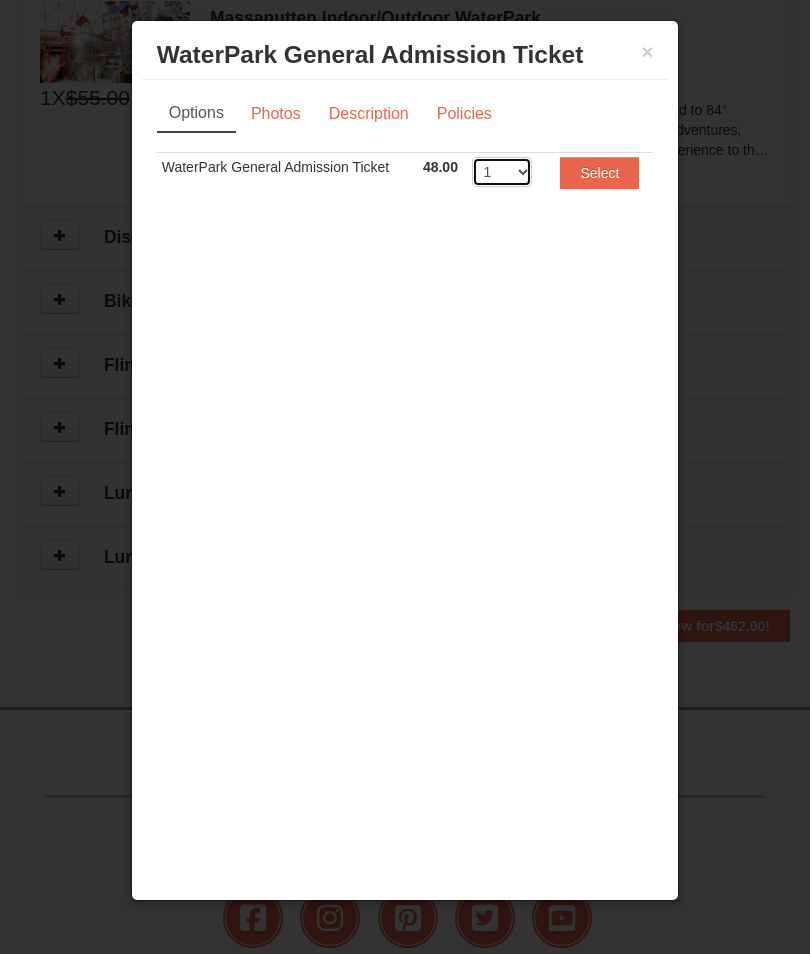click on "1 2 3 4 5 6 7 8" at bounding box center (502, 172) 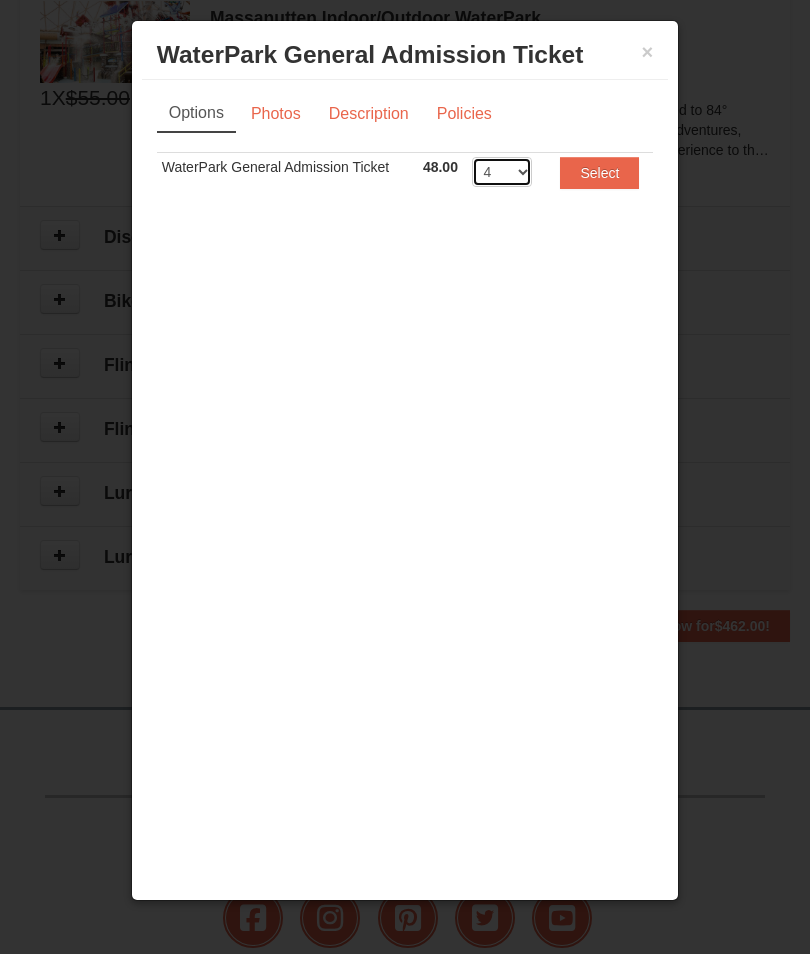 click on "1 2 3 4 5 6 7 8" at bounding box center [502, 172] 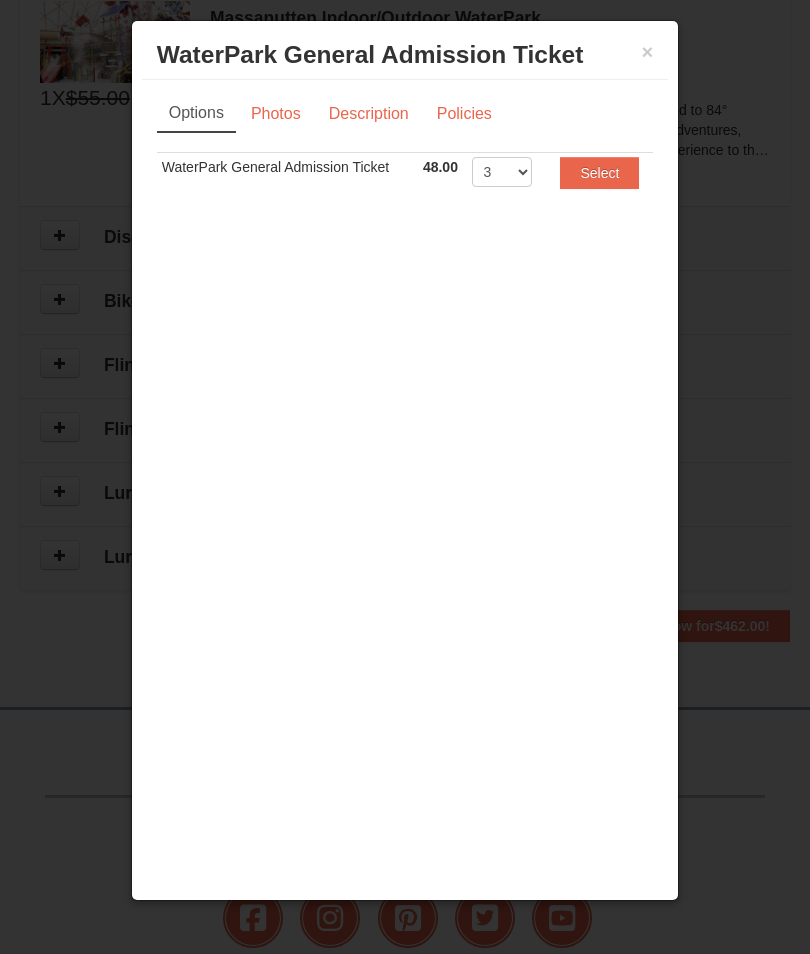 click on "Select" at bounding box center (599, 173) 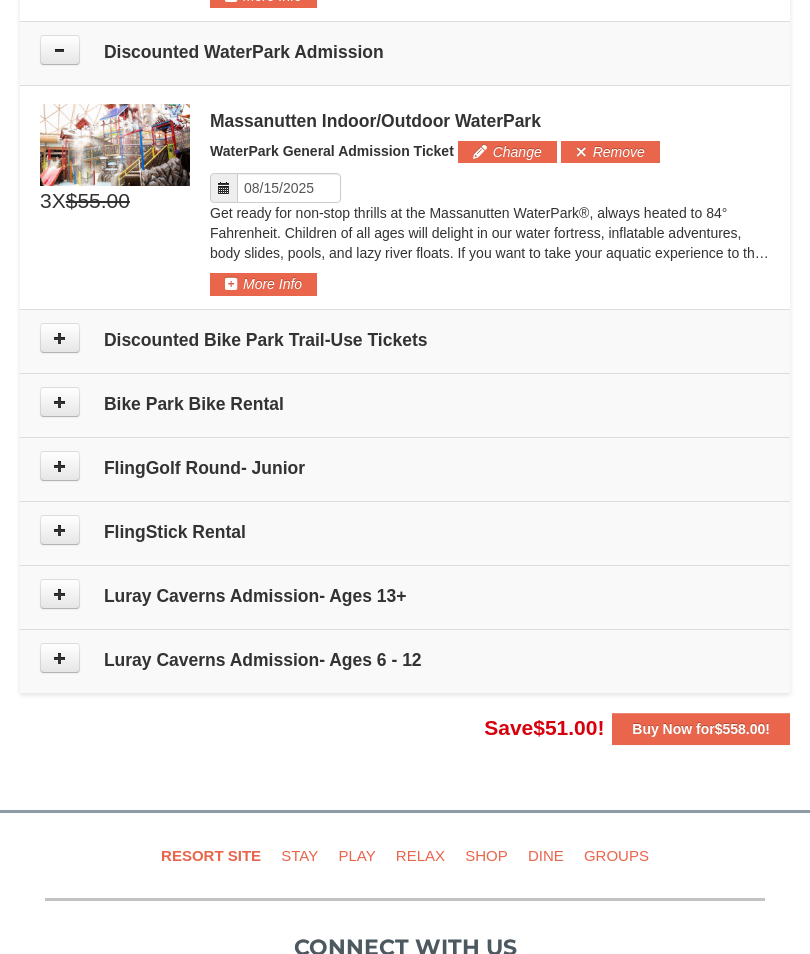 scroll, scrollTop: 1052, scrollLeft: 0, axis: vertical 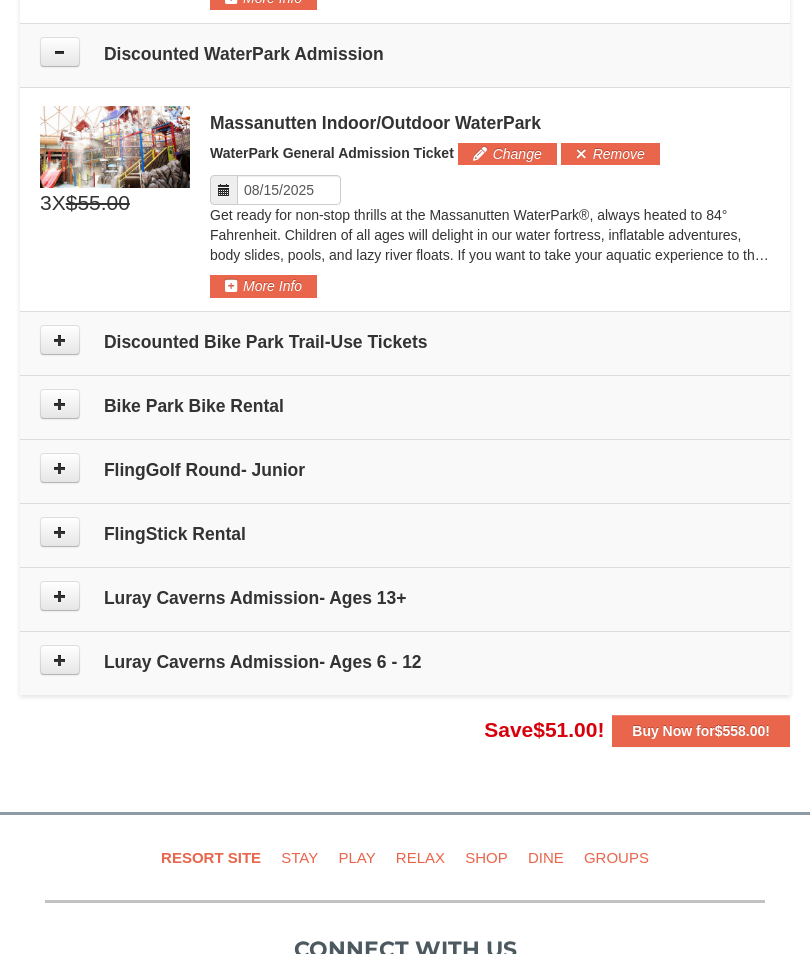 click on "More Info" at bounding box center (263, 286) 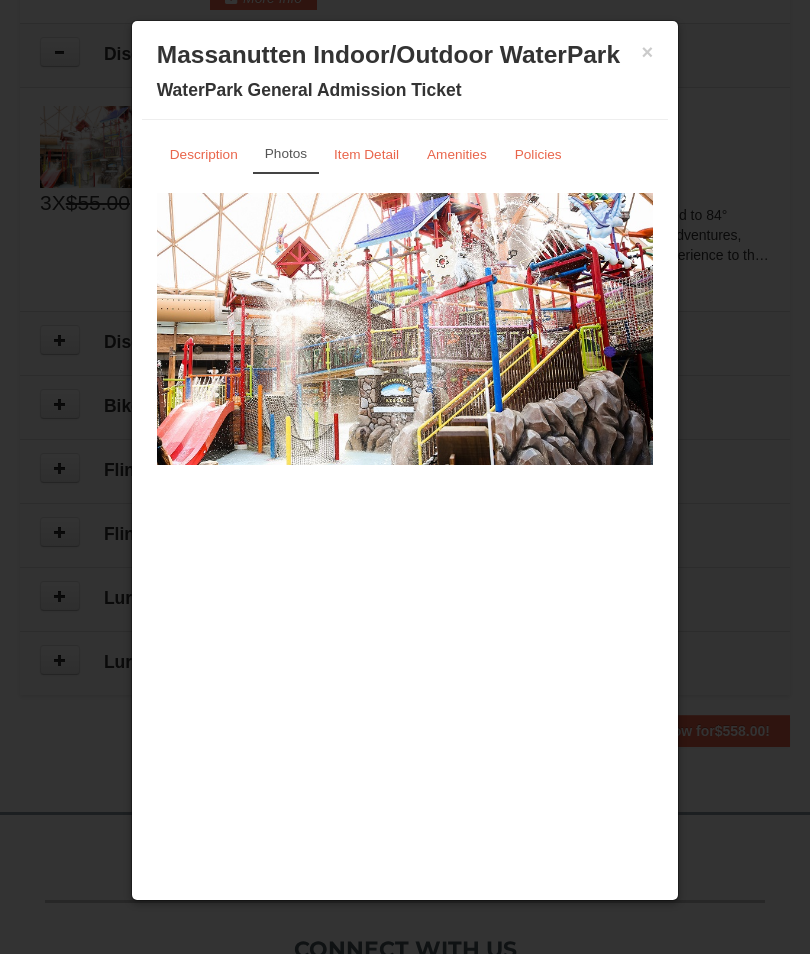 click on "×" at bounding box center [648, 52] 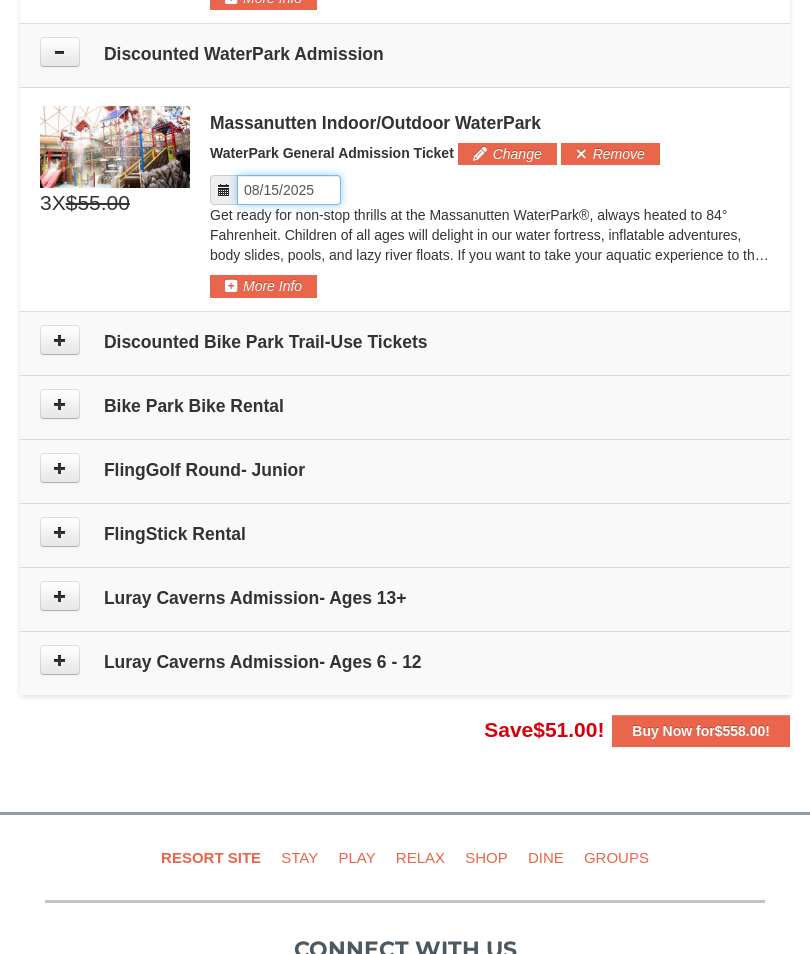 click on "Please format dates MM/DD/YYYY" at bounding box center (289, 190) 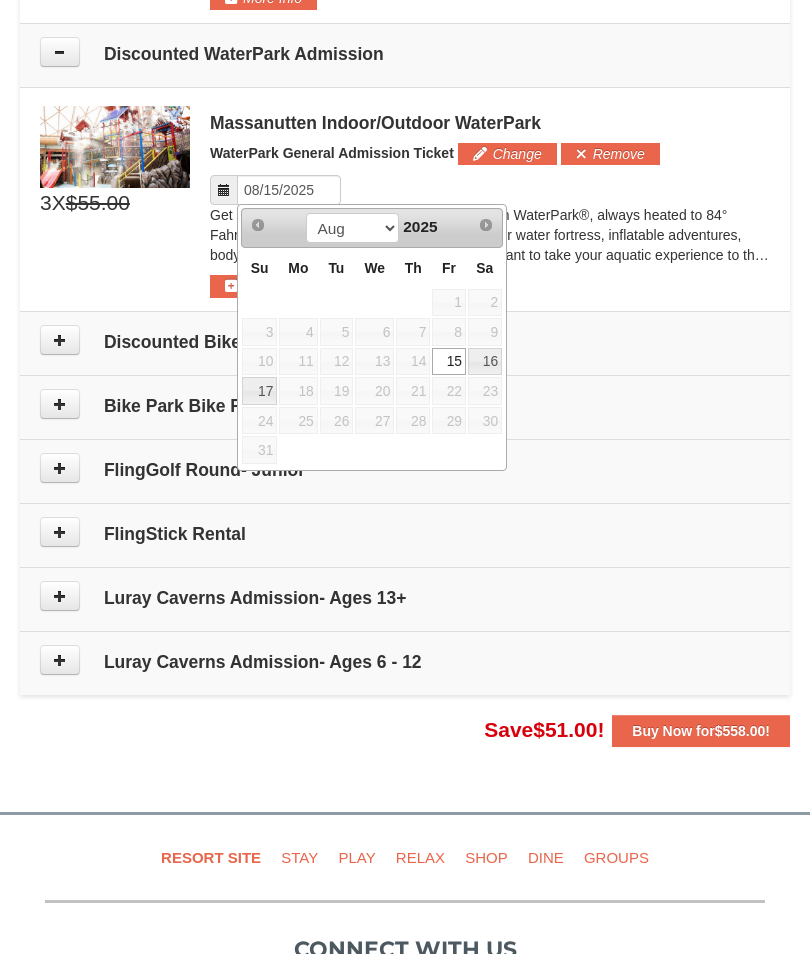 click on "16" at bounding box center (485, 362) 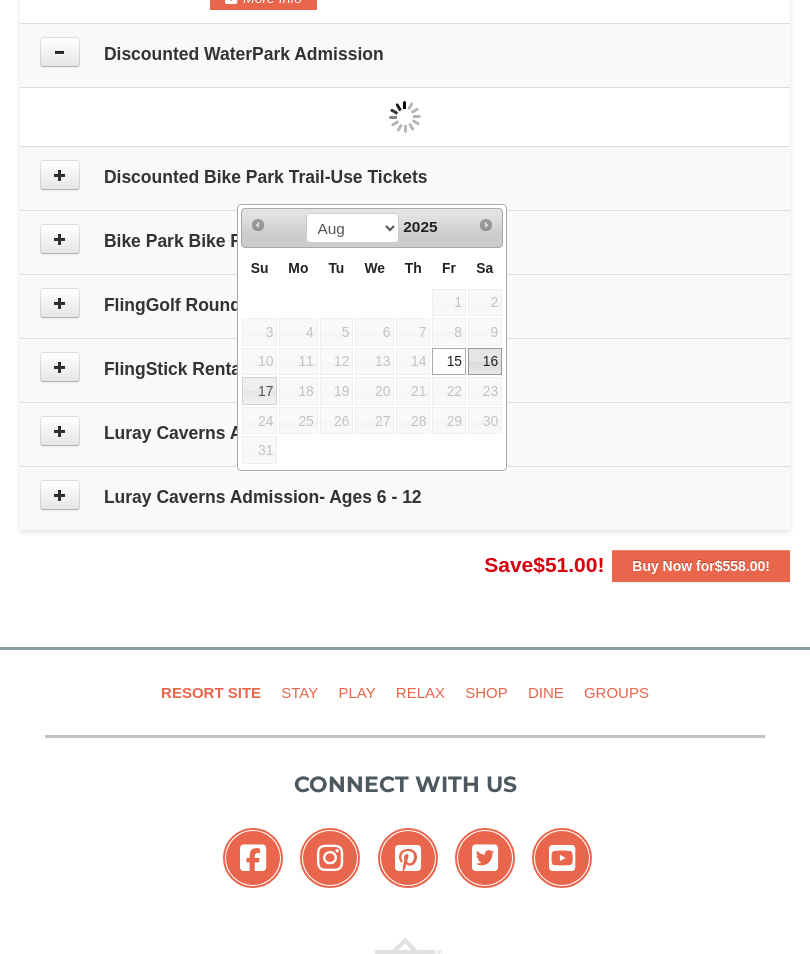 type on "08/16/2025" 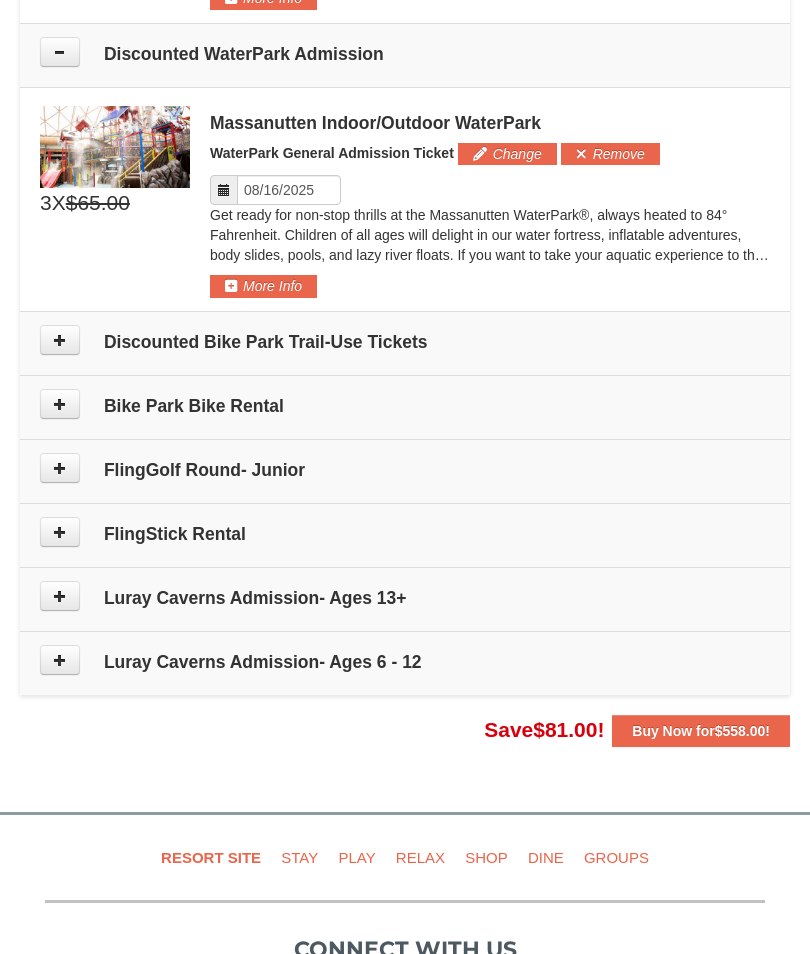 click on "Change" at bounding box center [507, 154] 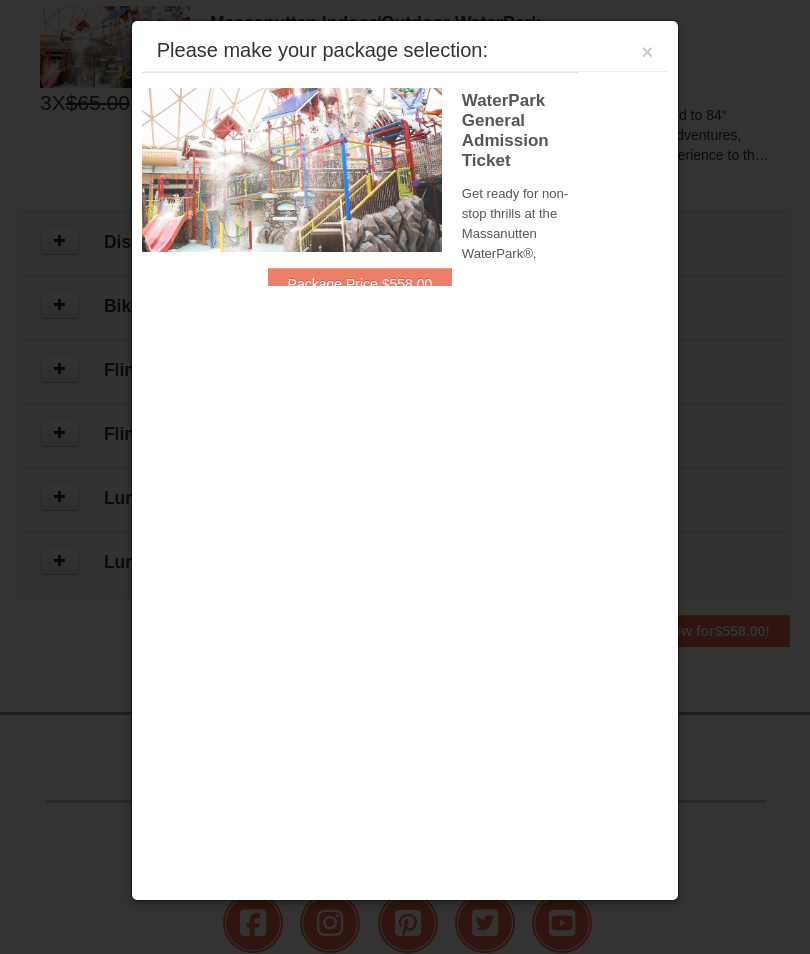 scroll, scrollTop: 1157, scrollLeft: 0, axis: vertical 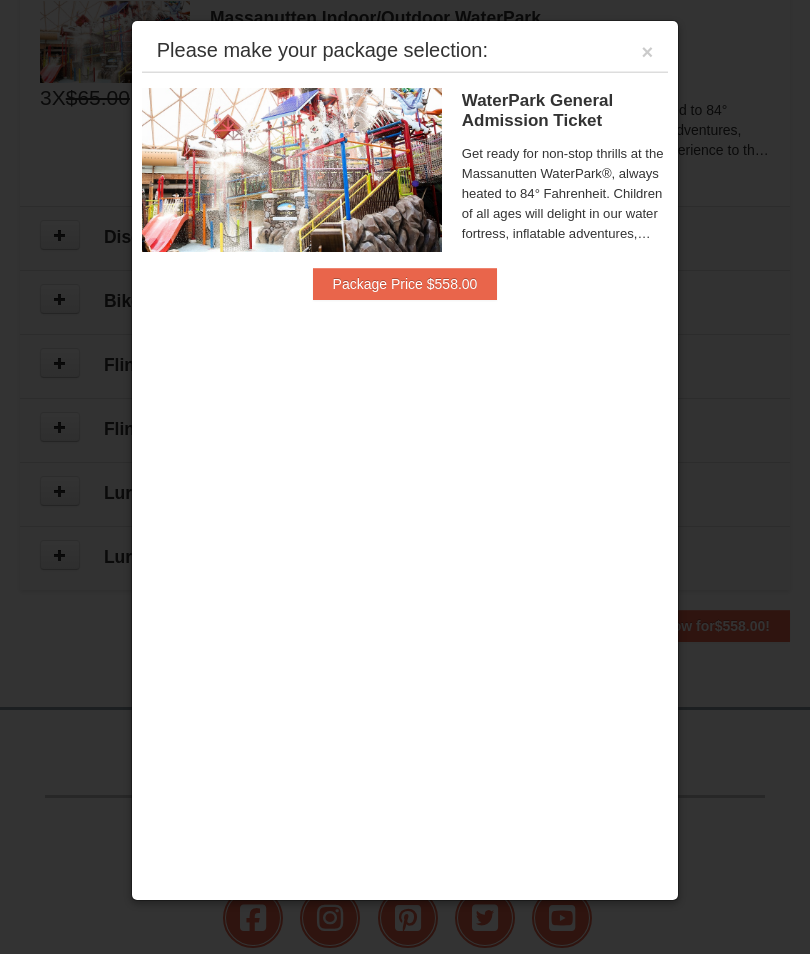click on "×" at bounding box center [648, 52] 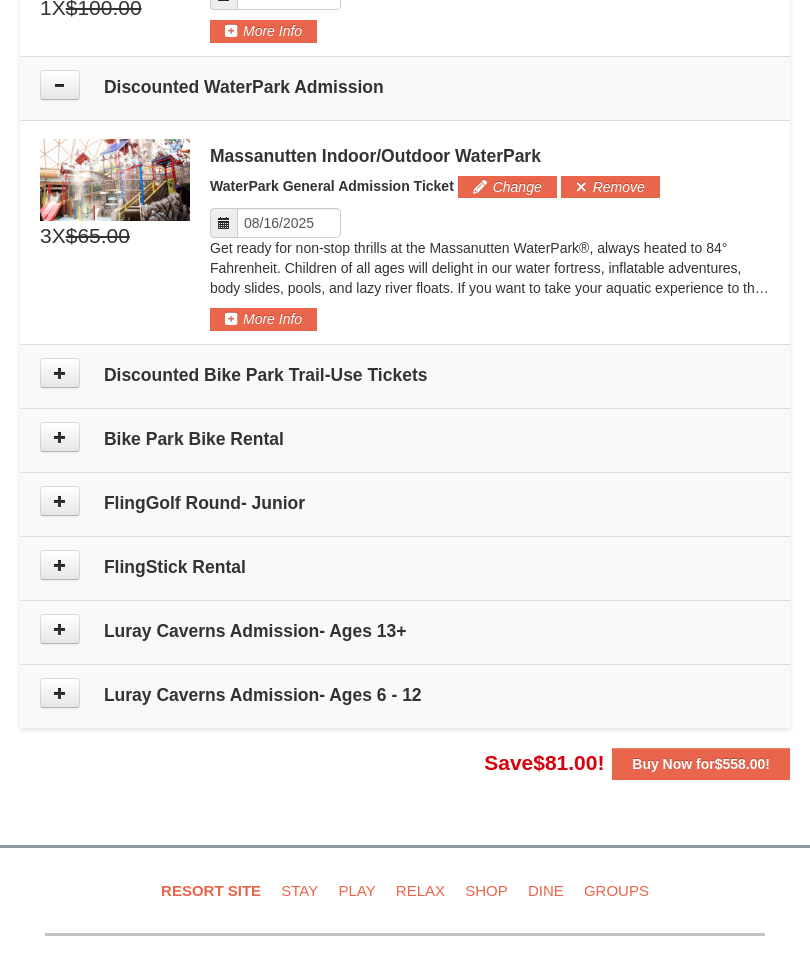 scroll, scrollTop: 967, scrollLeft: 0, axis: vertical 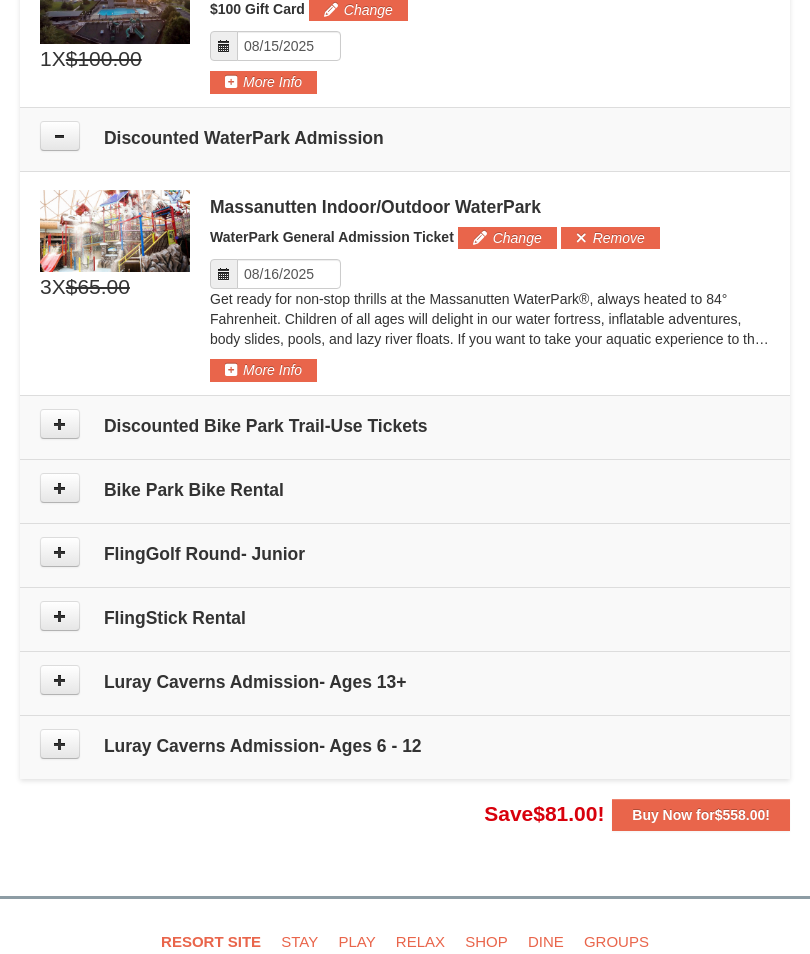 click on "Change" at bounding box center (507, 238) 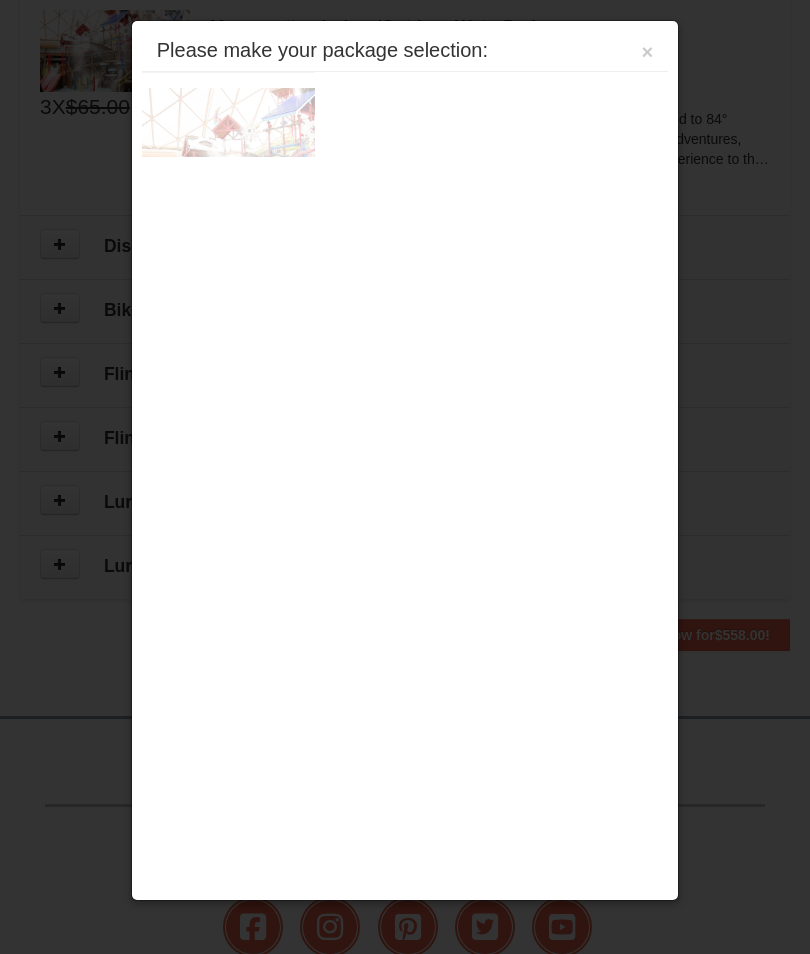 scroll, scrollTop: 1157, scrollLeft: 0, axis: vertical 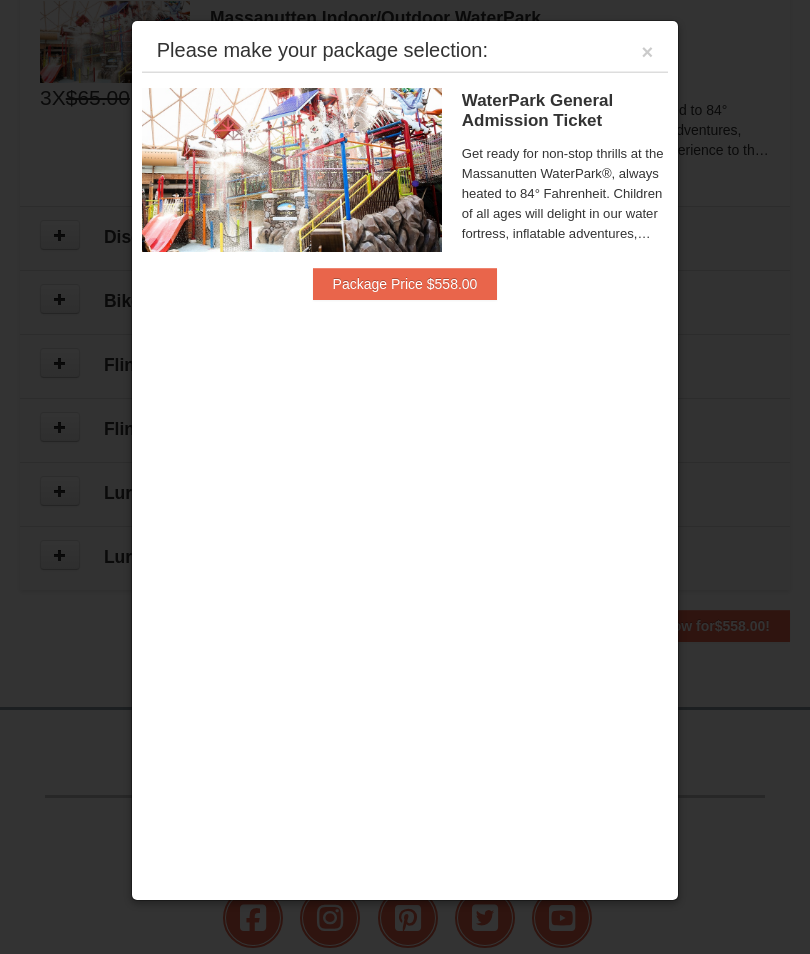 click on "×" at bounding box center (648, 52) 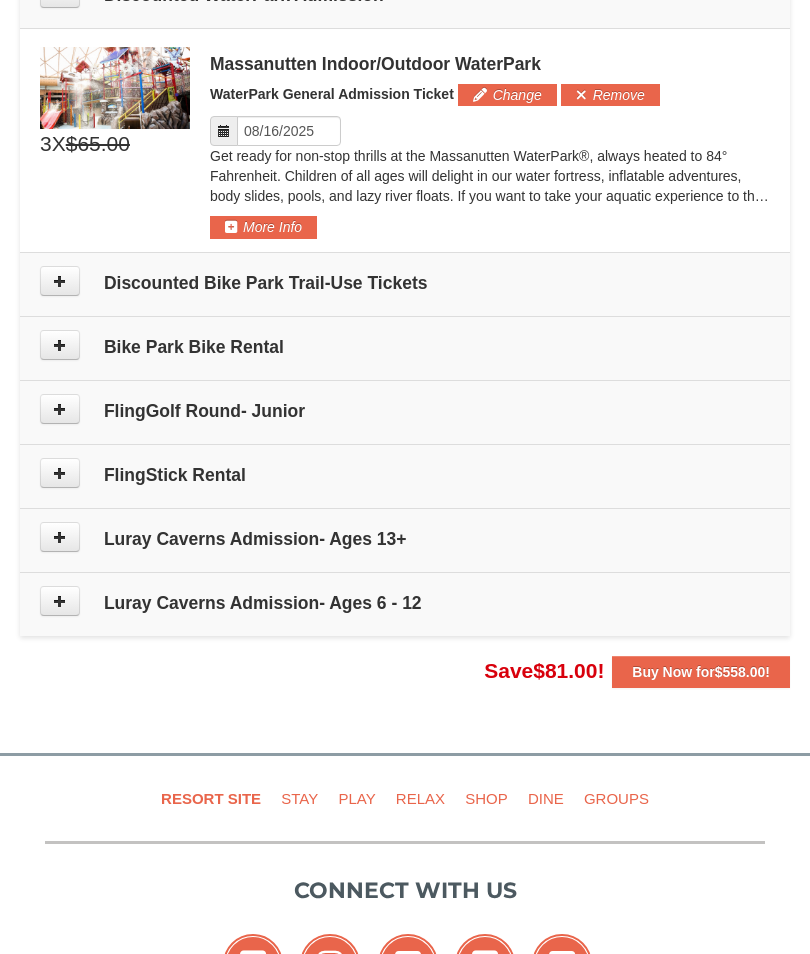 scroll, scrollTop: 1094, scrollLeft: 0, axis: vertical 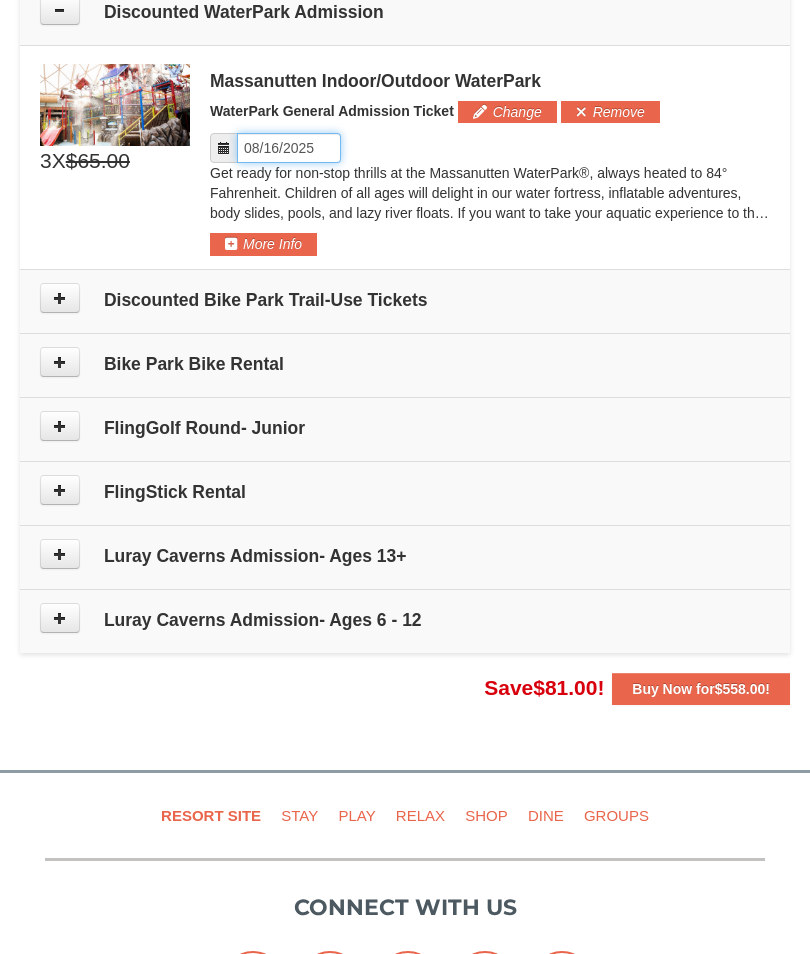 click on "Please format dates MM/DD/YYYY" at bounding box center (289, 148) 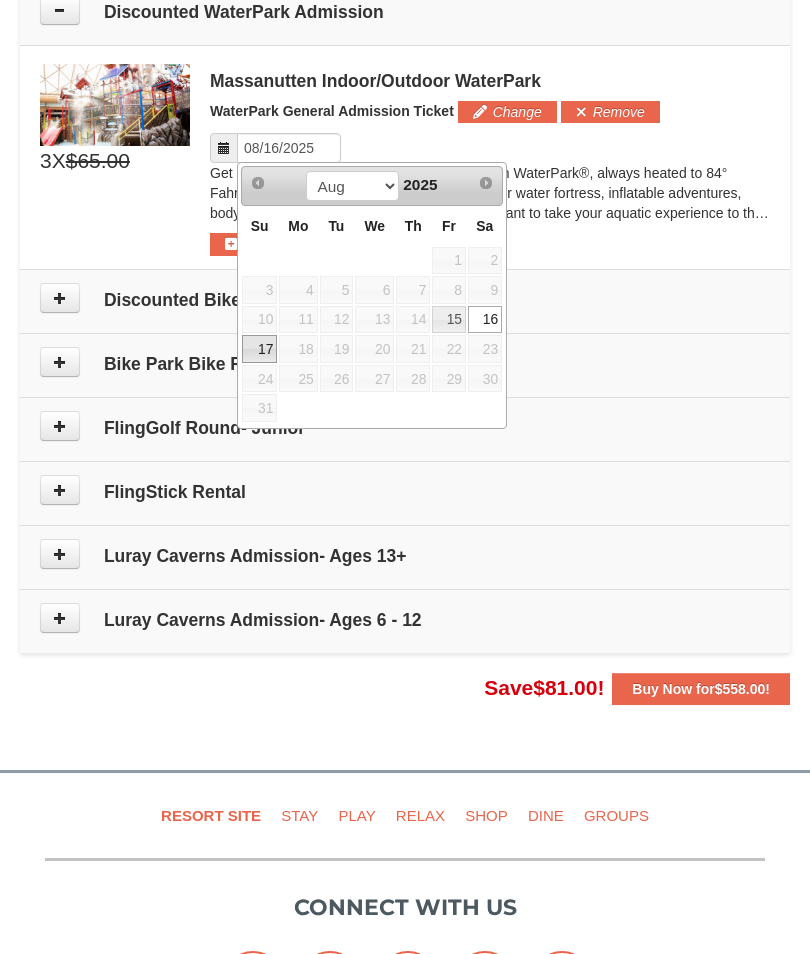 click on "17" at bounding box center [259, 349] 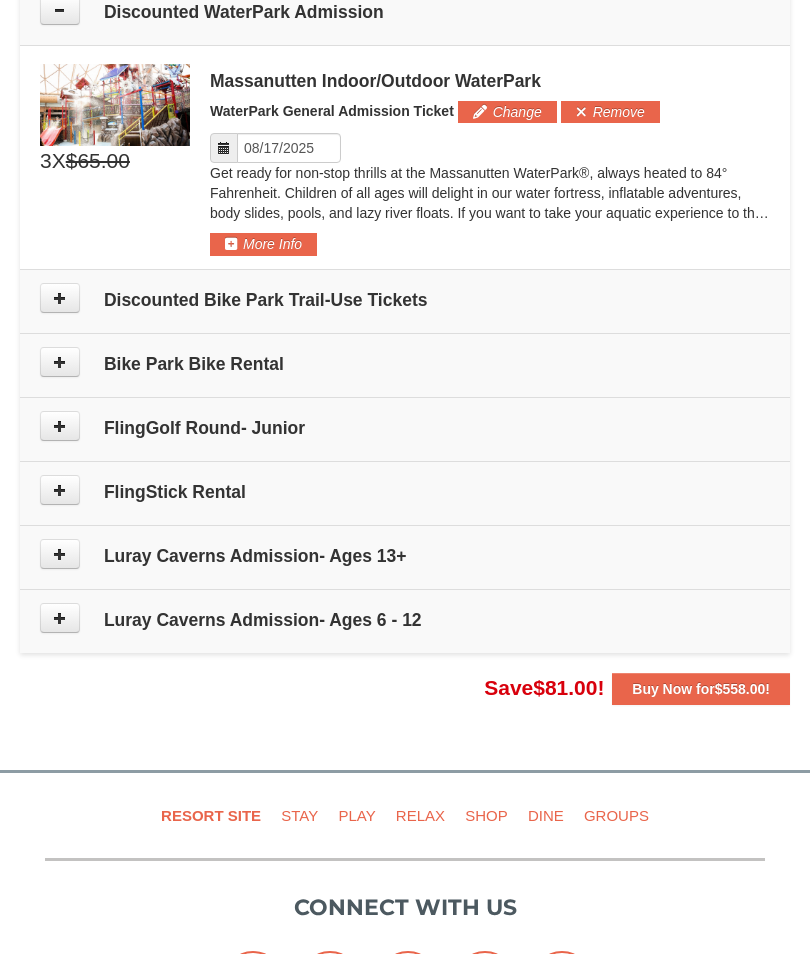 click on "Change" at bounding box center [507, 112] 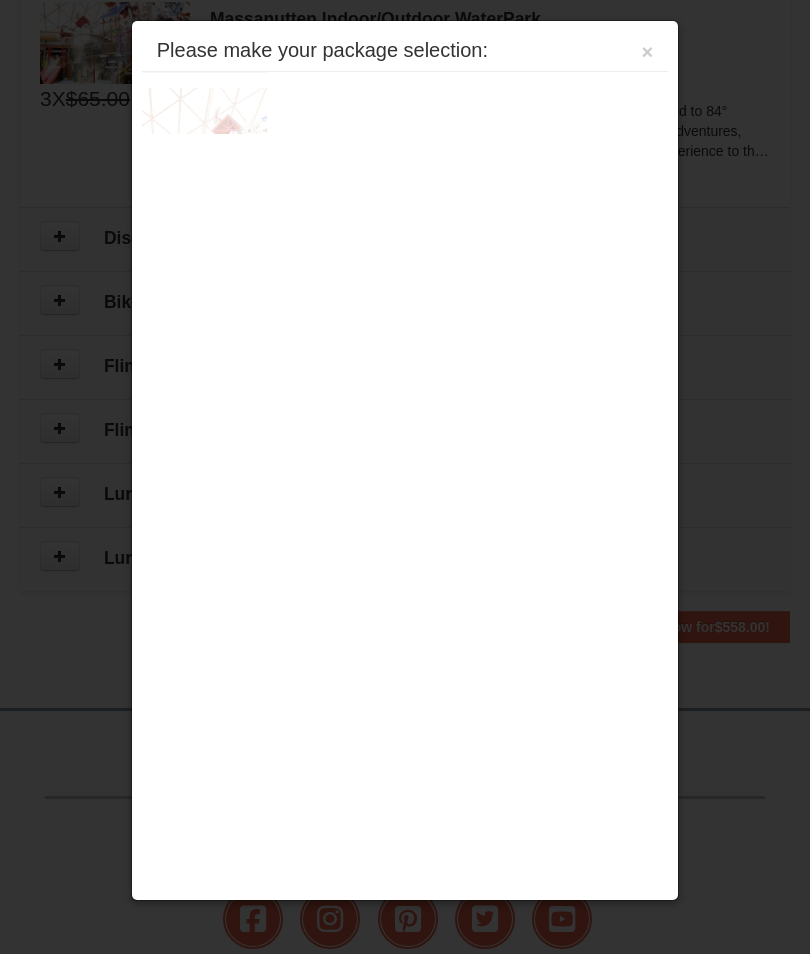 scroll, scrollTop: 1157, scrollLeft: 0, axis: vertical 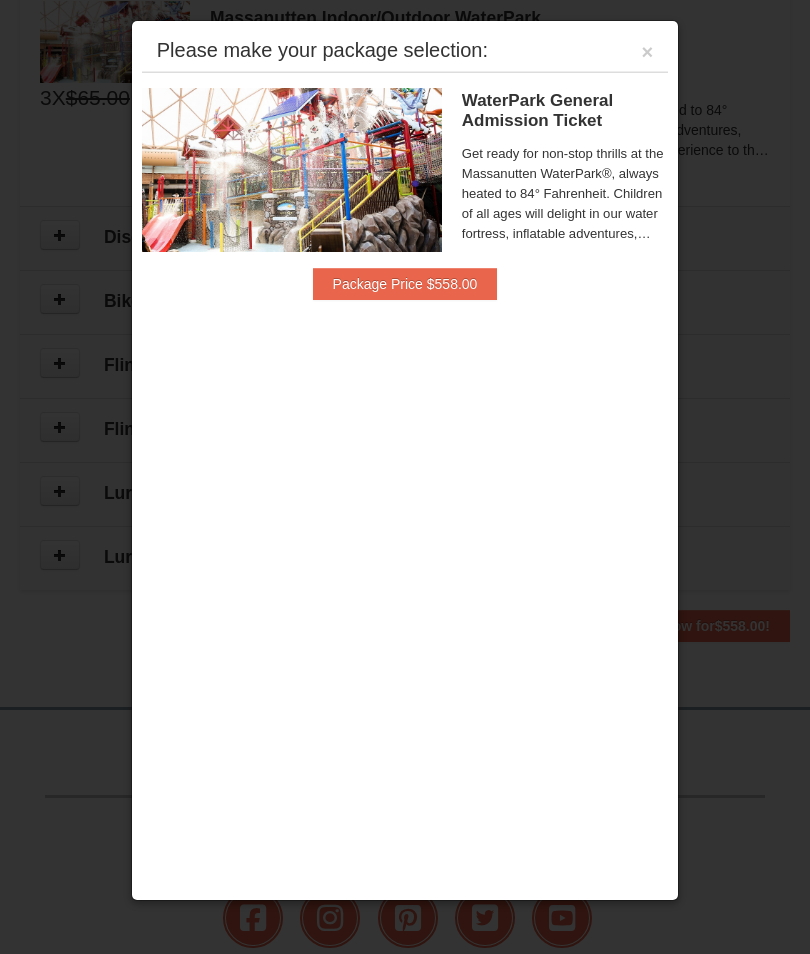 click on "×" at bounding box center (648, 52) 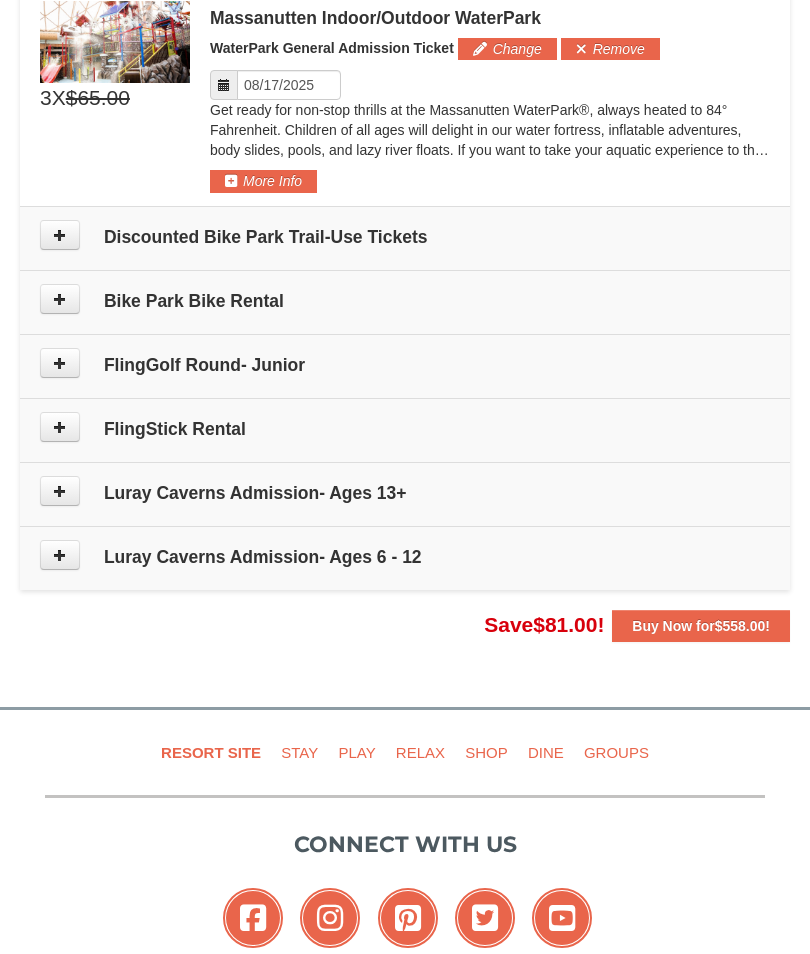 click on "$558.00" at bounding box center (740, 626) 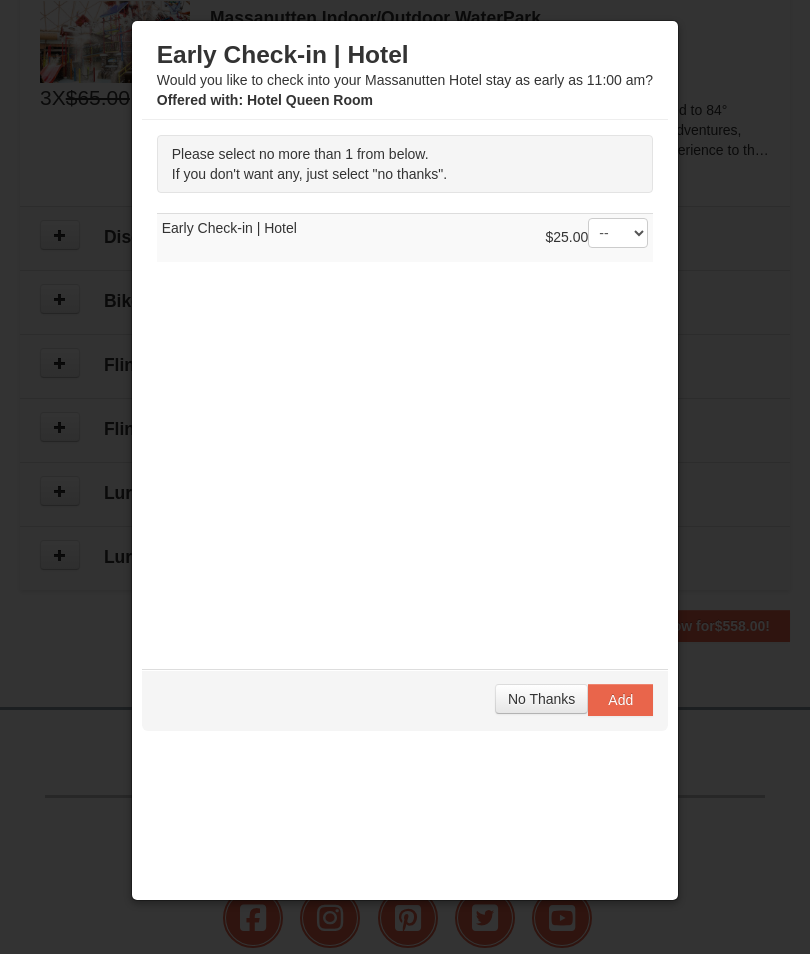 click on "Add" at bounding box center [620, 700] 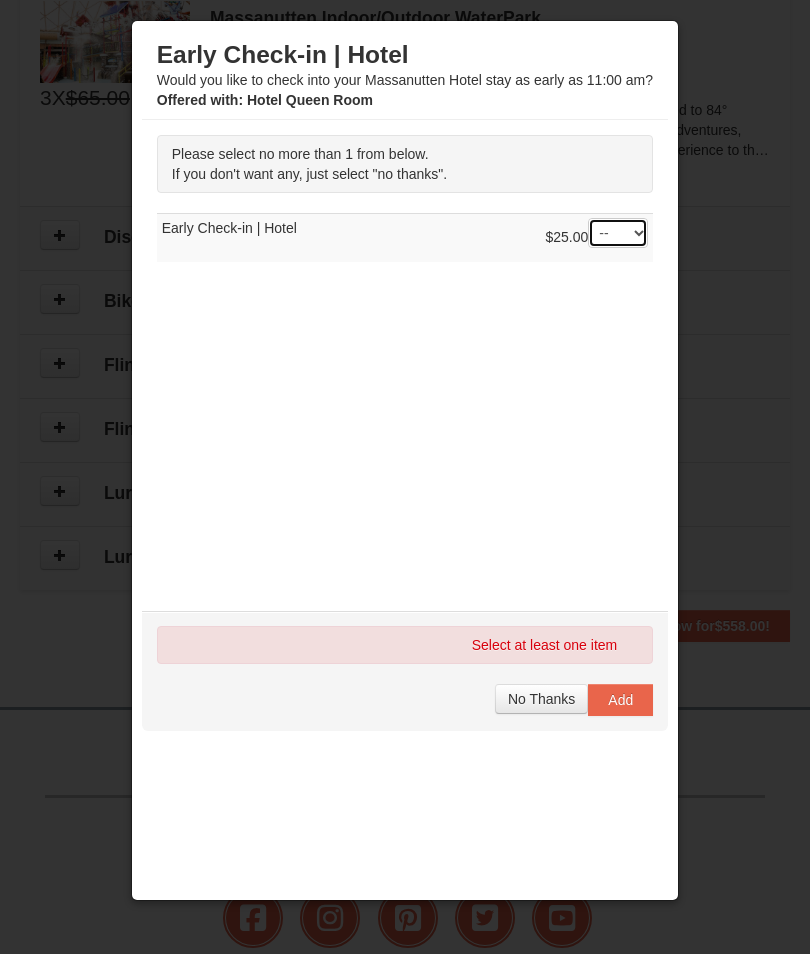 click on "--
01" at bounding box center (618, 233) 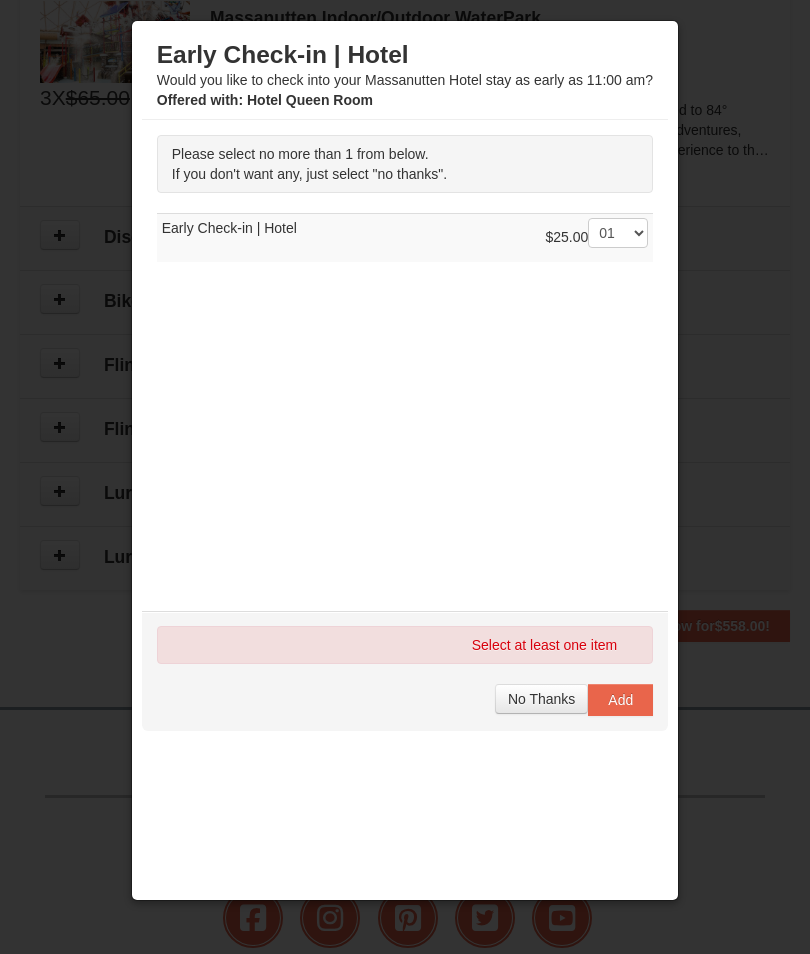 click on "Add" at bounding box center [620, 700] 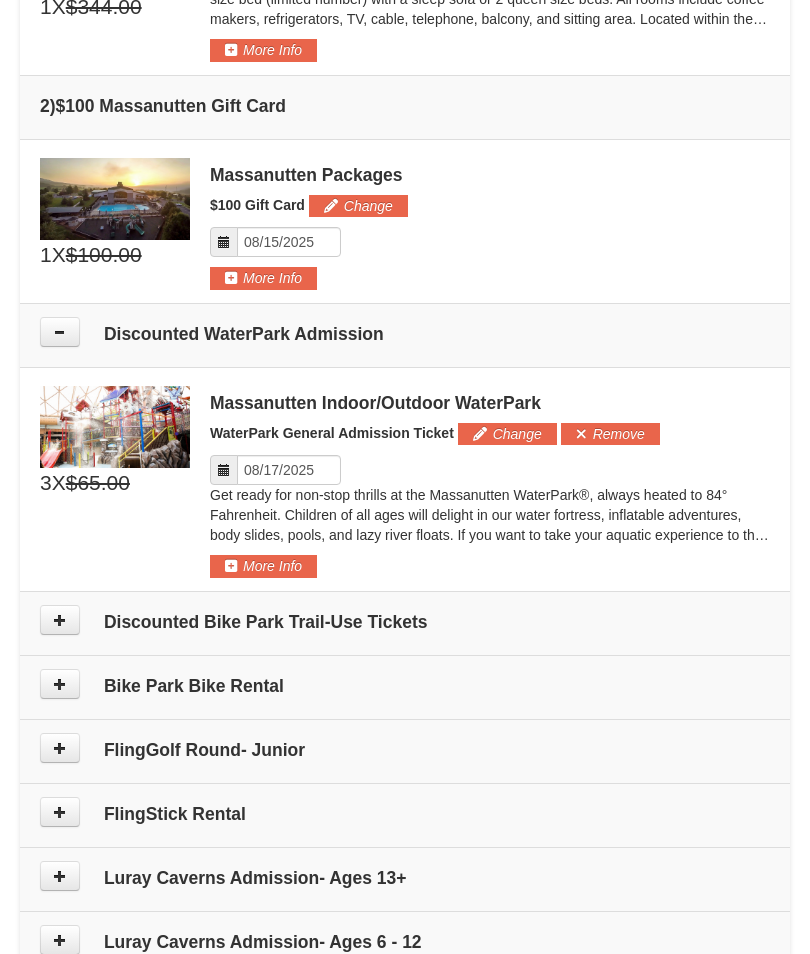 scroll, scrollTop: 778, scrollLeft: 0, axis: vertical 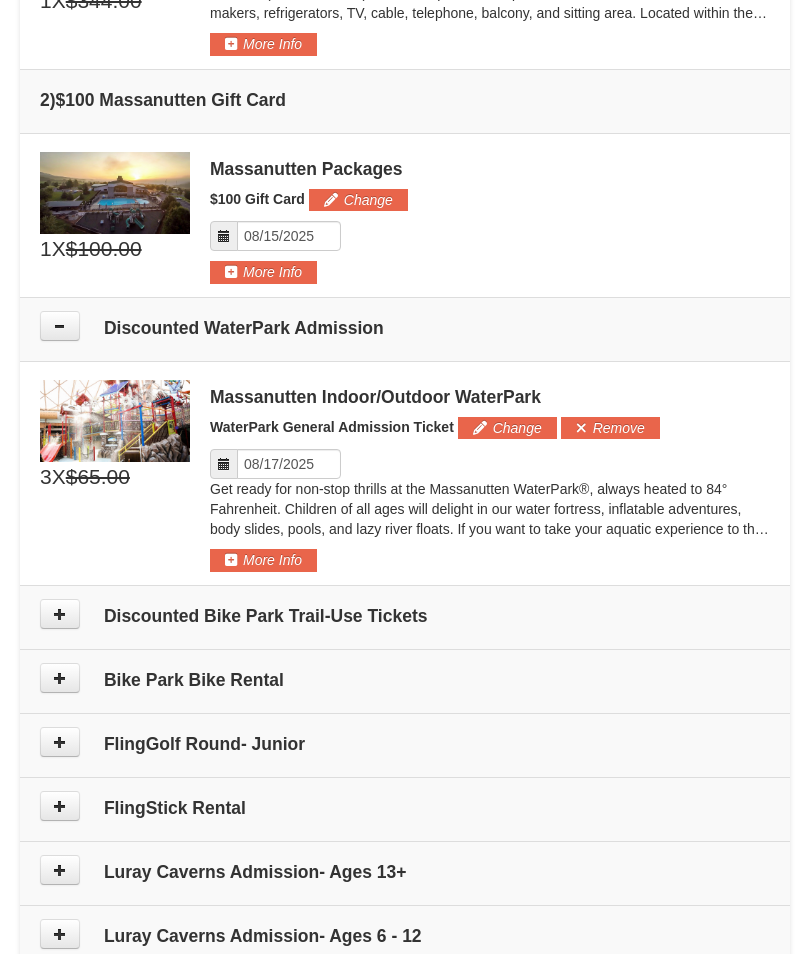 click at bounding box center (405, 477) 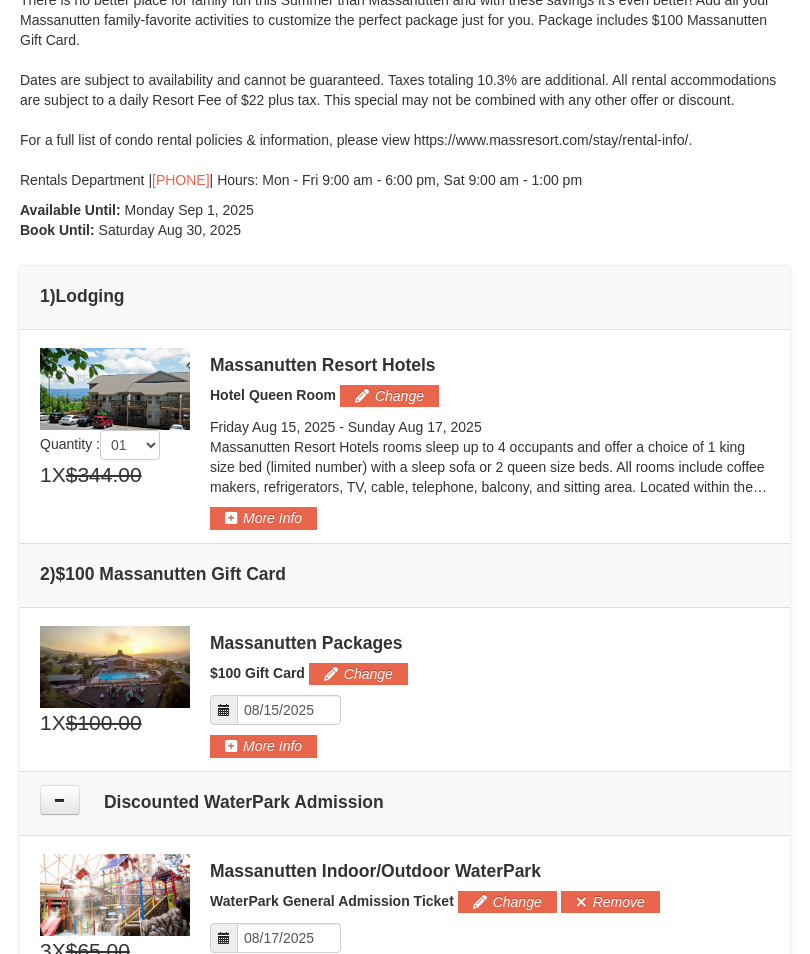 scroll, scrollTop: 306, scrollLeft: 0, axis: vertical 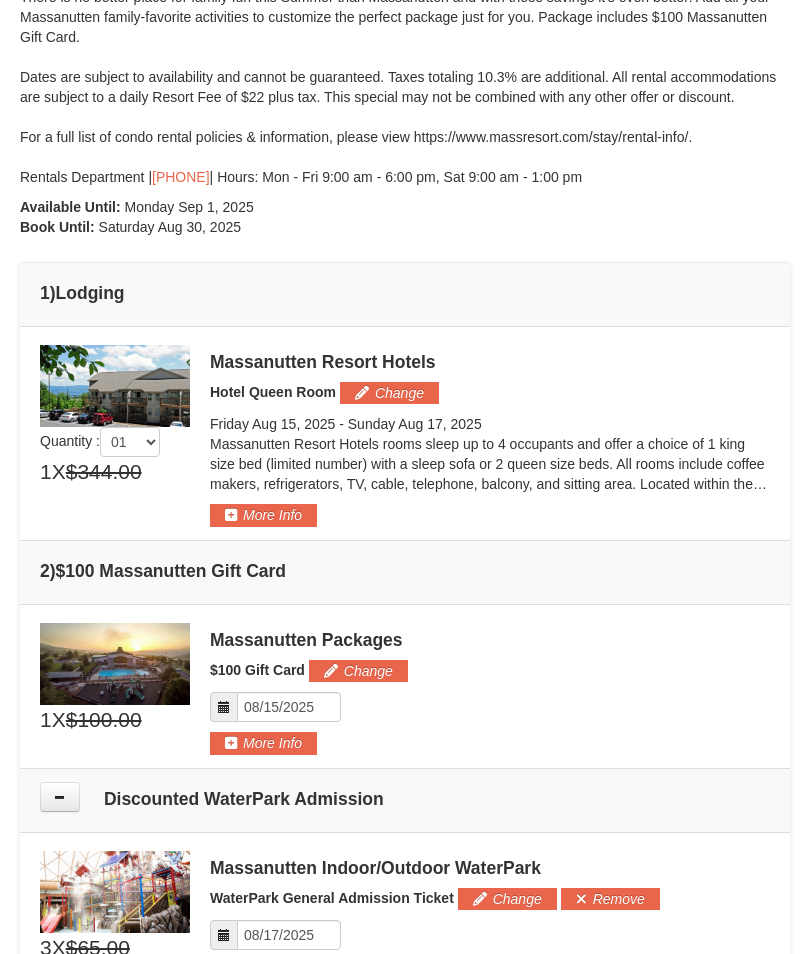 click at bounding box center (405, 477) 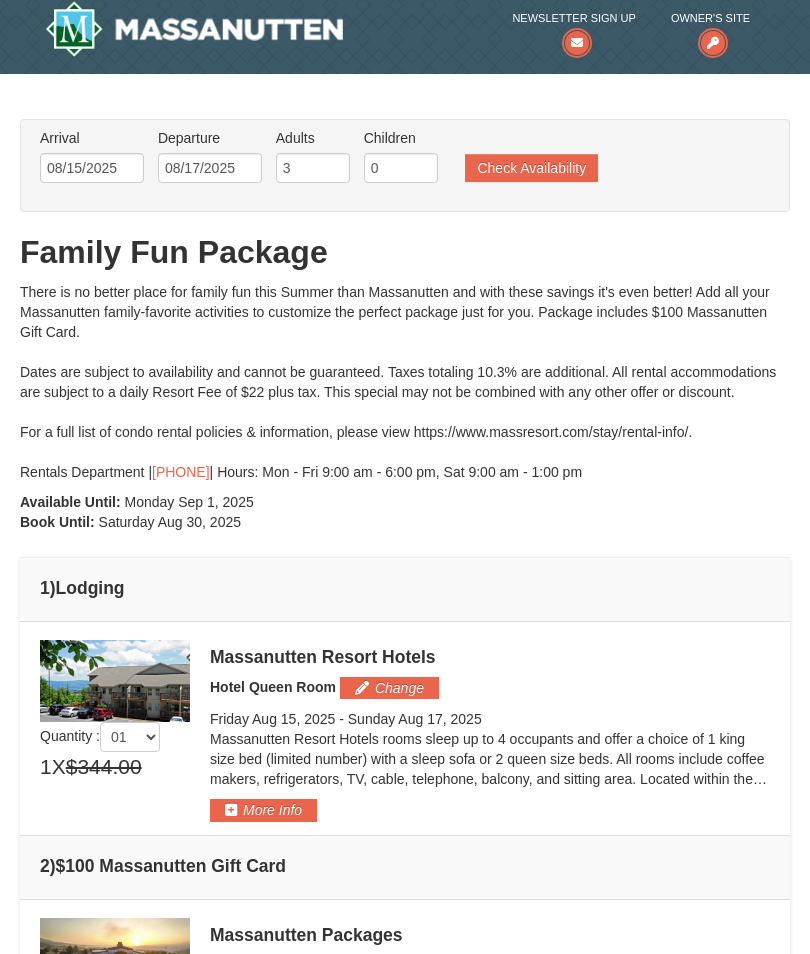 scroll, scrollTop: 0, scrollLeft: 0, axis: both 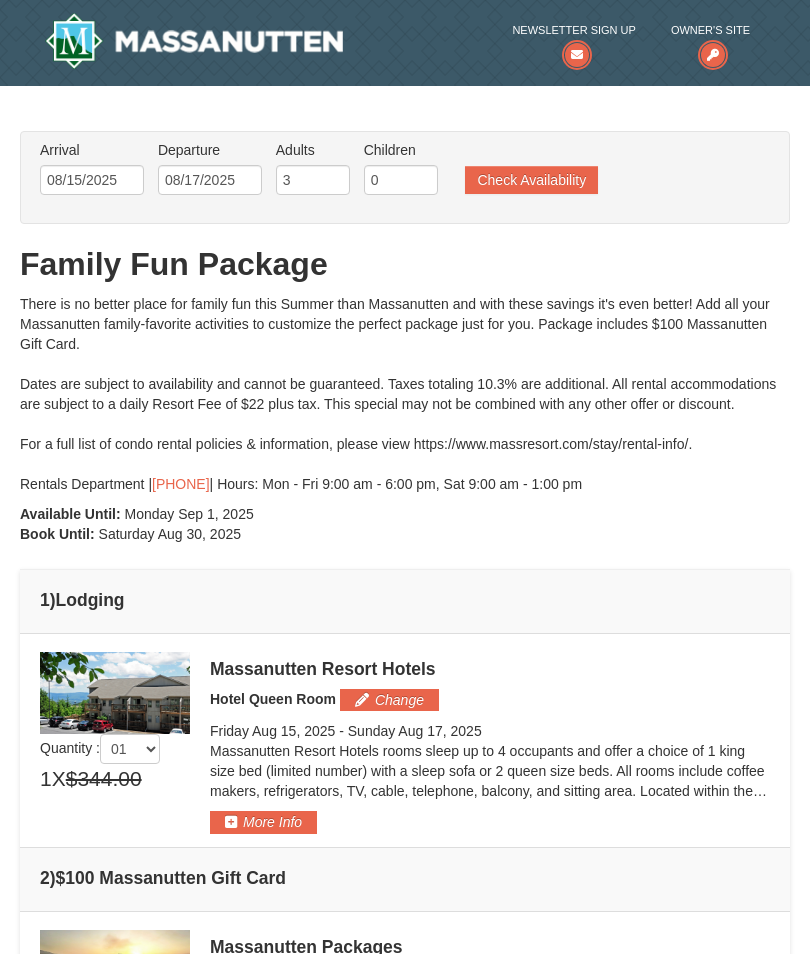 click at bounding box center (405, 477) 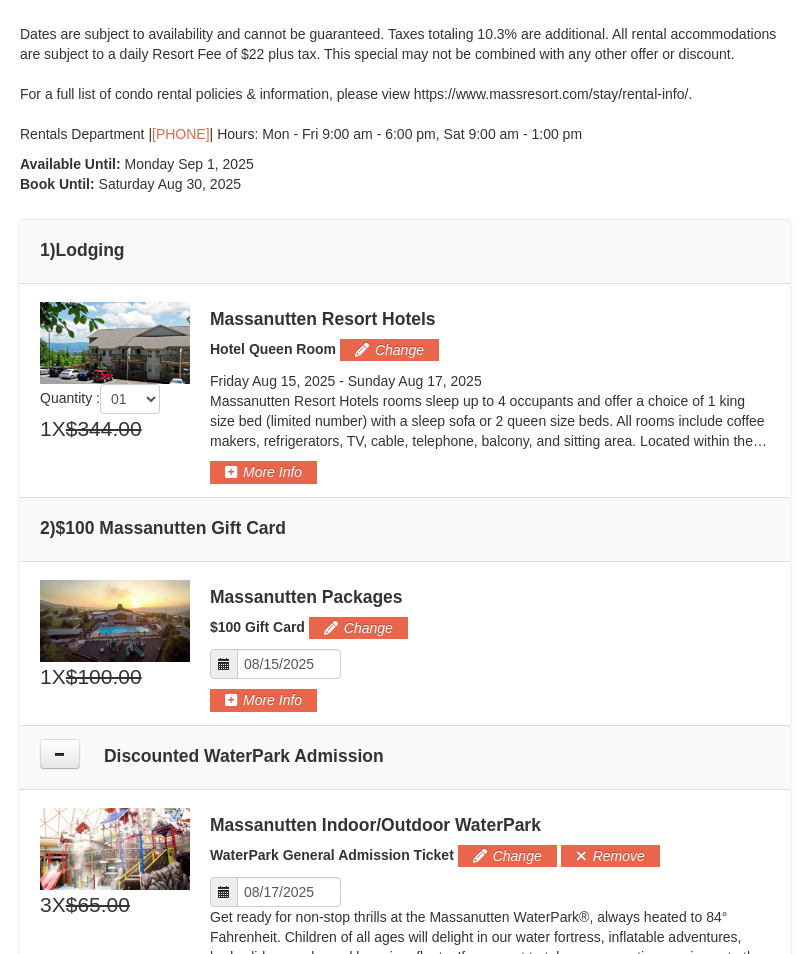 scroll, scrollTop: 357, scrollLeft: 0, axis: vertical 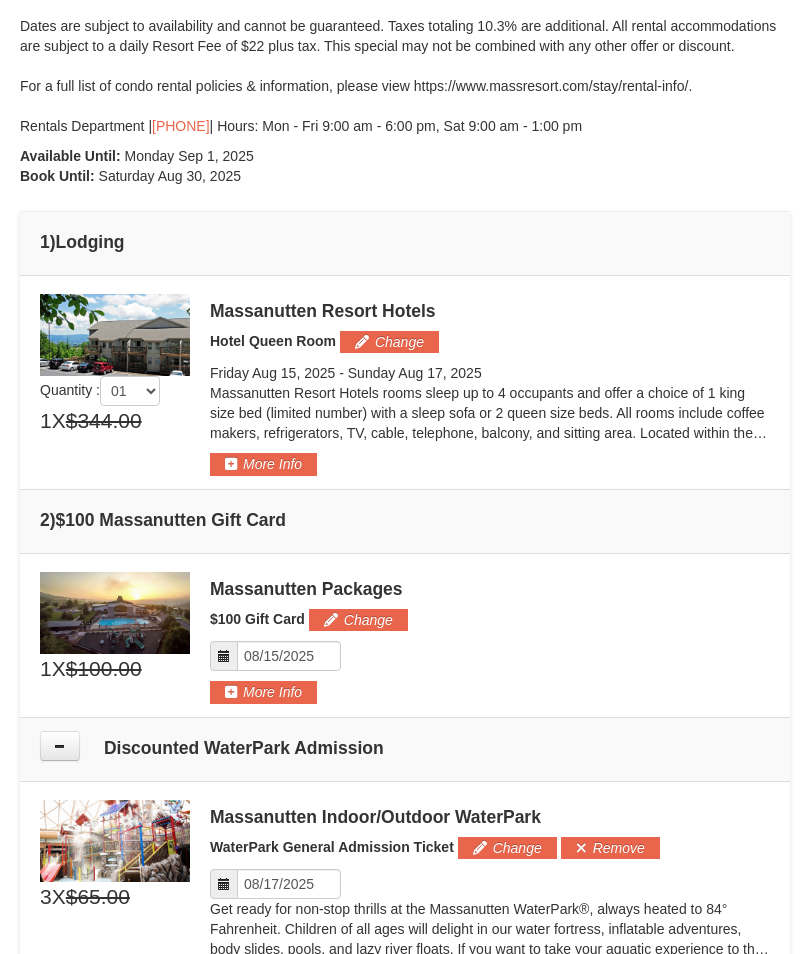click at bounding box center [405, 477] 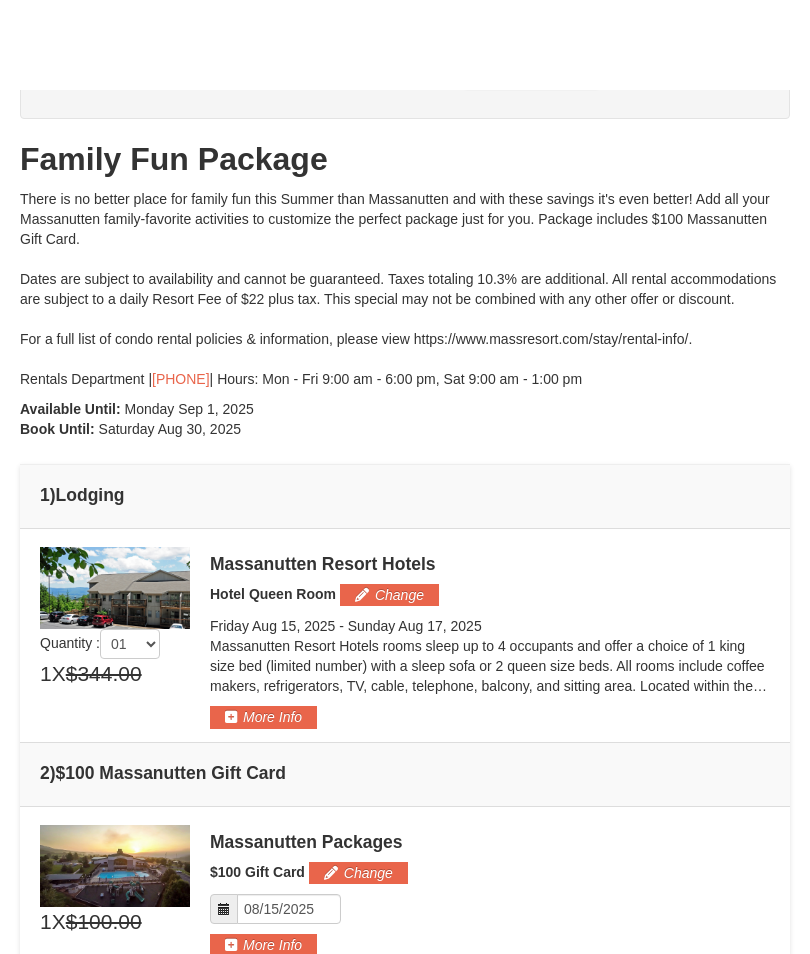 scroll, scrollTop: 0, scrollLeft: 0, axis: both 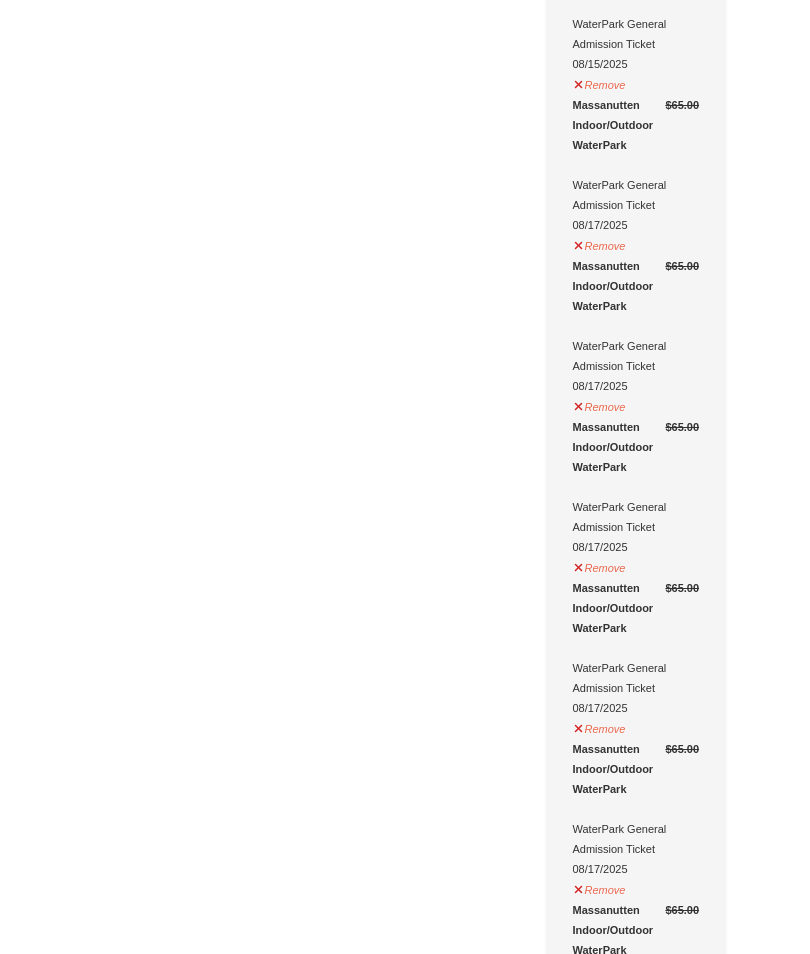 click on "Remove" at bounding box center [600, 887] 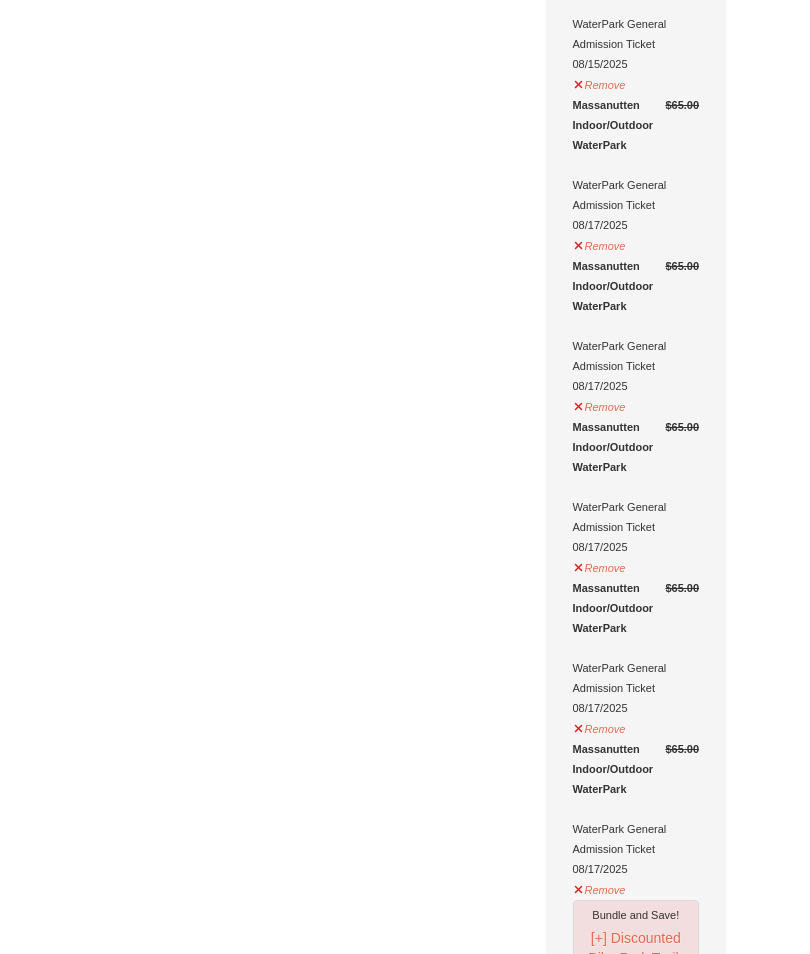 click on "Remove" at bounding box center [600, 887] 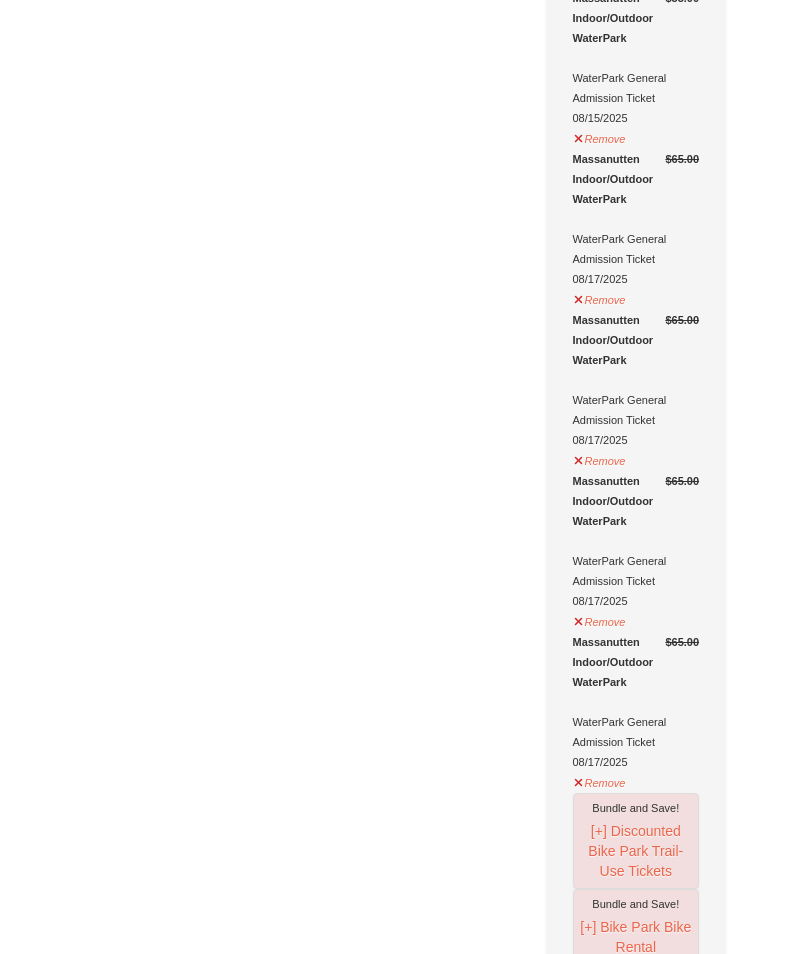 scroll, scrollTop: 922, scrollLeft: 0, axis: vertical 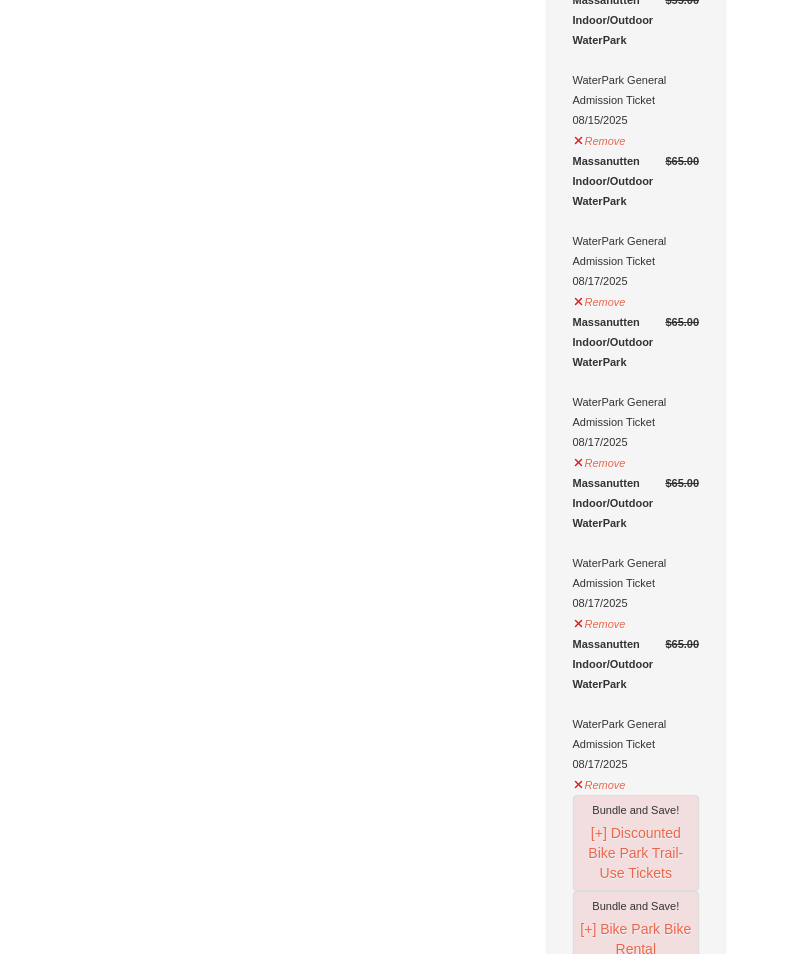 click on "Remove" at bounding box center (600, 782) 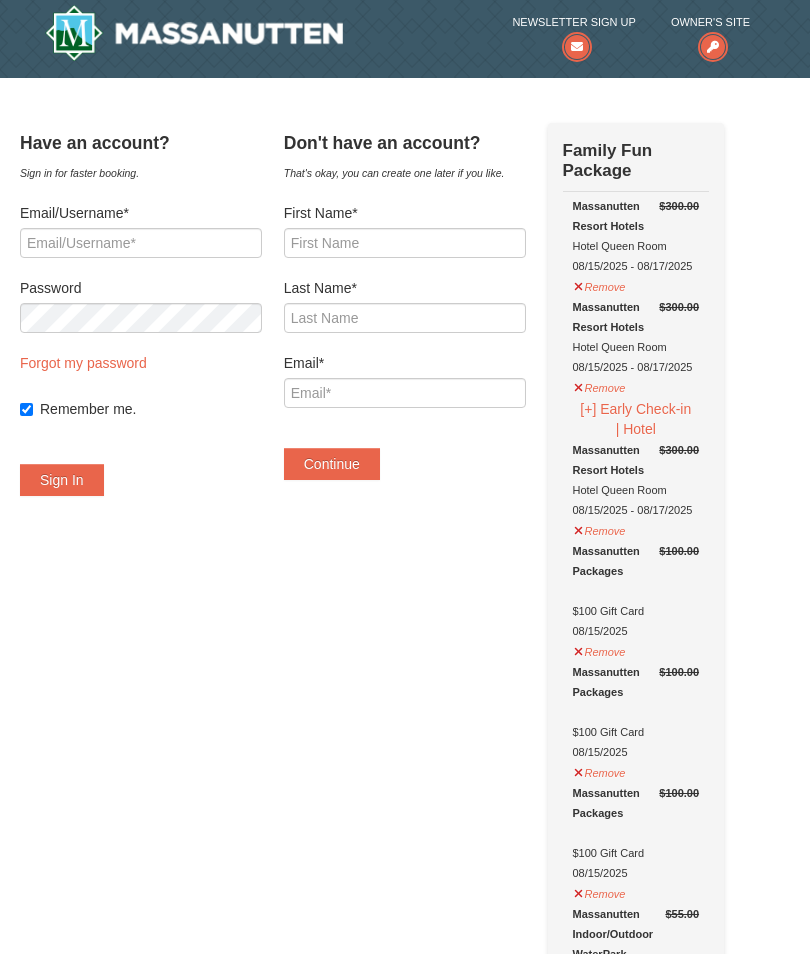 scroll, scrollTop: 0, scrollLeft: 0, axis: both 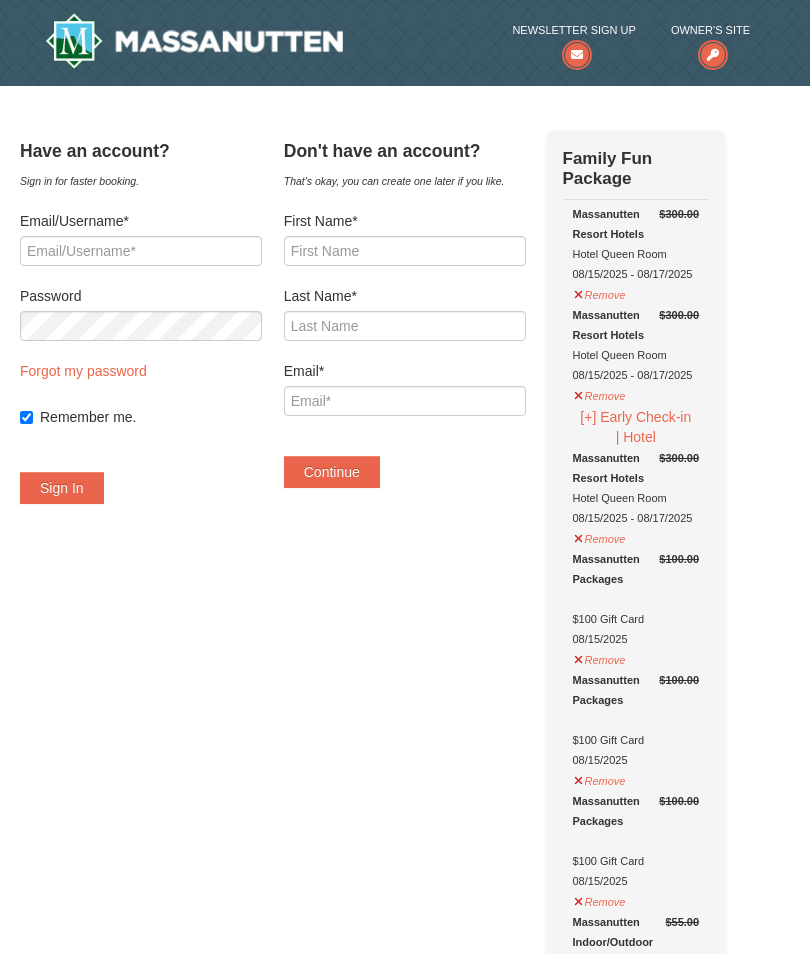 click on "Remove" at bounding box center (600, 292) 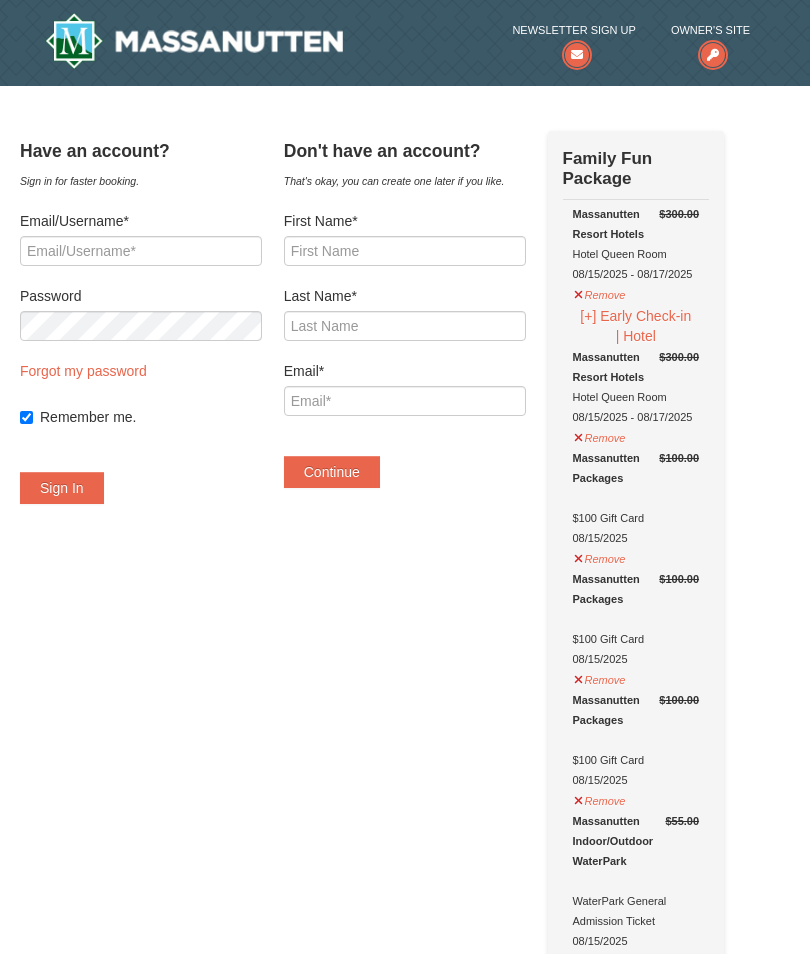 click on "Remove" at bounding box center [600, 435] 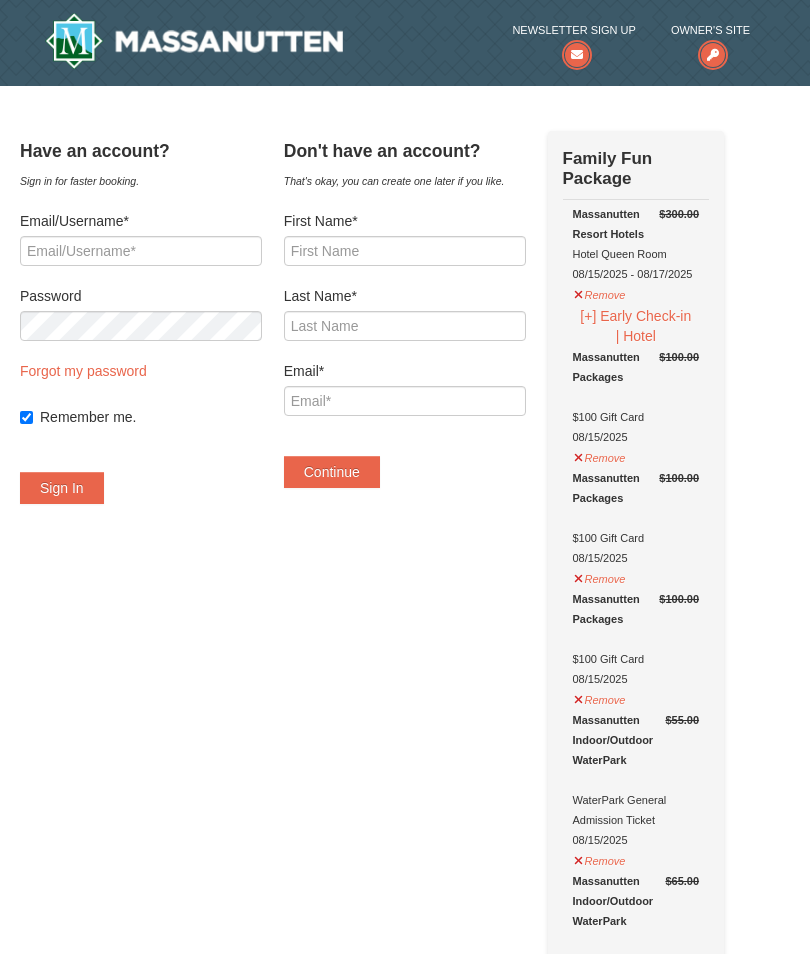 click on "Remove" at bounding box center [600, 576] 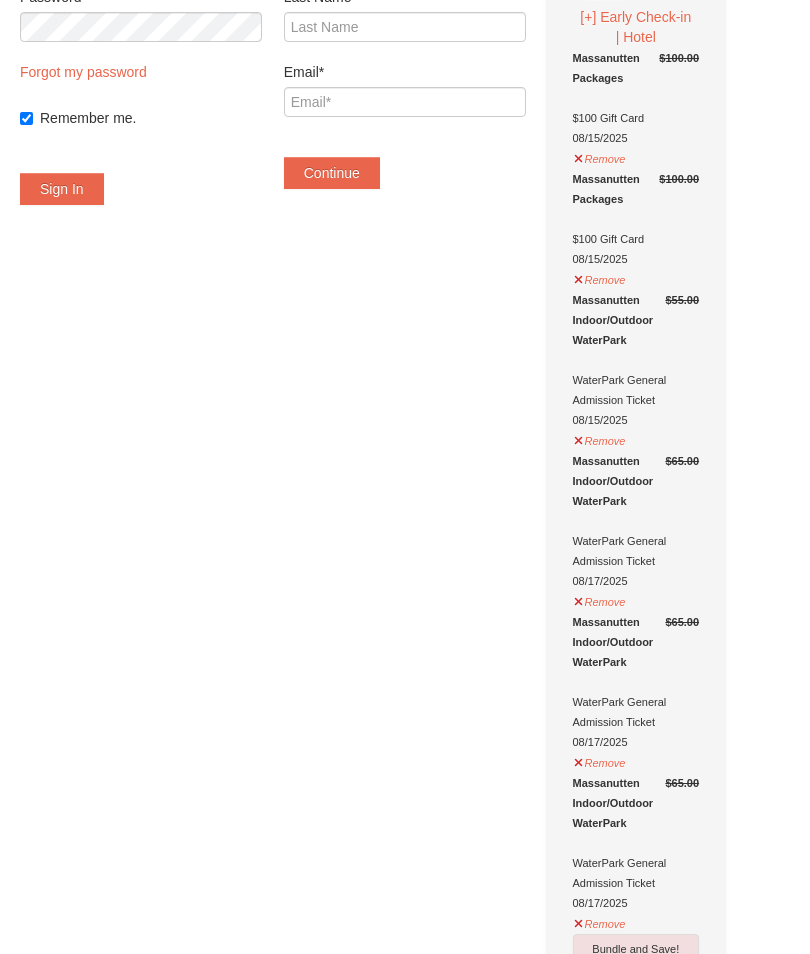 scroll, scrollTop: 300, scrollLeft: 0, axis: vertical 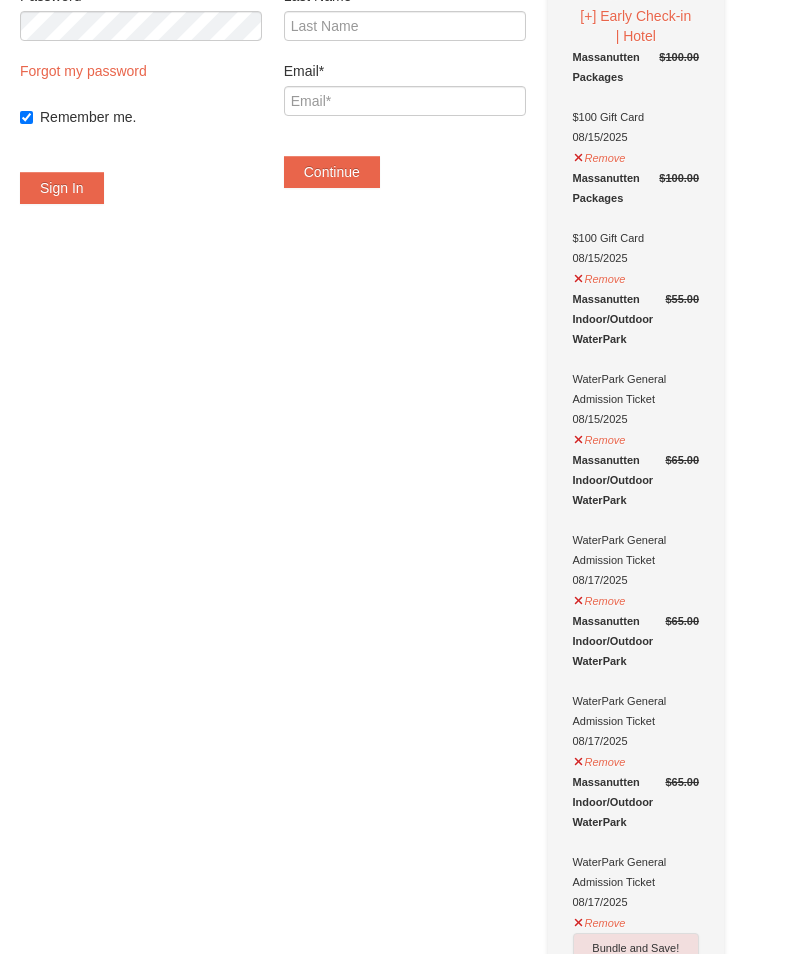 click on "Remove" at bounding box center (600, 759) 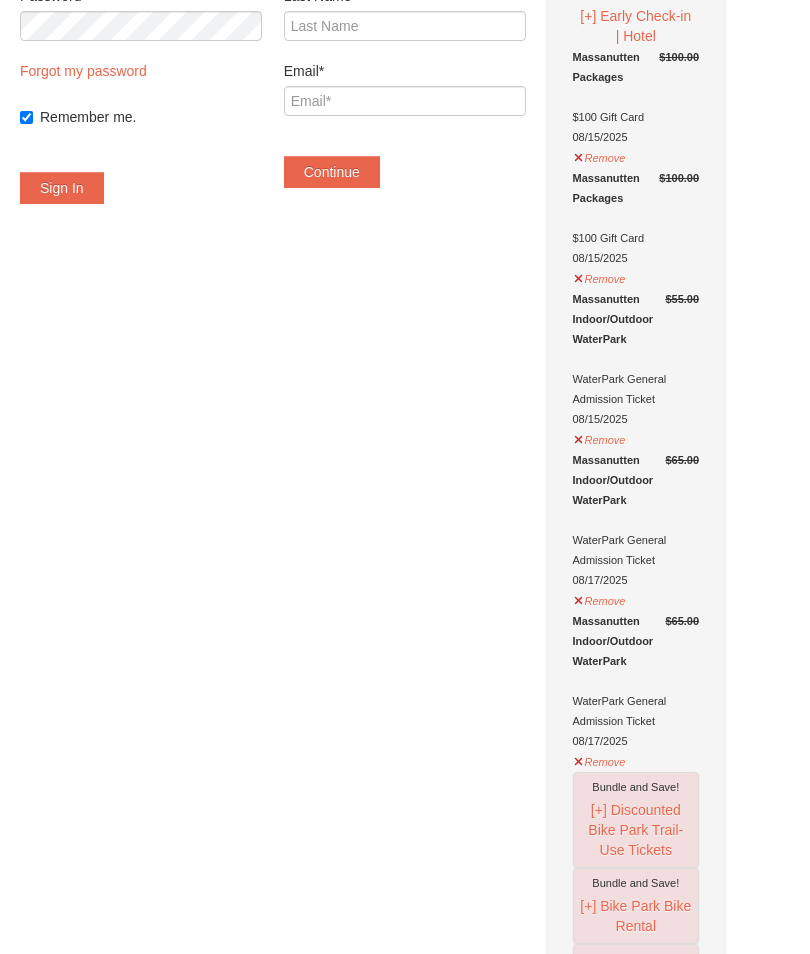 click on "Remove" at bounding box center (600, 598) 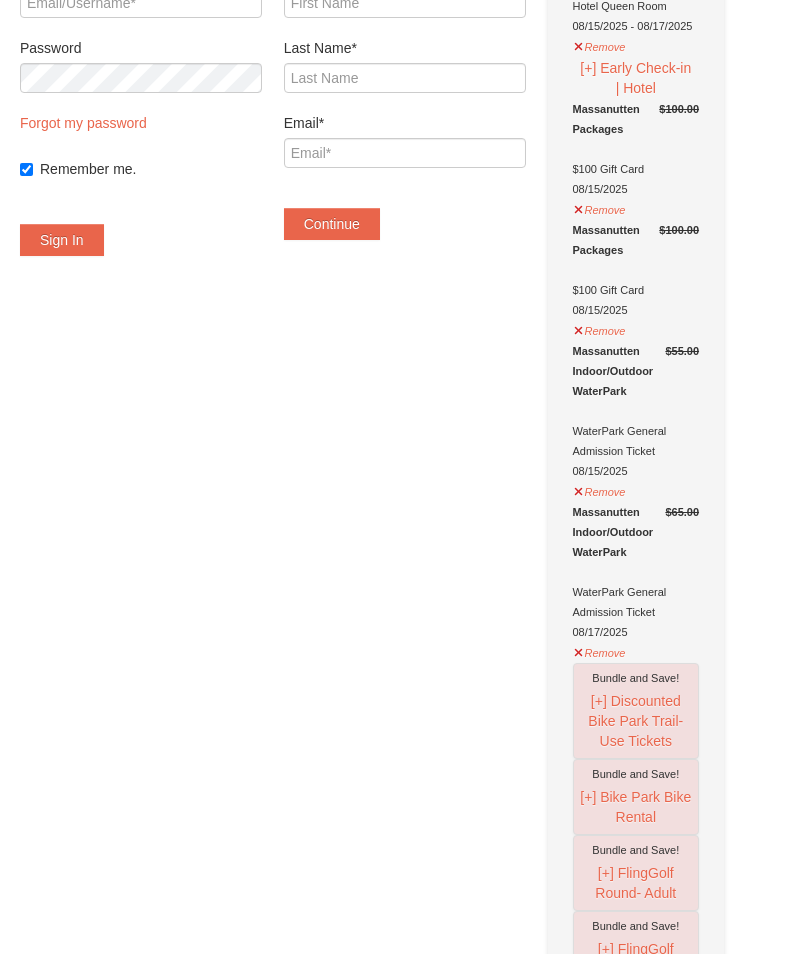 scroll, scrollTop: 248, scrollLeft: 0, axis: vertical 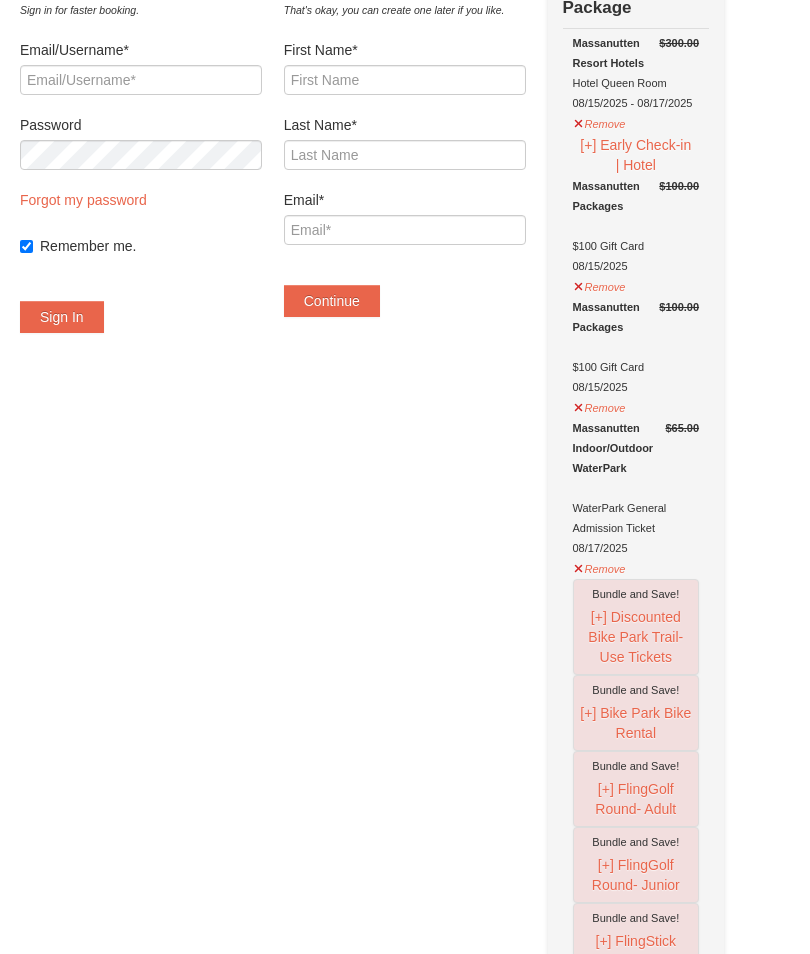 click on "Remove" at bounding box center (600, 405) 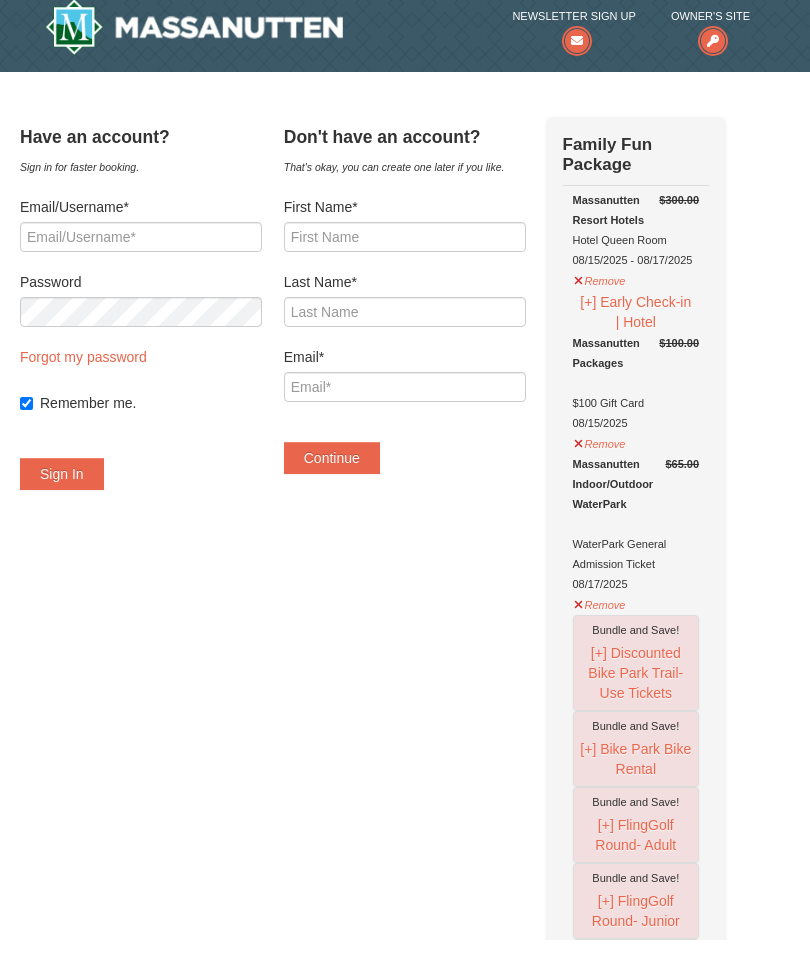 scroll, scrollTop: 15, scrollLeft: 0, axis: vertical 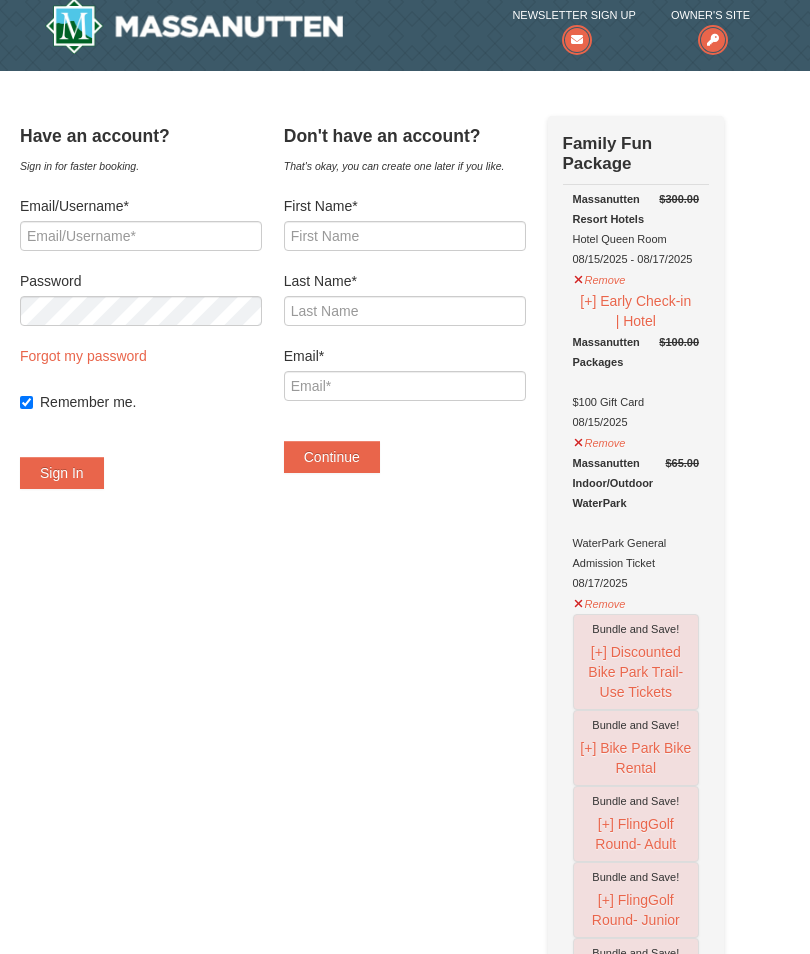 click on "Massanutten Indoor/Outdoor WaterPark" at bounding box center [636, 483] 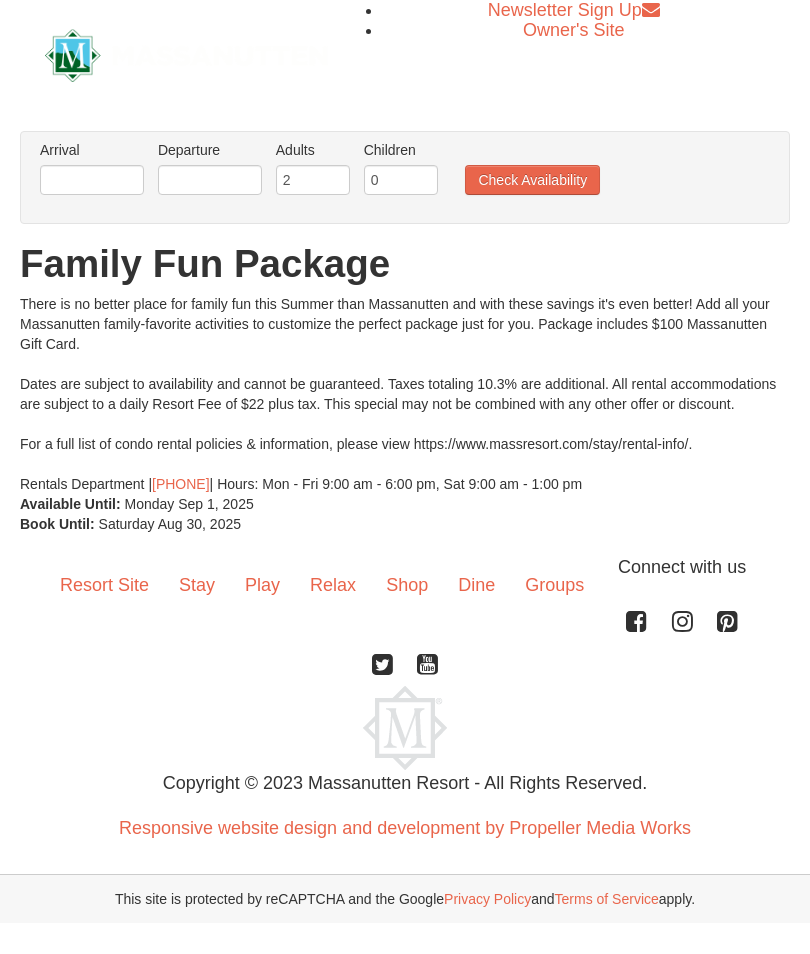 scroll, scrollTop: 0, scrollLeft: 0, axis: both 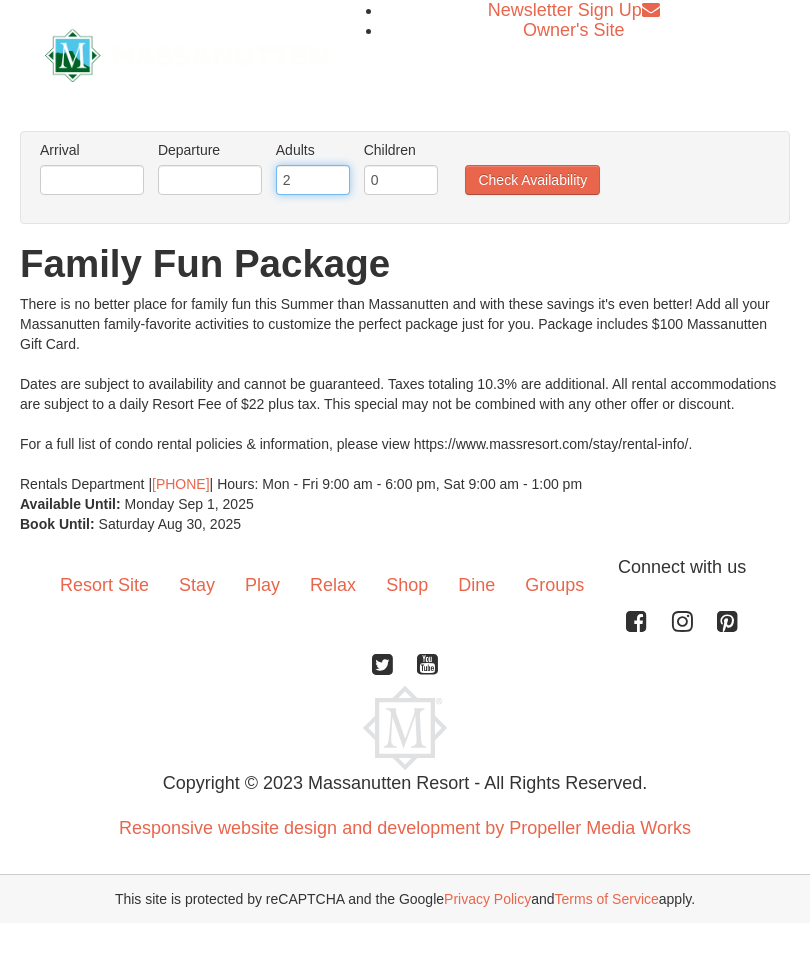 click on "2" at bounding box center [313, 180] 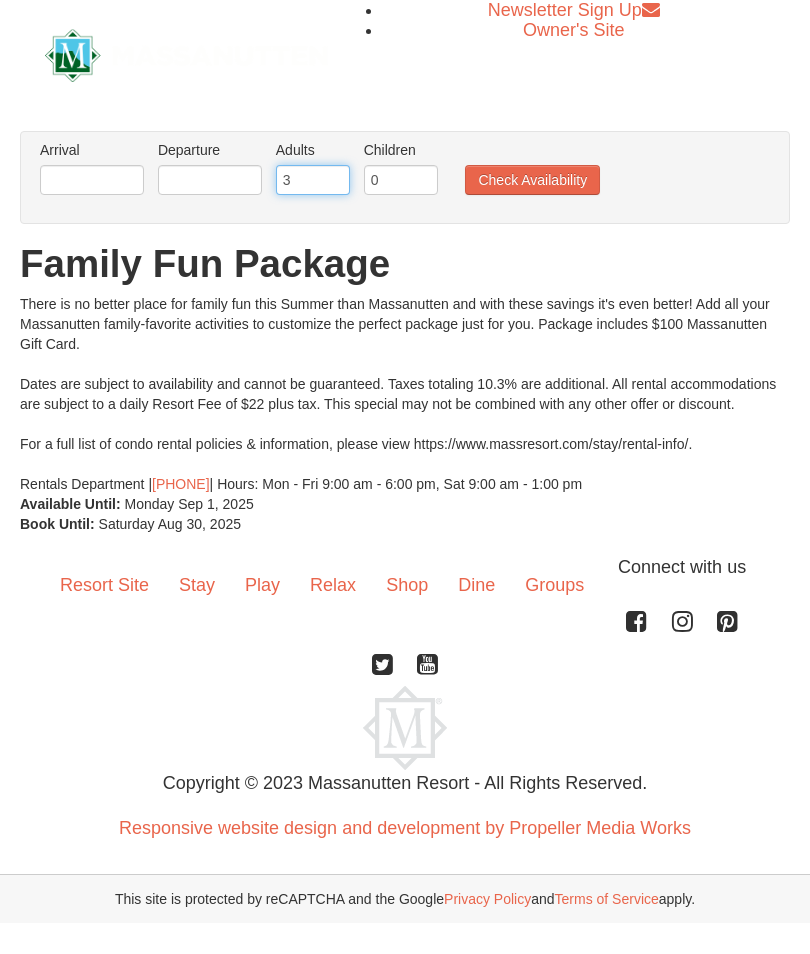 type on "3" 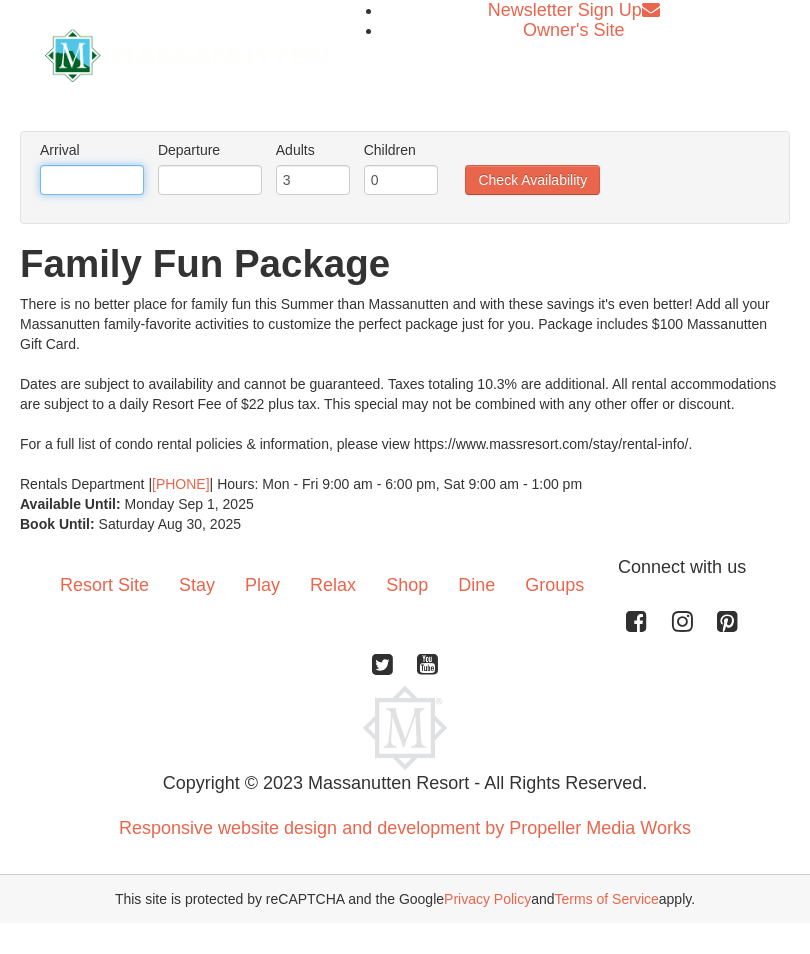 click at bounding box center (92, 180) 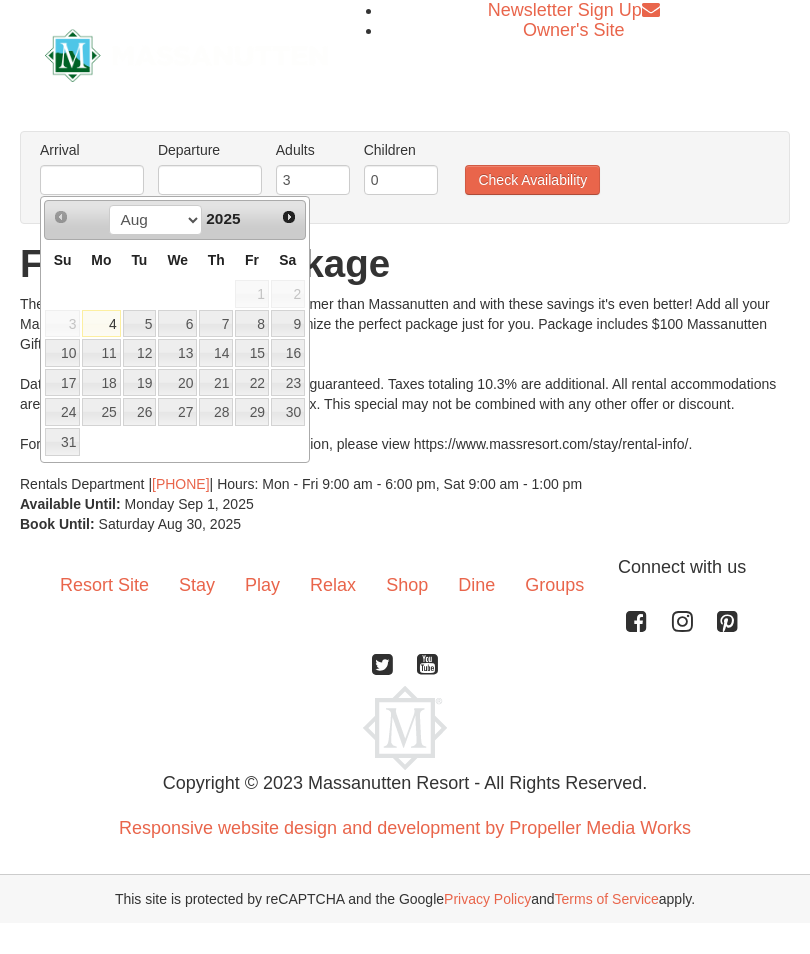 click on "8" at bounding box center [252, 324] 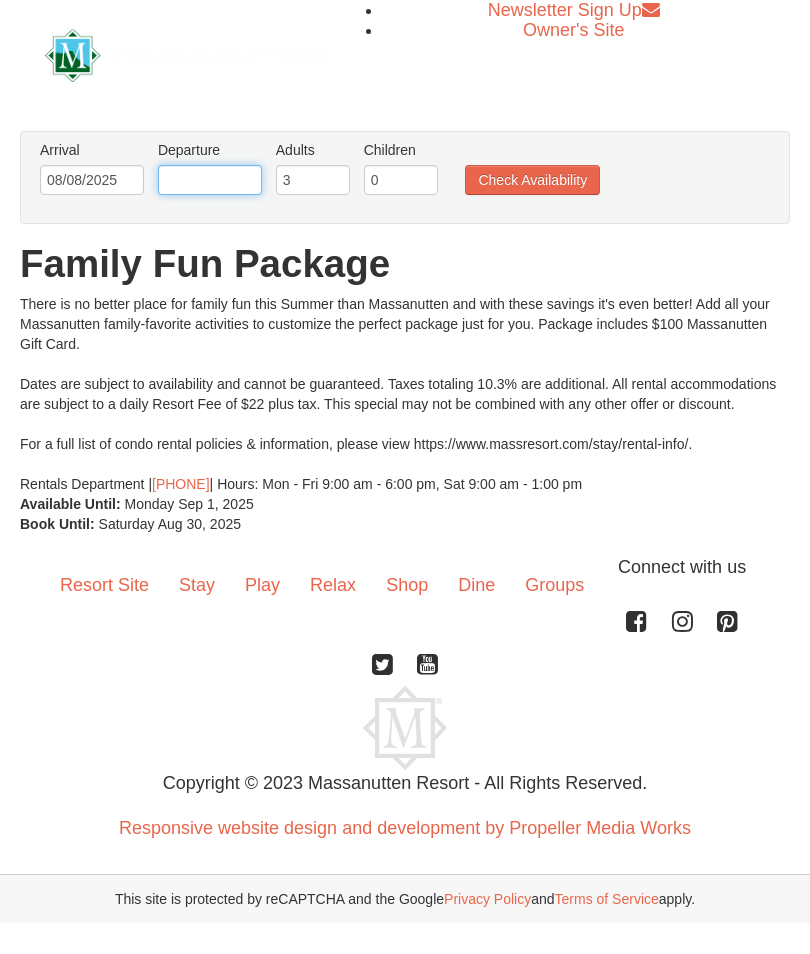 click at bounding box center (210, 180) 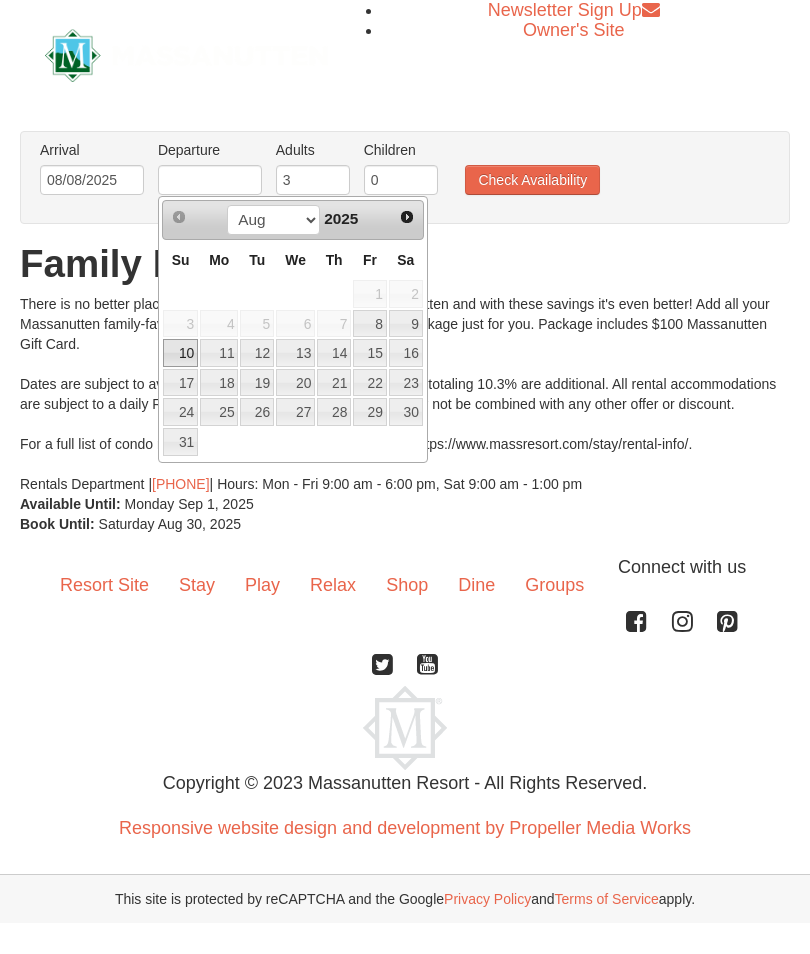 click on "10" at bounding box center (180, 353) 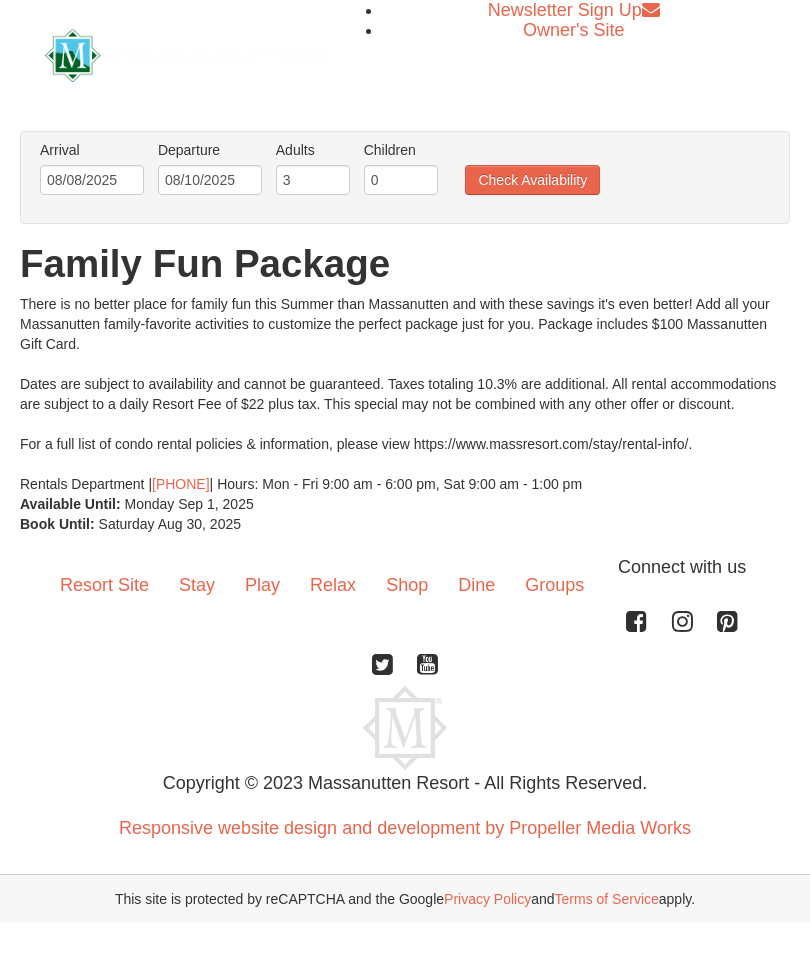 click on "Check Availability" at bounding box center (532, 180) 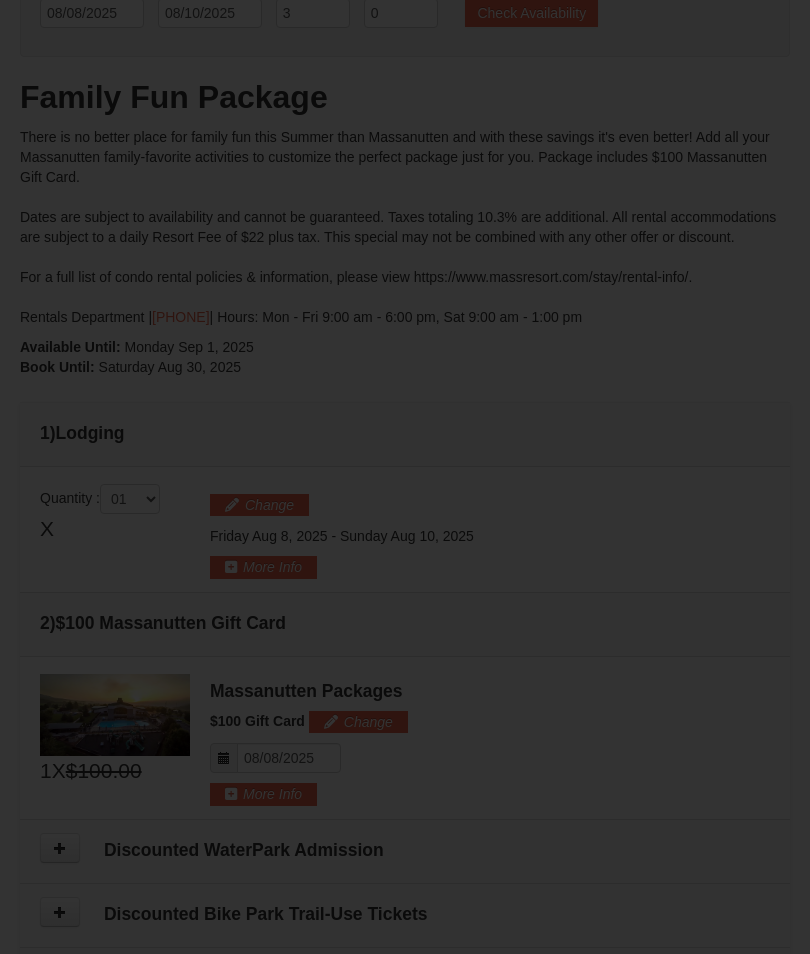 scroll, scrollTop: 564, scrollLeft: 0, axis: vertical 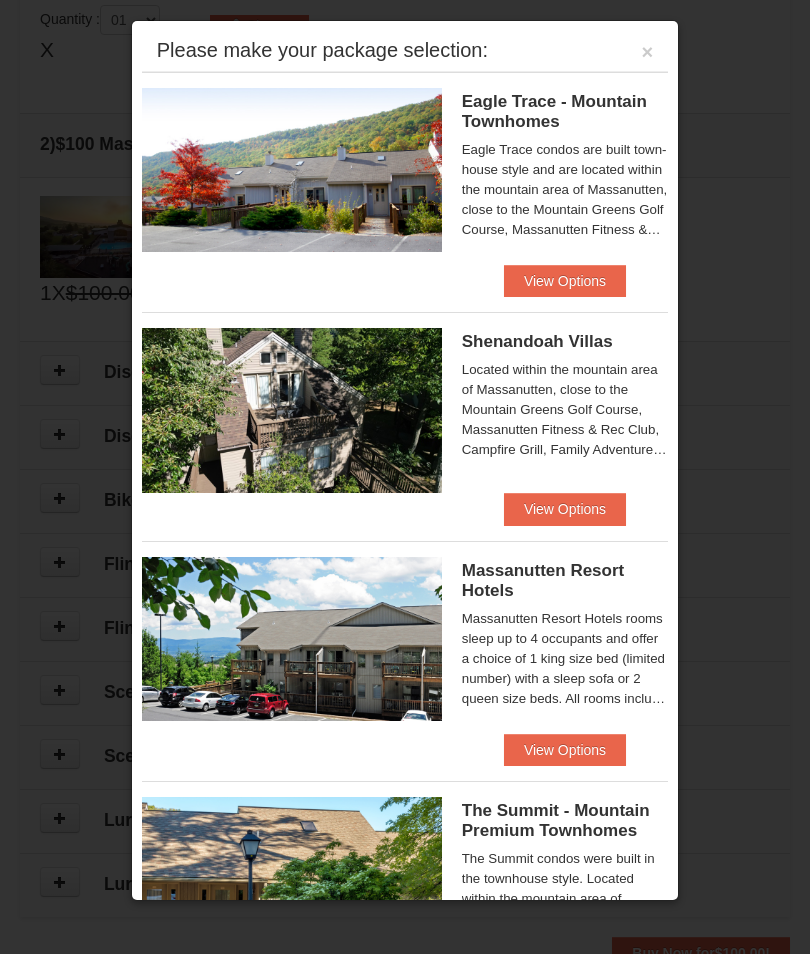 click on "View Options" at bounding box center [565, 750] 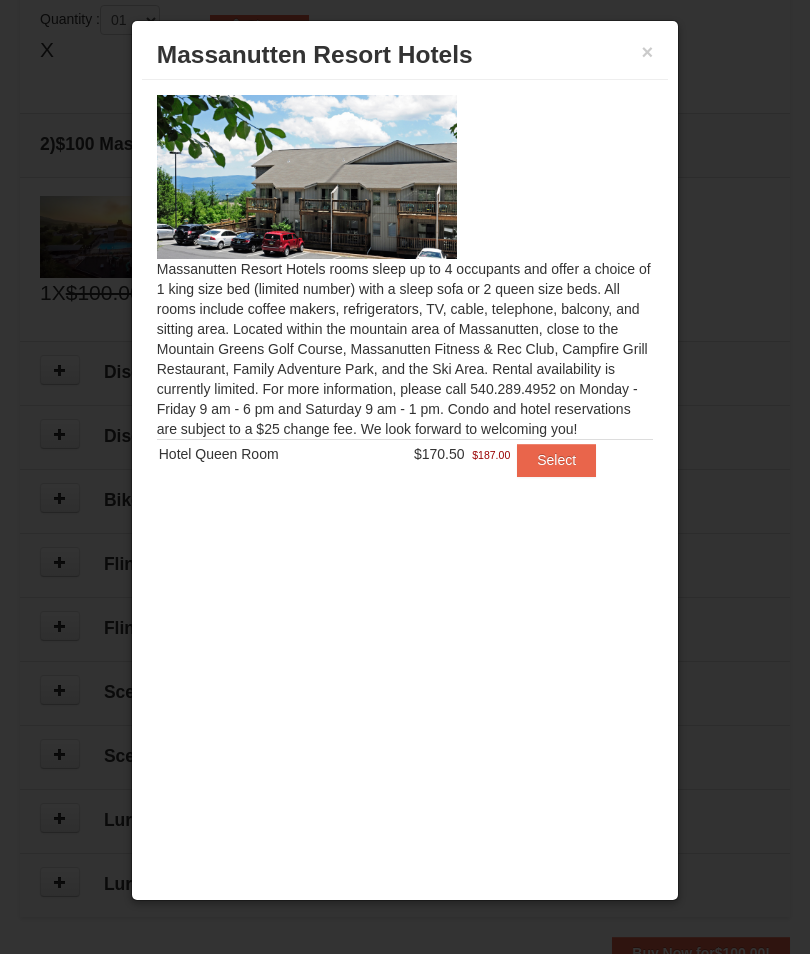 click on "Select" at bounding box center [556, 460] 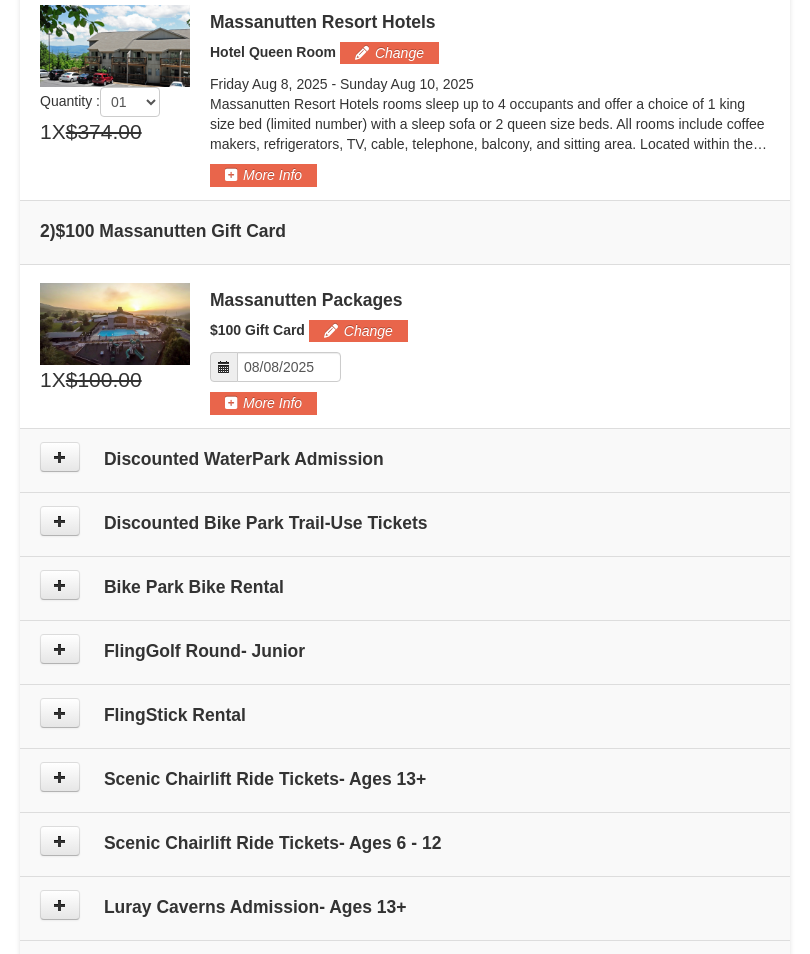 click at bounding box center [60, 457] 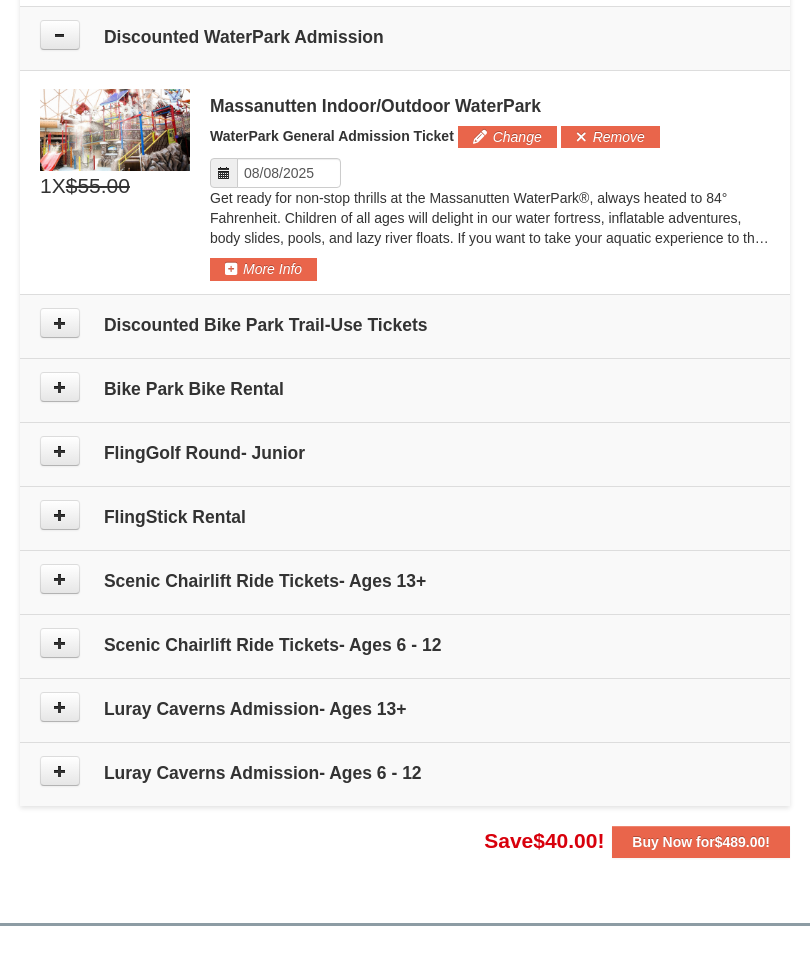 scroll, scrollTop: 1074, scrollLeft: 0, axis: vertical 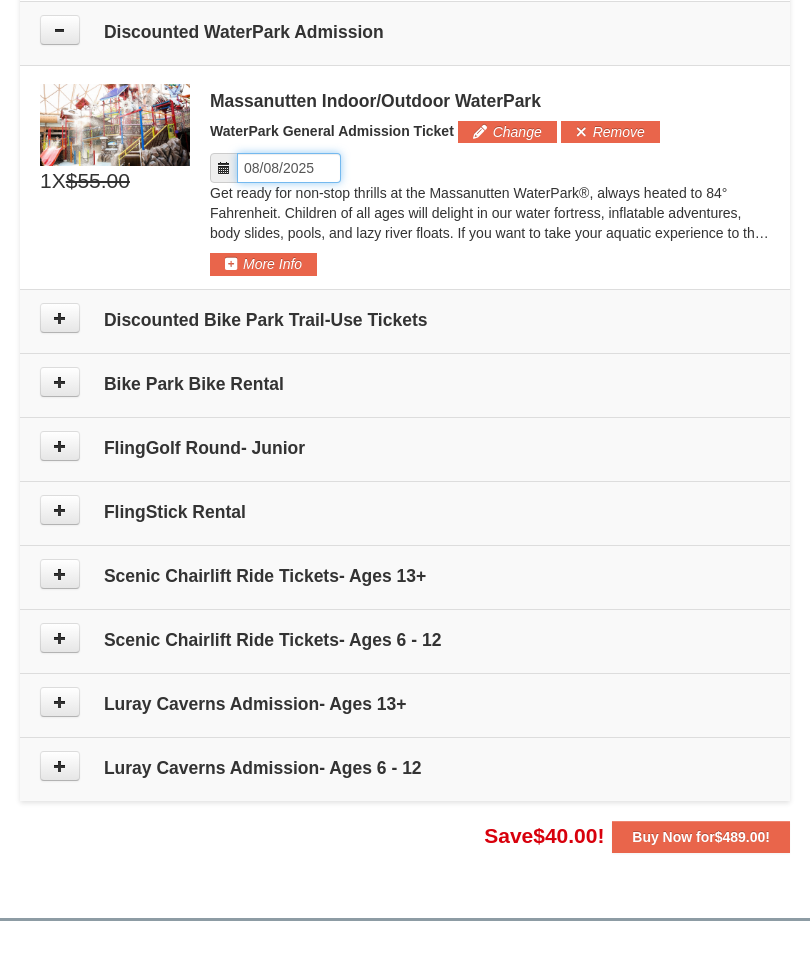 click on "Please format dates MM/DD/YYYY" at bounding box center (289, 168) 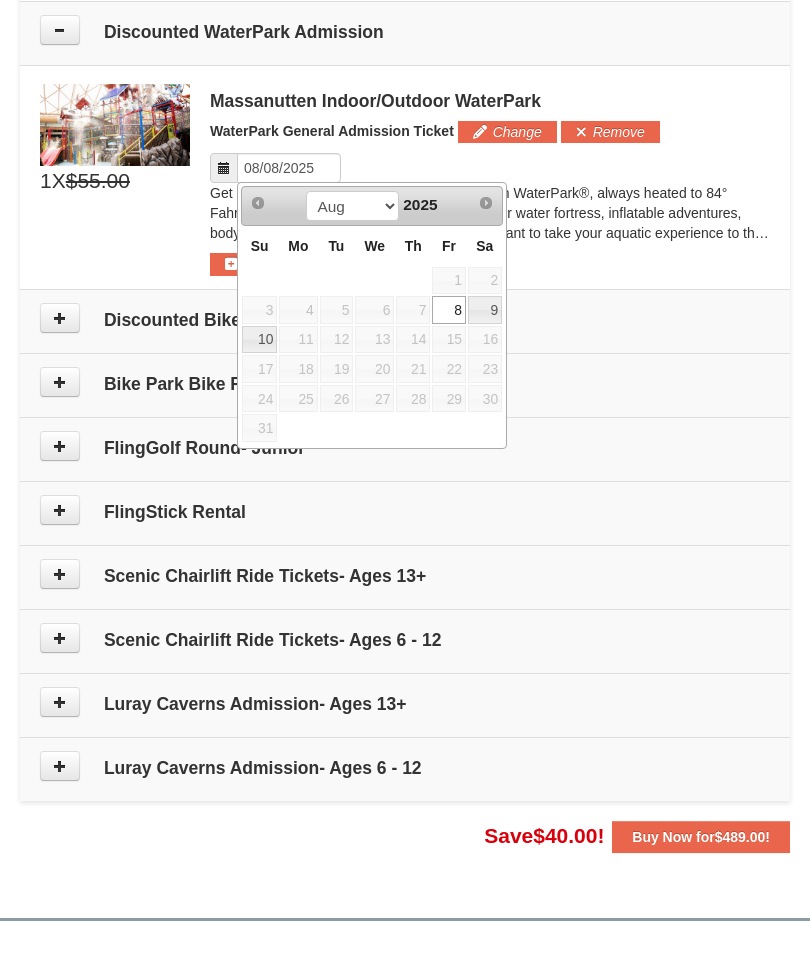 click on "Get ready for non-stop thrills at the Massanutten WaterPark®, always heated to 84° Fahrenheit. Children of all ages will delight in our water fortress, inflatable adventures, body slides, pools, and lazy river floats. If you want to take your aquatic experience to the next level, learn how to surf on our FlowRider® Endless Wave. No matter what adventure you choose, you’ll be sure to meet new friends along the way! Don't forget to bring a towel. Please check daily hours prior to booking at https://www.massresort.com/play/waterpark/hours-rates/." at bounding box center (490, 213) 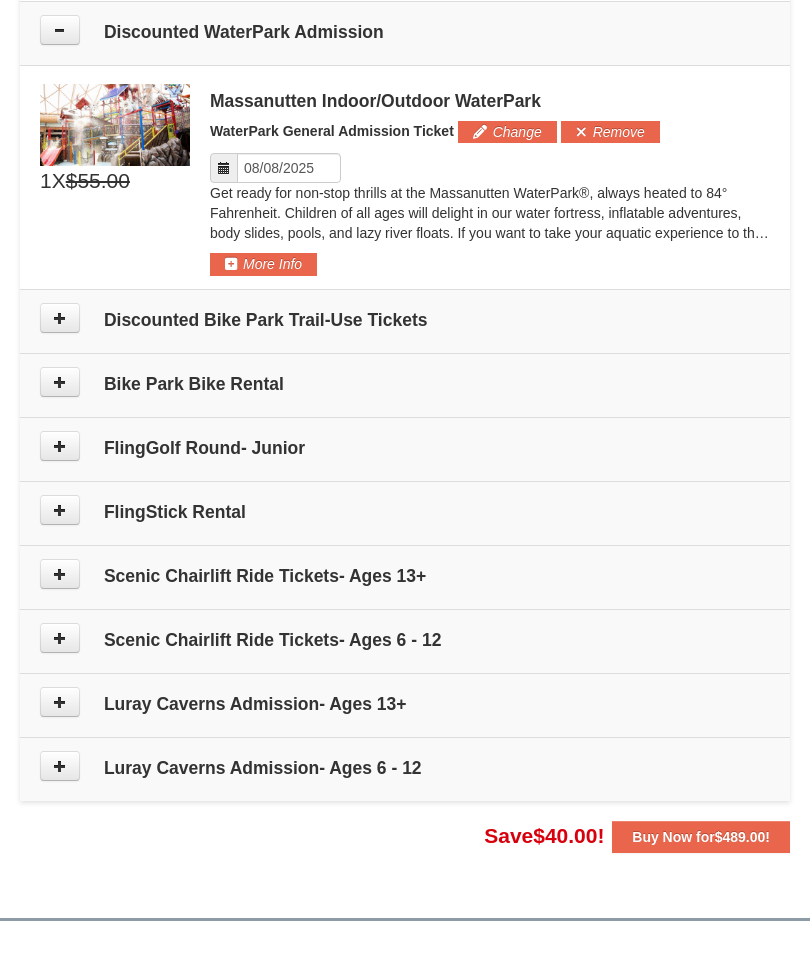 click on "More Info" at bounding box center [263, 264] 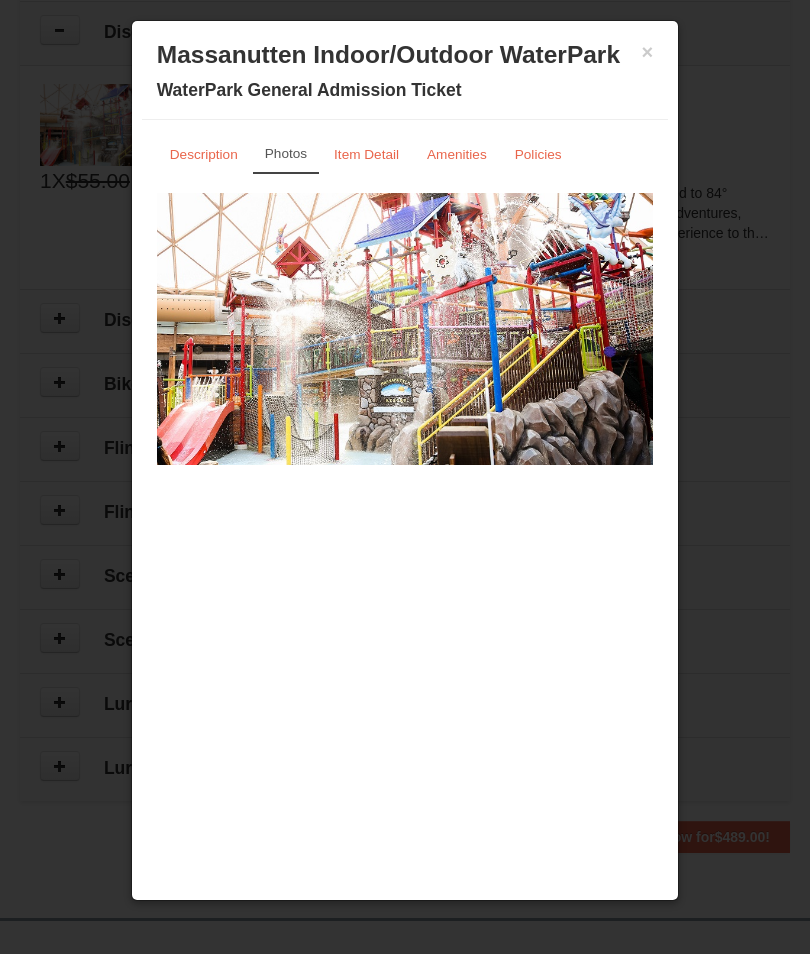 click on "×" at bounding box center [648, 52] 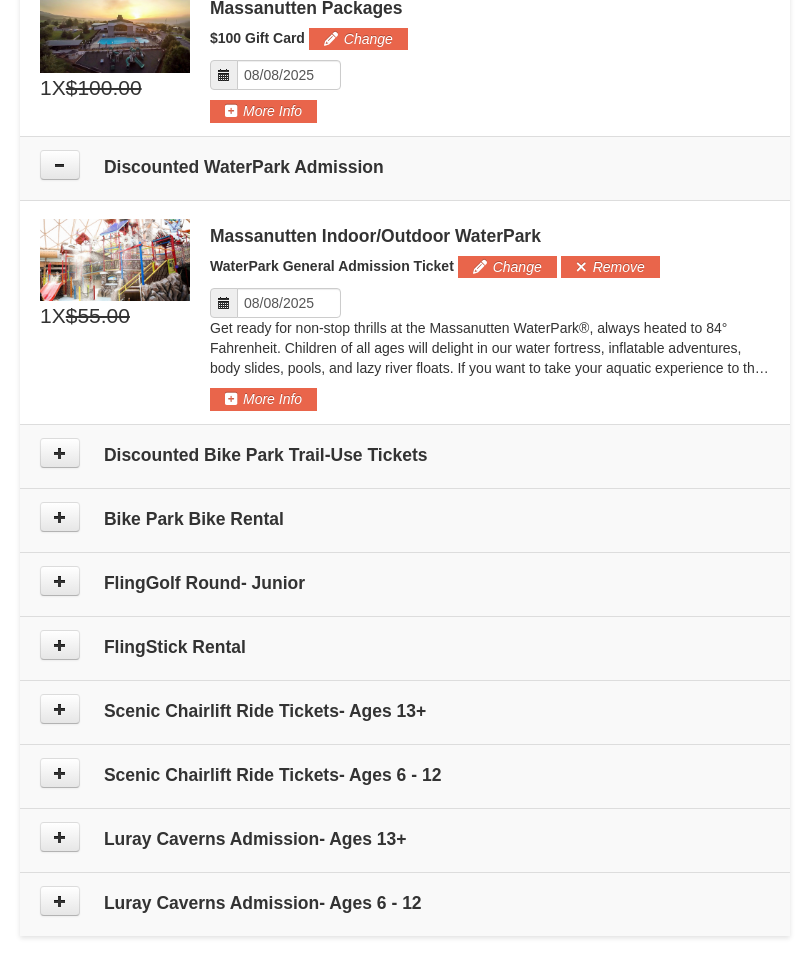 scroll, scrollTop: 901, scrollLeft: 0, axis: vertical 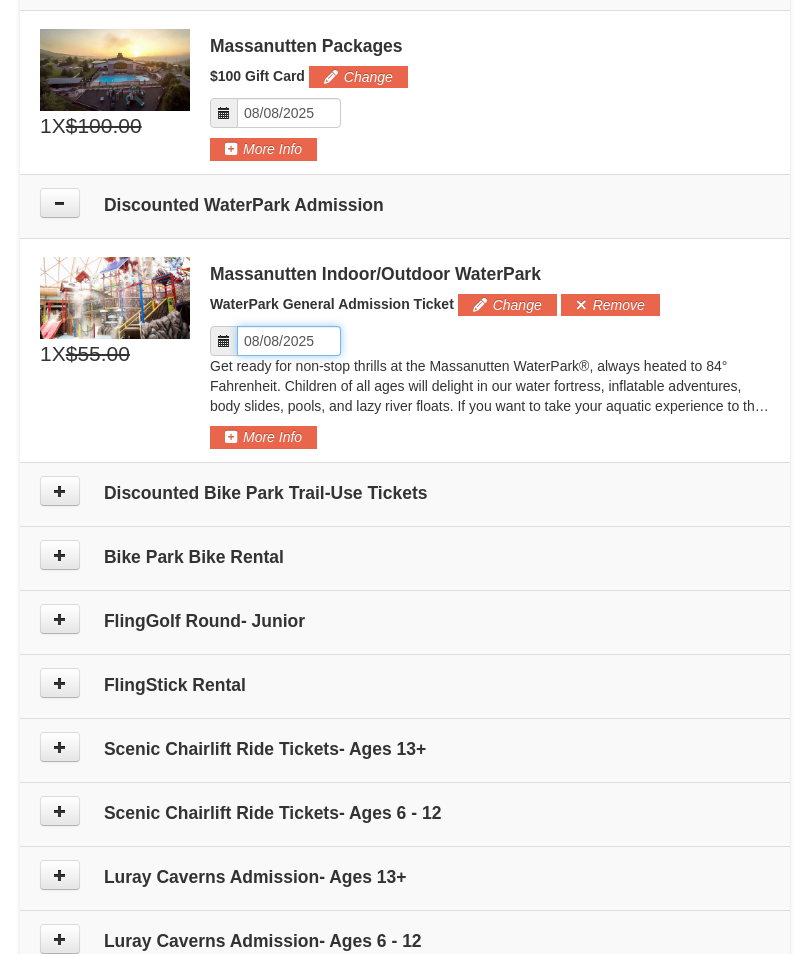 click on "Please format dates MM/DD/YYYY" at bounding box center (289, 341) 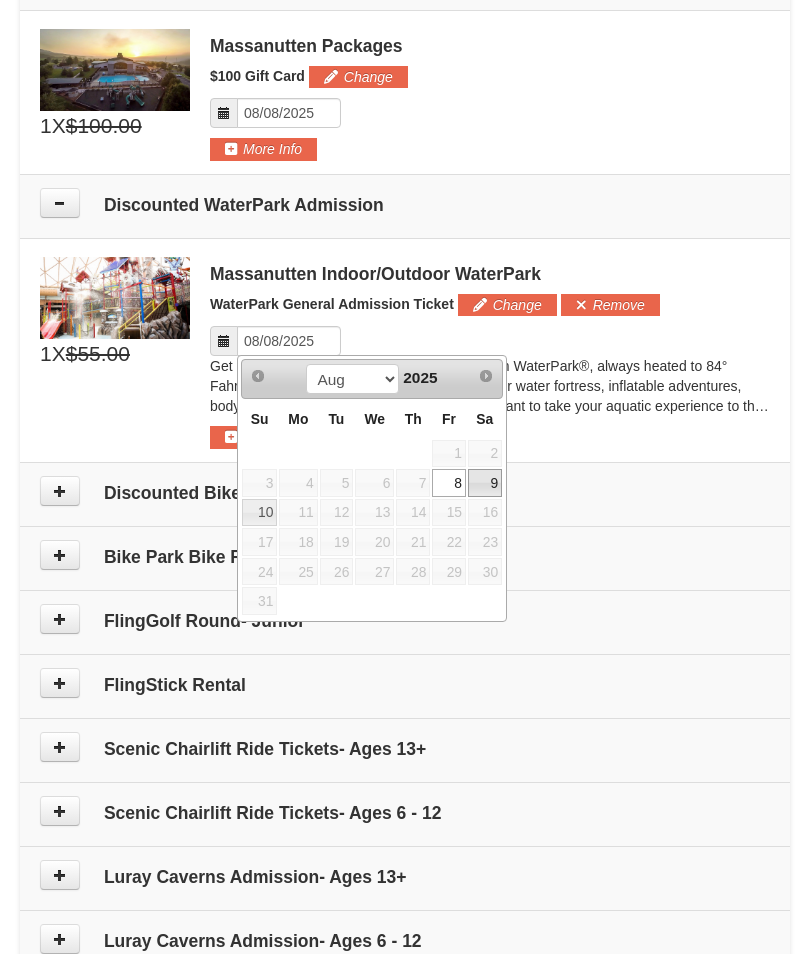 click on "9" at bounding box center (485, 483) 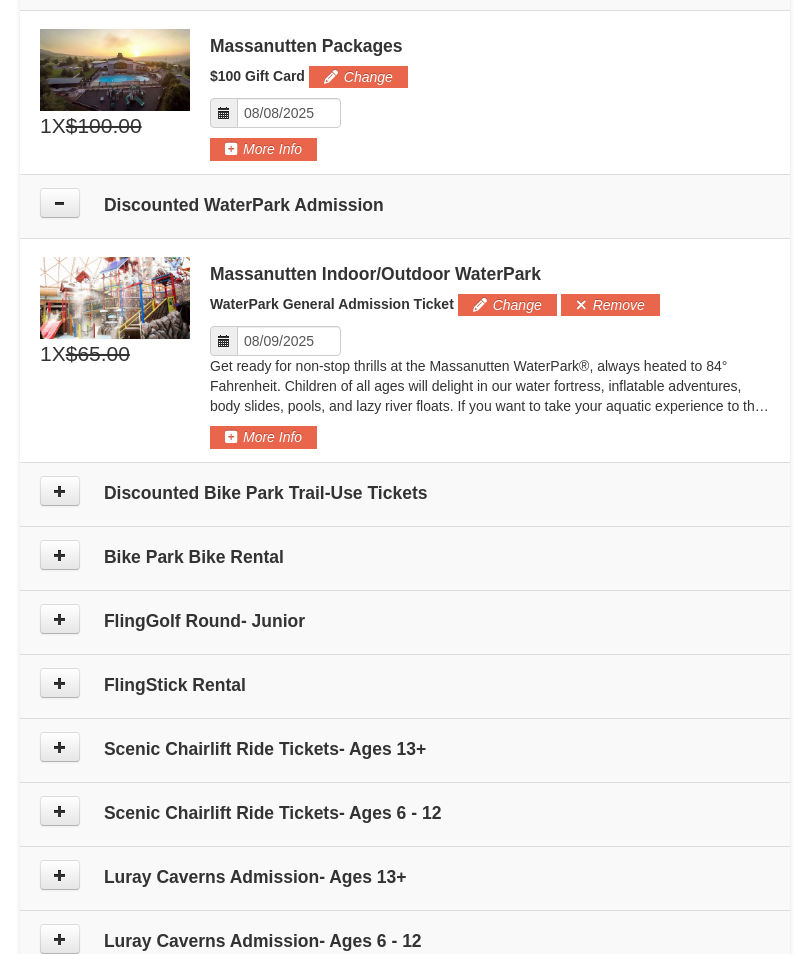 click on "Change" at bounding box center (507, 305) 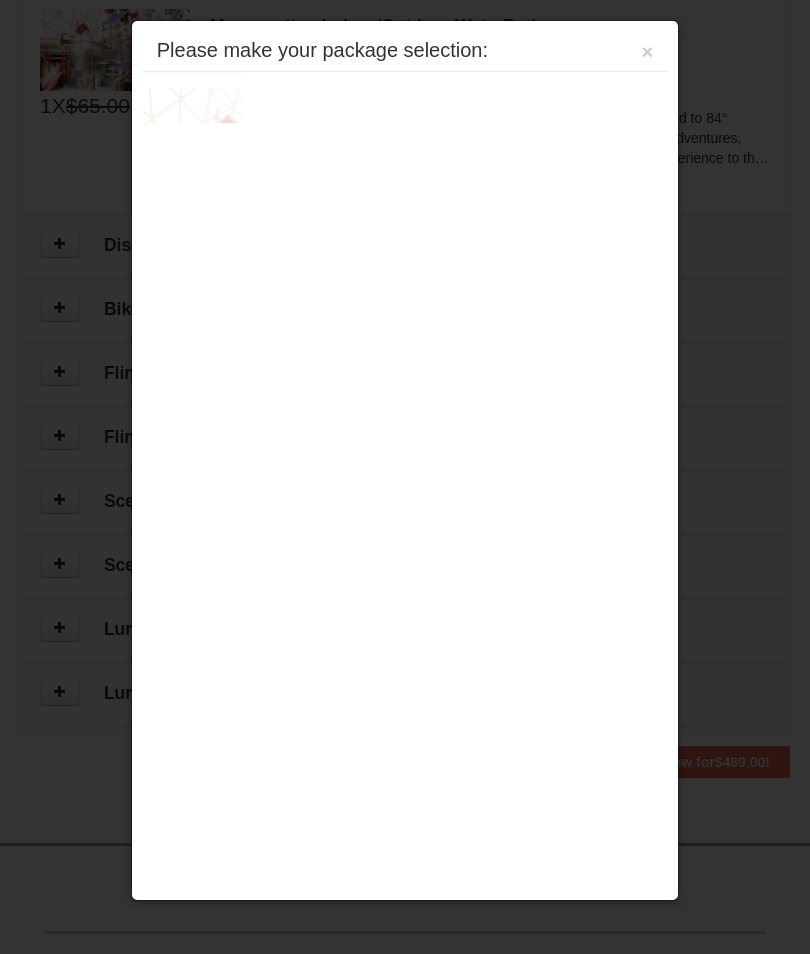 scroll, scrollTop: 1157, scrollLeft: 0, axis: vertical 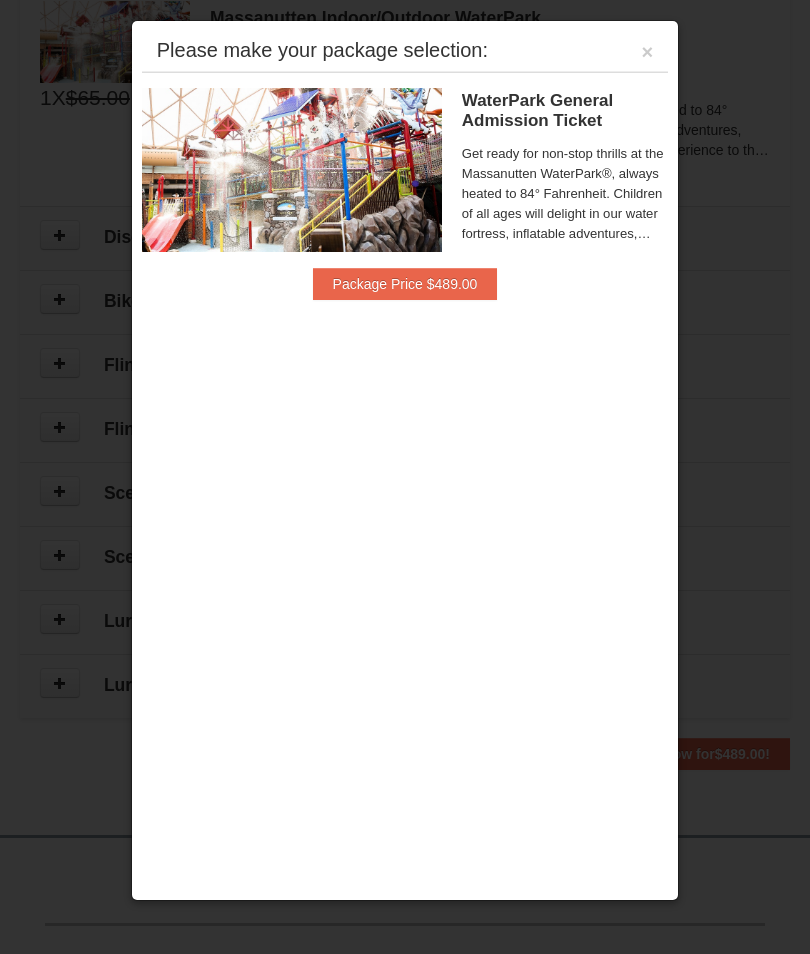 click on "×" at bounding box center (648, 52) 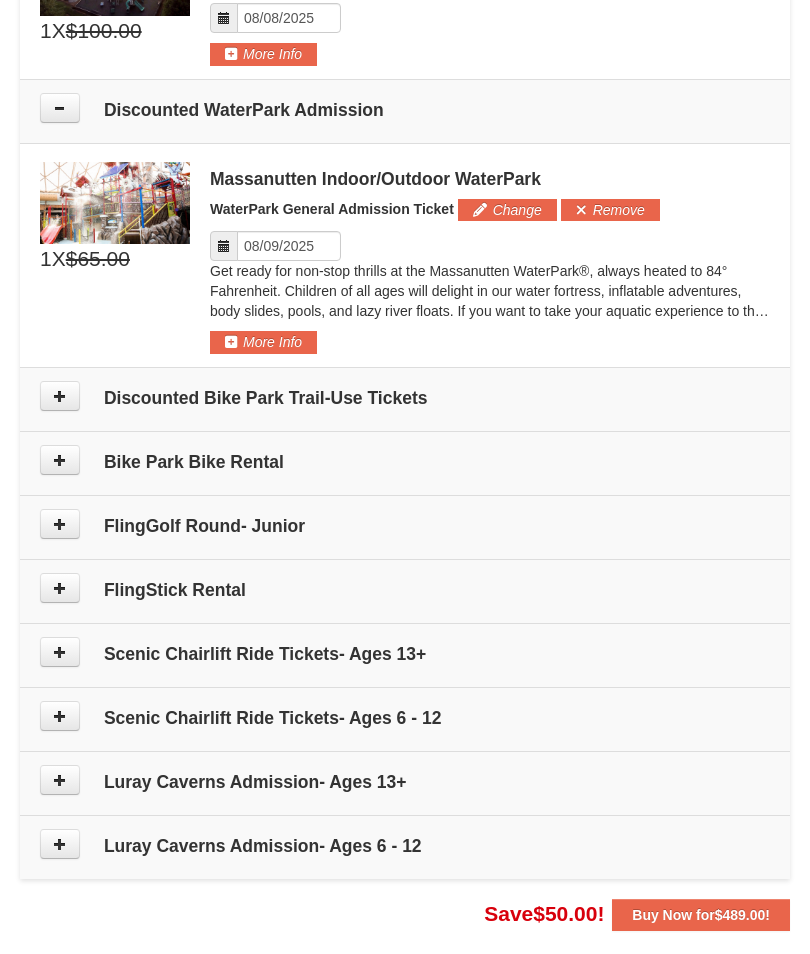 scroll, scrollTop: 980, scrollLeft: 0, axis: vertical 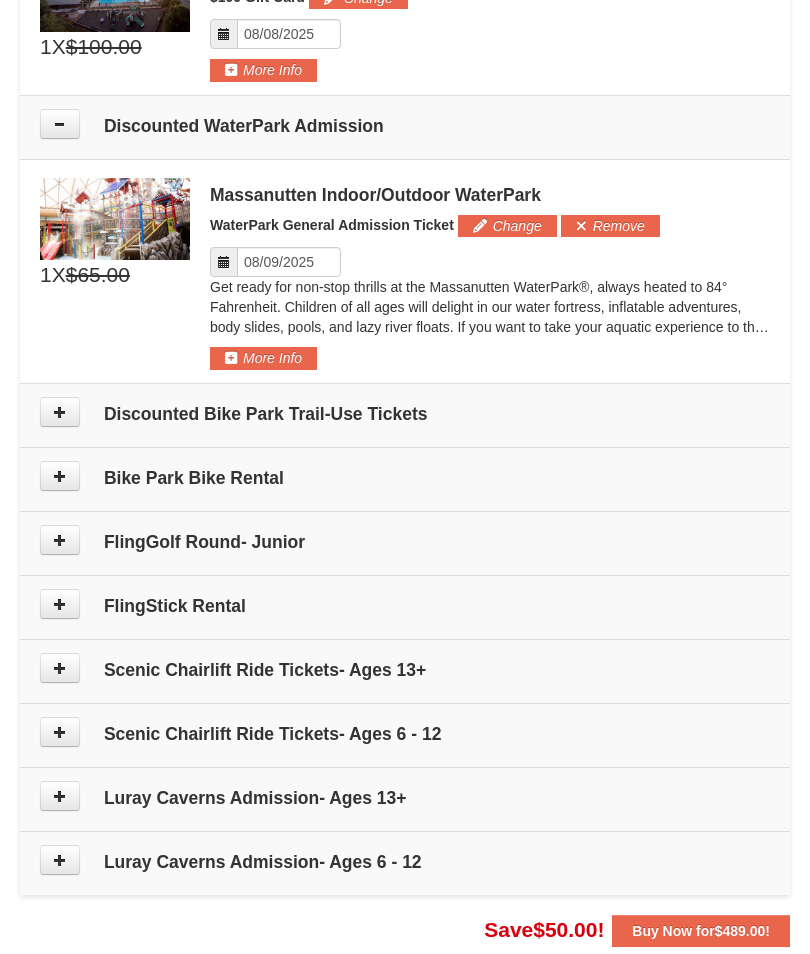 click on "Change" at bounding box center (507, 226) 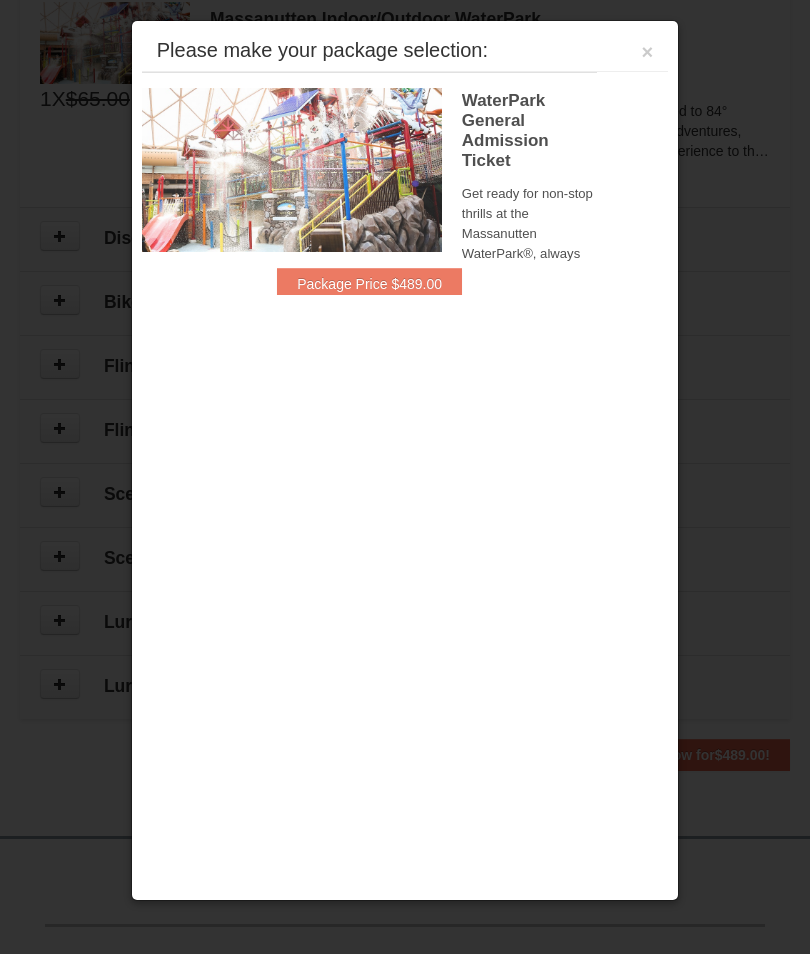 scroll, scrollTop: 1157, scrollLeft: 0, axis: vertical 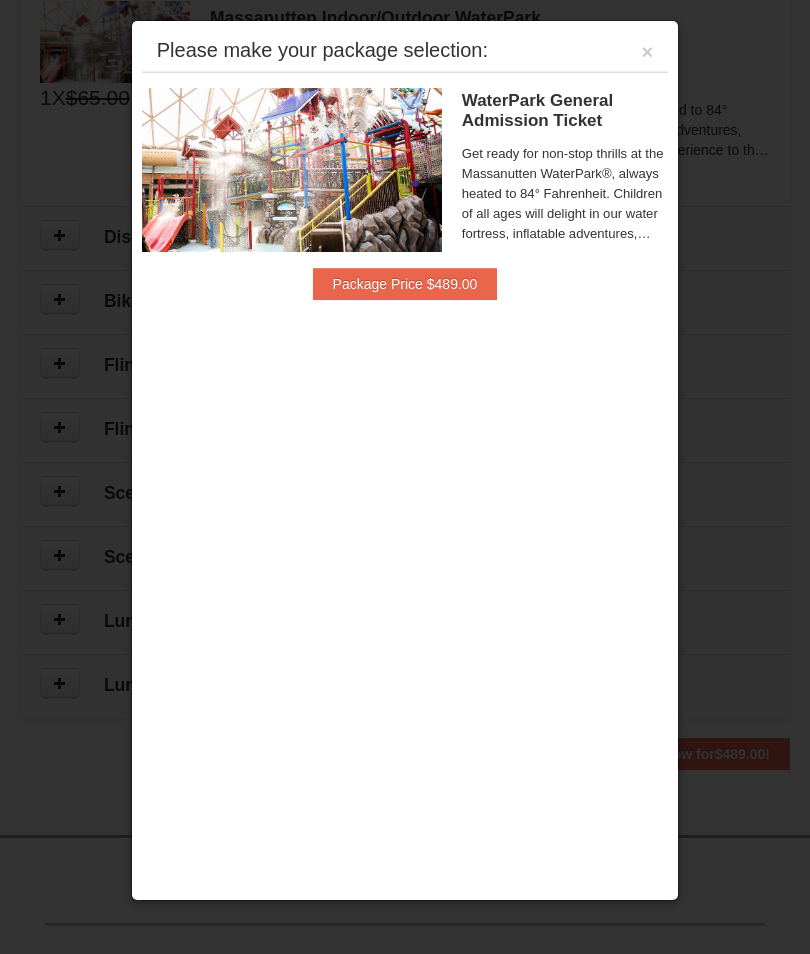 click on "Package Price $489.00" at bounding box center (405, 284) 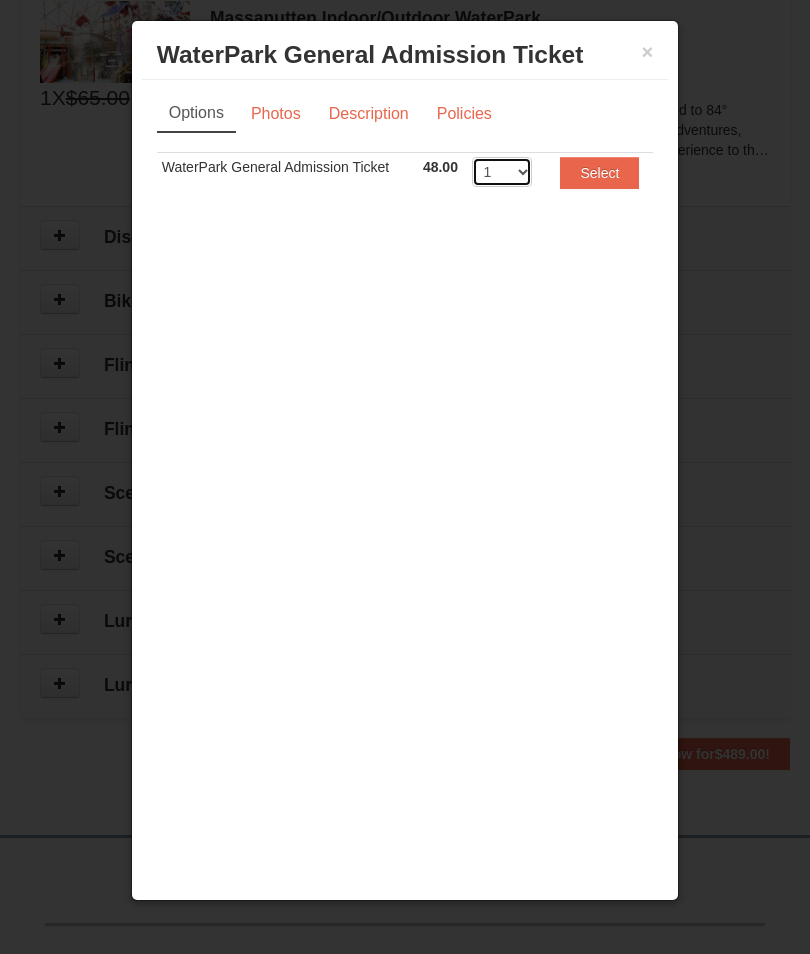 click on "1 2 3 4 5 6 7 8" at bounding box center (502, 172) 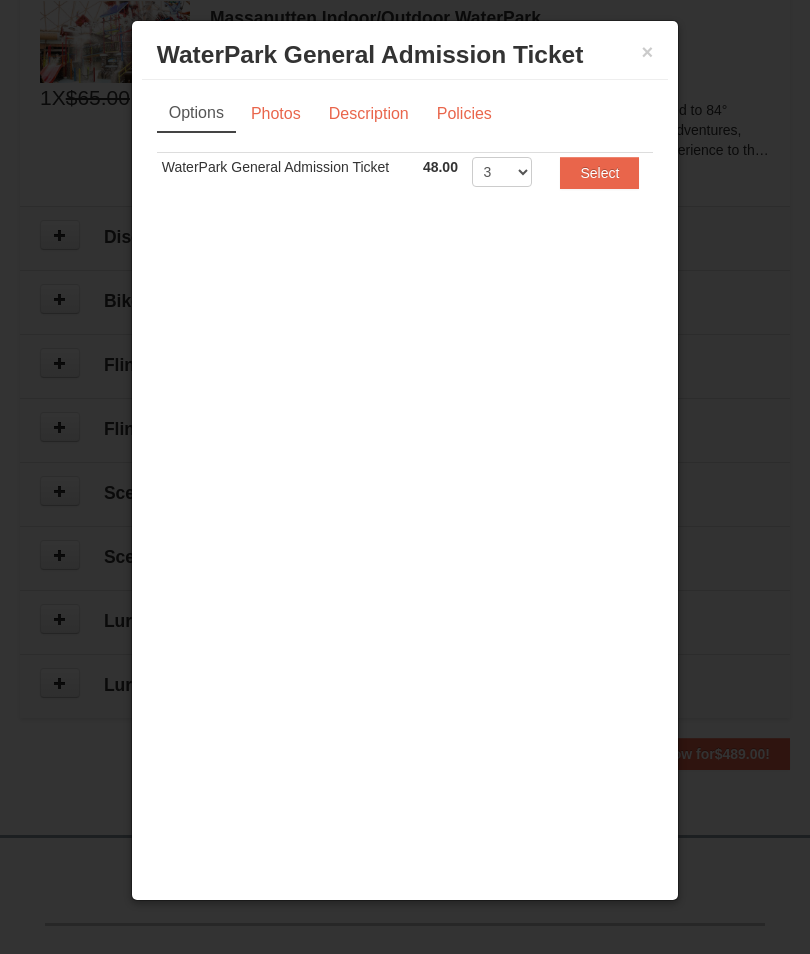 click on "Select" at bounding box center [599, 173] 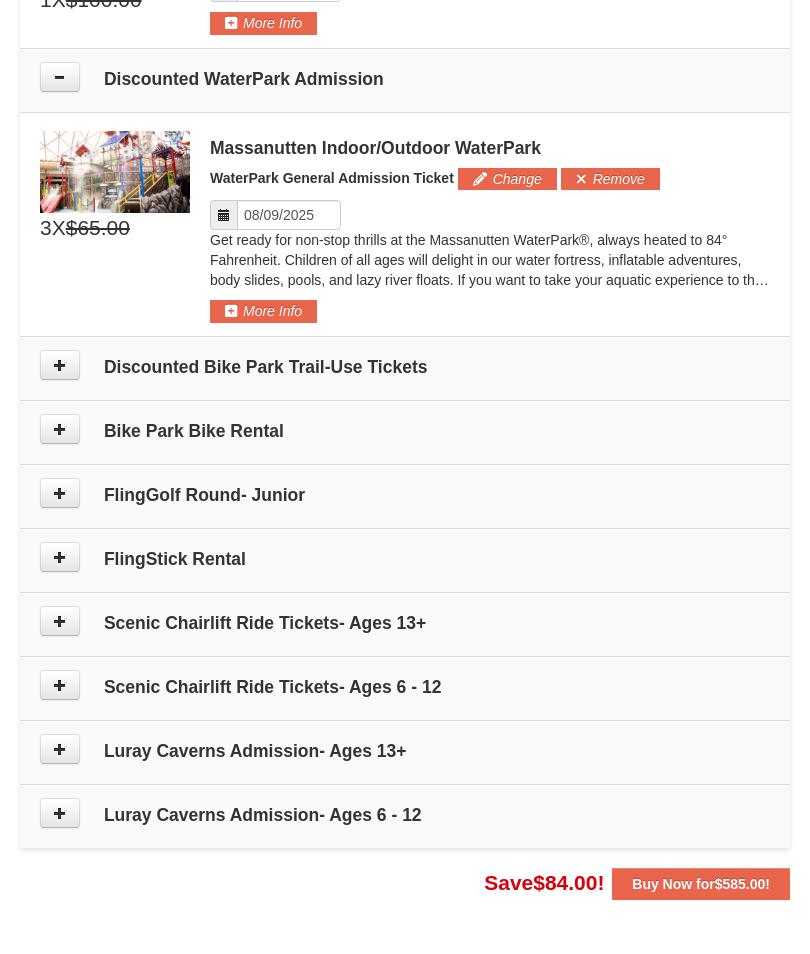 scroll, scrollTop: 1004, scrollLeft: 0, axis: vertical 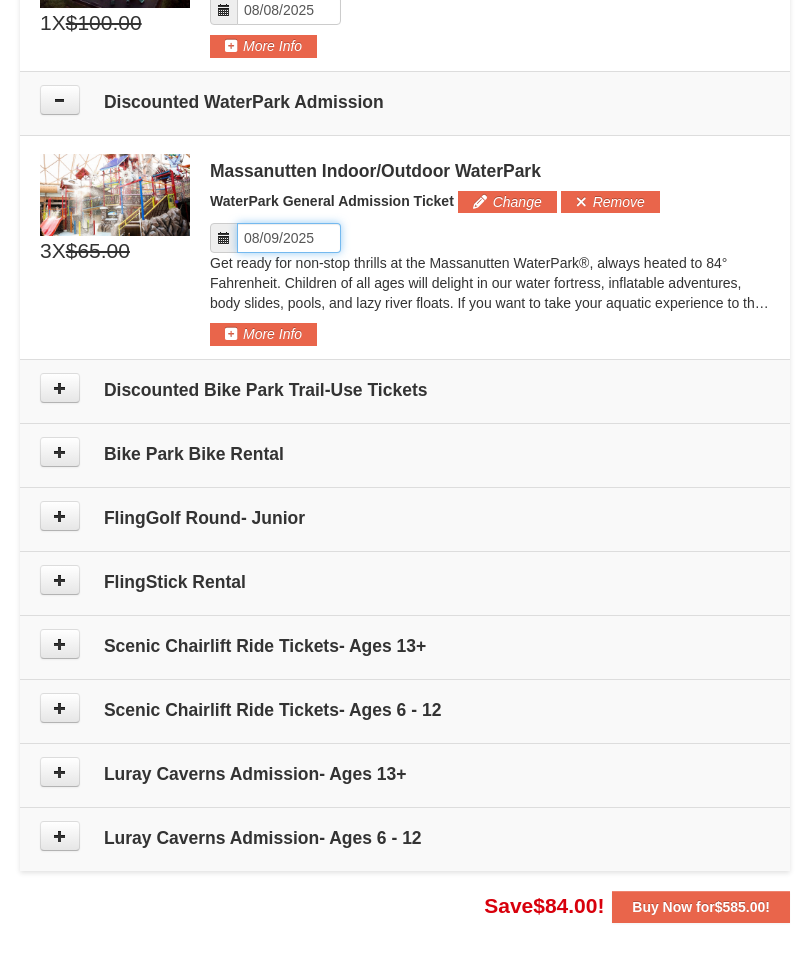 click on "Please format dates MM/DD/YYYY" at bounding box center [289, 238] 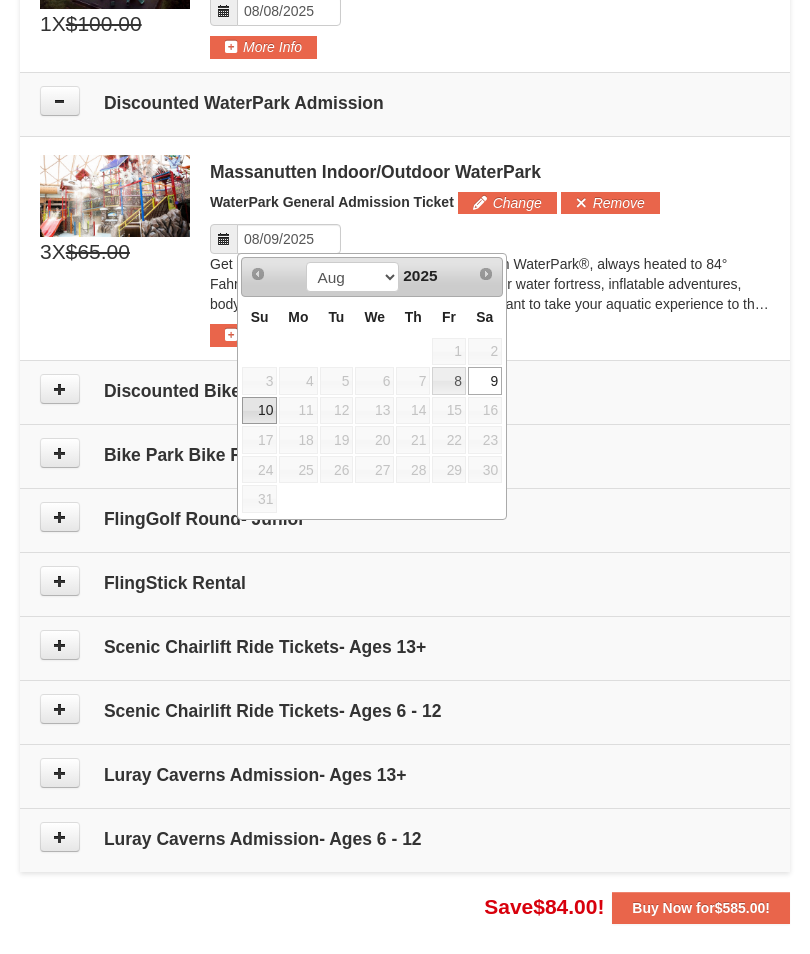 click on "10" at bounding box center [259, 411] 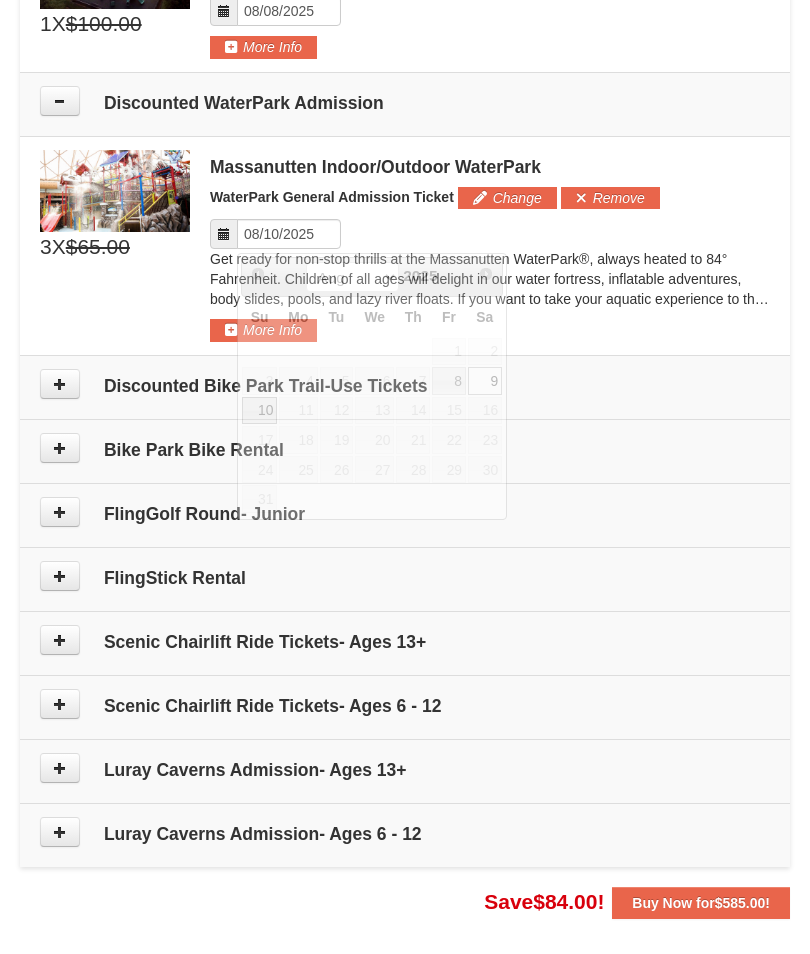scroll, scrollTop: 1004, scrollLeft: 0, axis: vertical 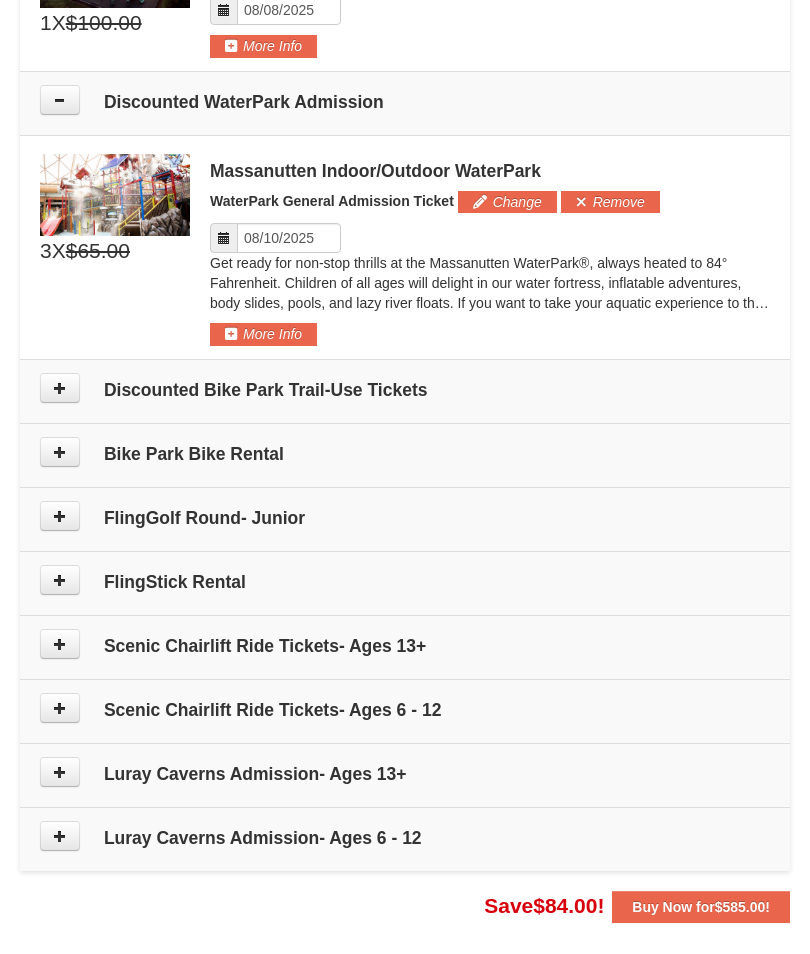 click on "Change" at bounding box center (507, 202) 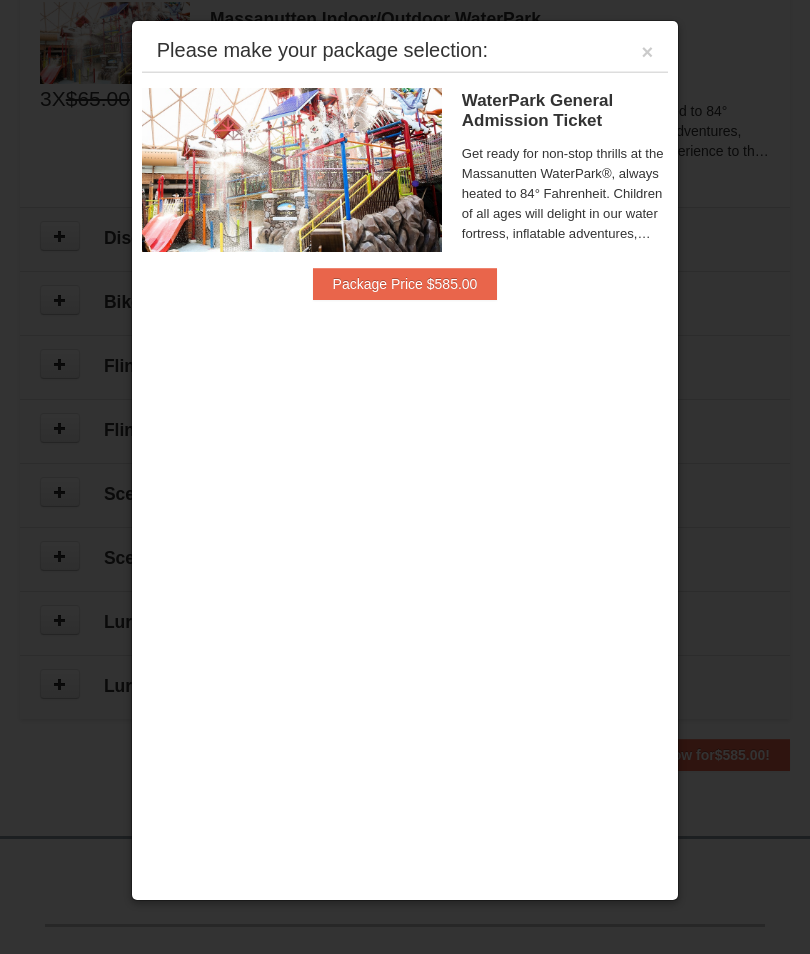 scroll, scrollTop: 1157, scrollLeft: 0, axis: vertical 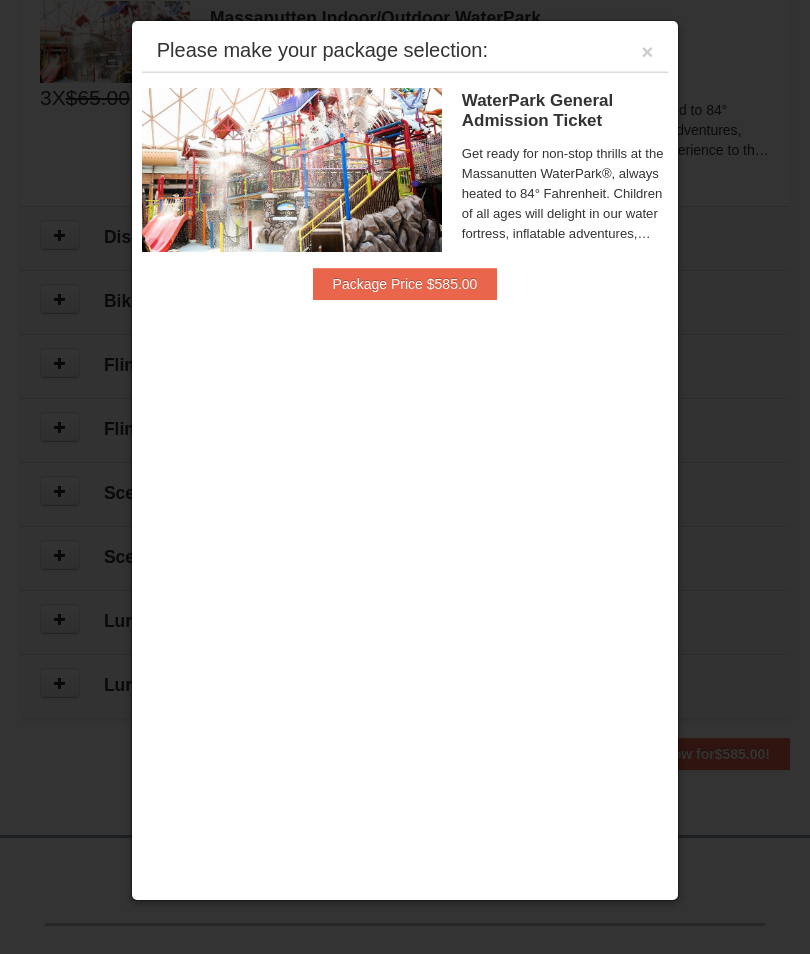 click on "Package Price $585.00" at bounding box center (405, 284) 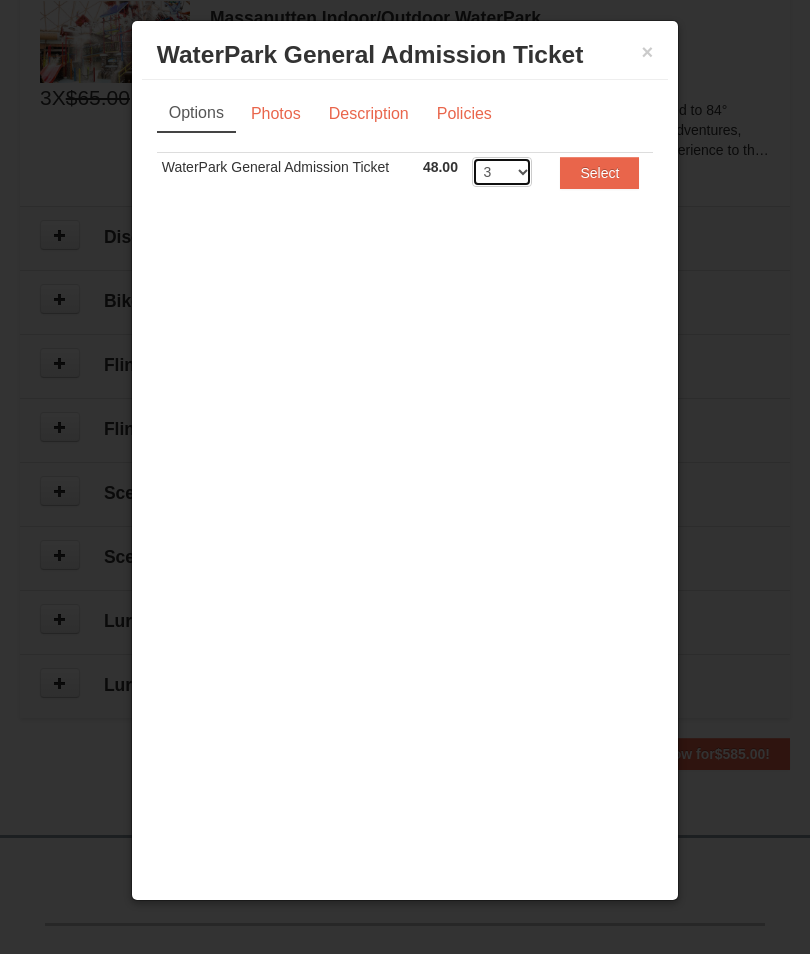click on "1 2 3 4 5 6 7 8" at bounding box center (502, 172) 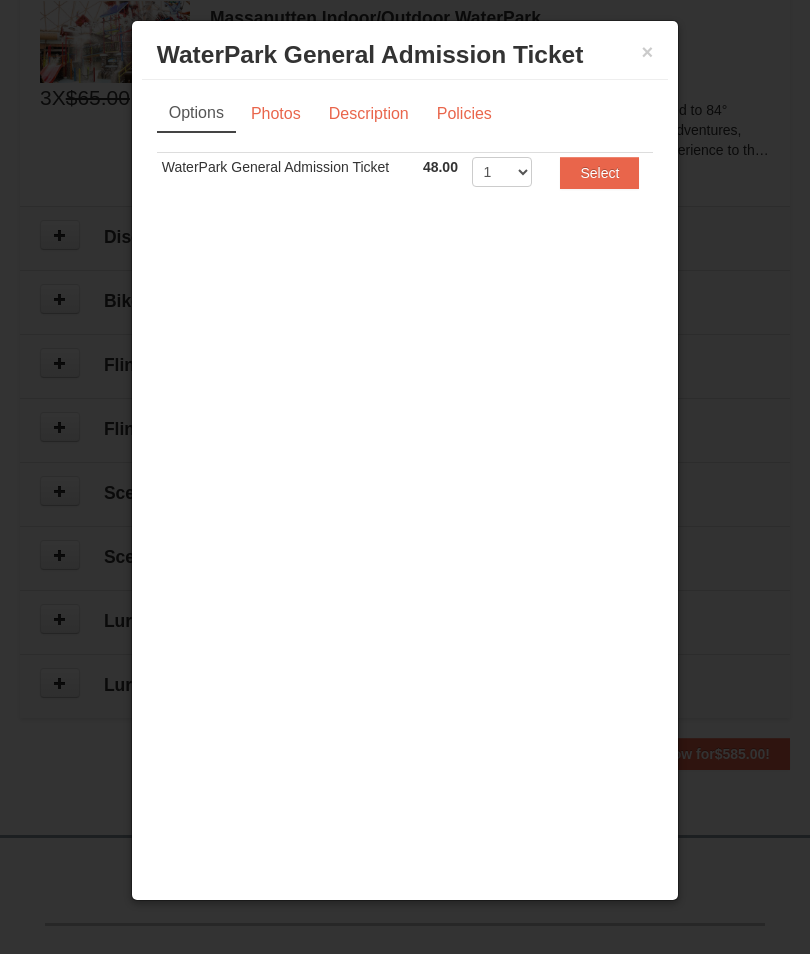 click on "Select" at bounding box center (599, 173) 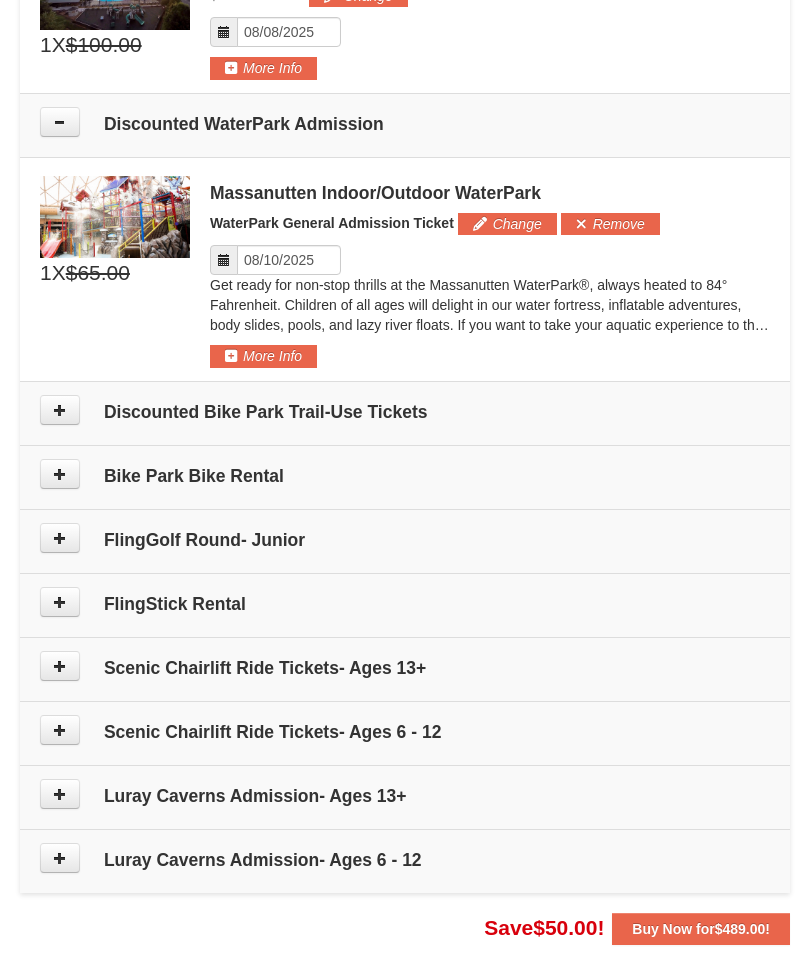 scroll, scrollTop: 990, scrollLeft: 0, axis: vertical 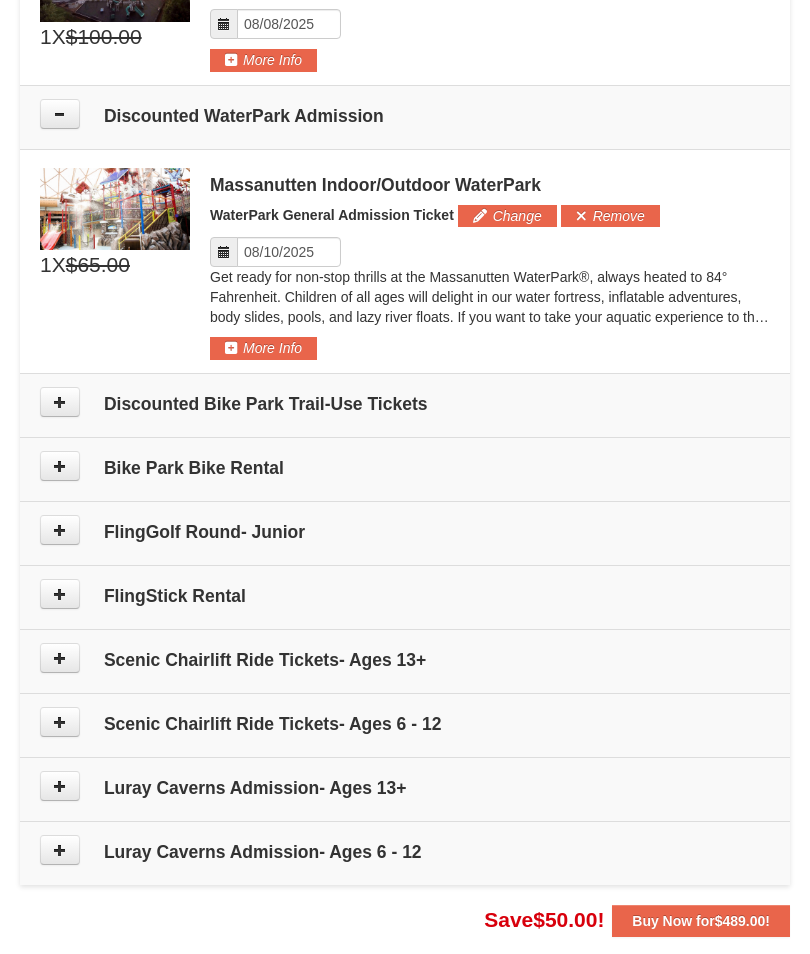 click on "$489.00" at bounding box center (740, 921) 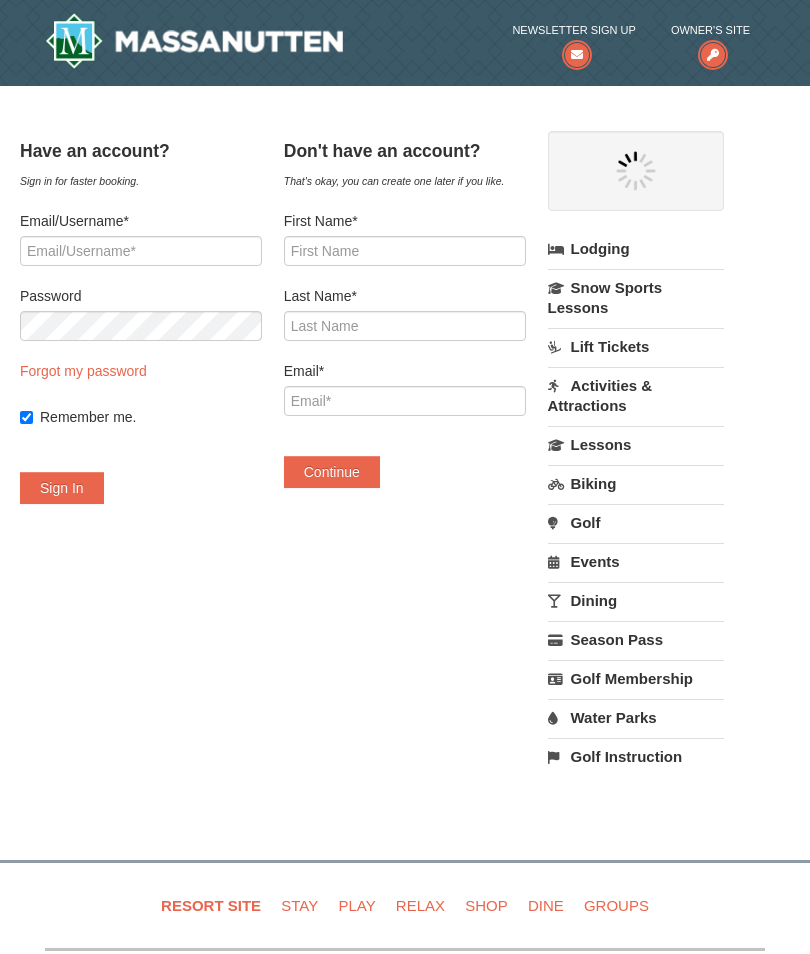 scroll, scrollTop: 0, scrollLeft: 0, axis: both 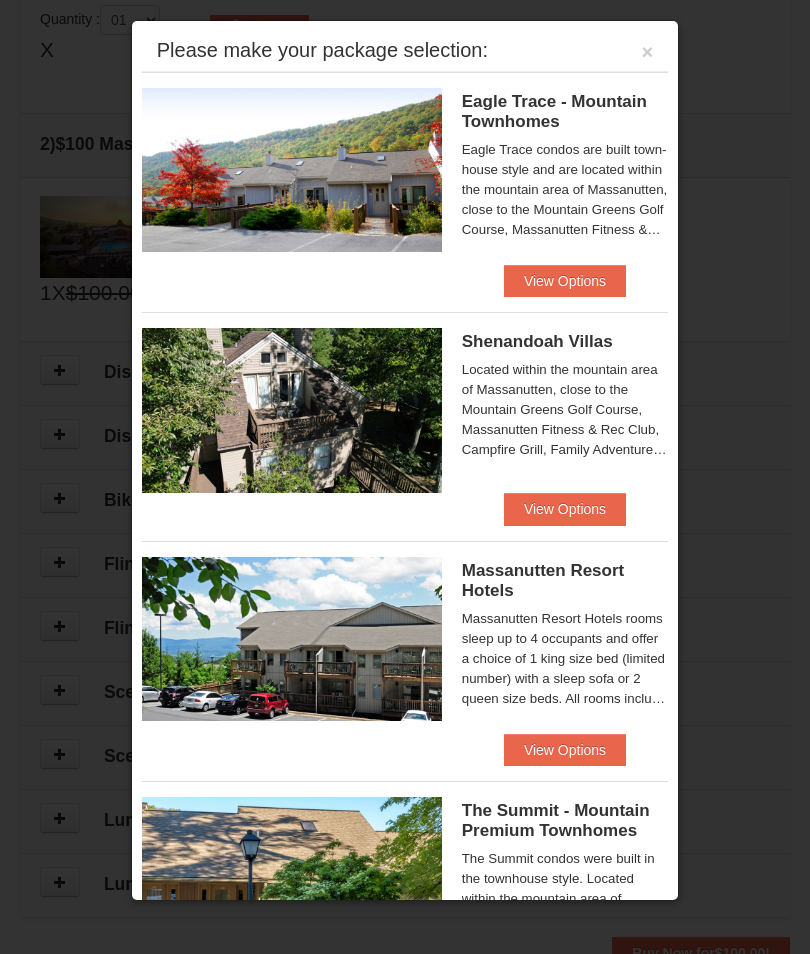click on "Massanutten Resort Hotels rooms sleep up to 4 occupants and offer a choice of 1 king size bed (limited number) with a sleep sofa or 2 queen size beds. All rooms include coffee makers, refrigerators, TV, cable, telephone, balcony, and sitting area. Located within the mountain area of Massanutten, close to the Mountain Greens Golf Course, Massanutten Fitness & Rec Club, Campfire Grill Restaurant, Family Adventure Park, and the Ski Area.
Rental availability is currently limited. For more information, please call 540.289.4952 on Monday - Friday 9 am - 6 pm and Saturday 9 am - 1 pm. Condo and hotel reservations are subject to a $25 change fee.
We look forward to welcoming you!" at bounding box center [565, 659] 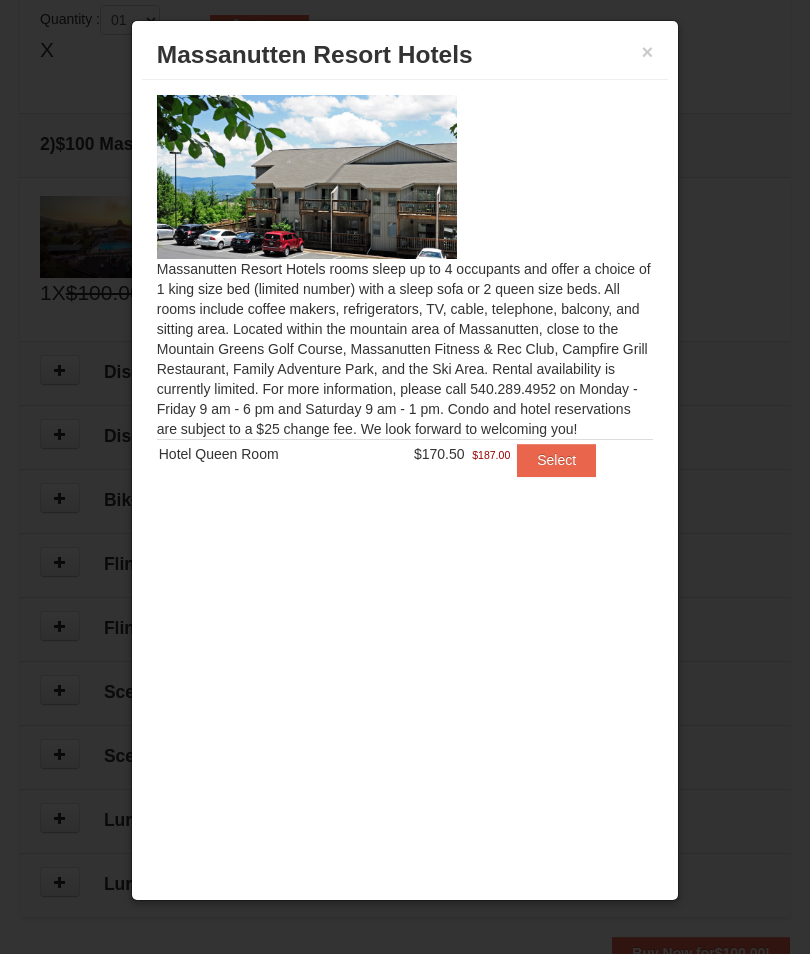 click on "Select" at bounding box center (556, 460) 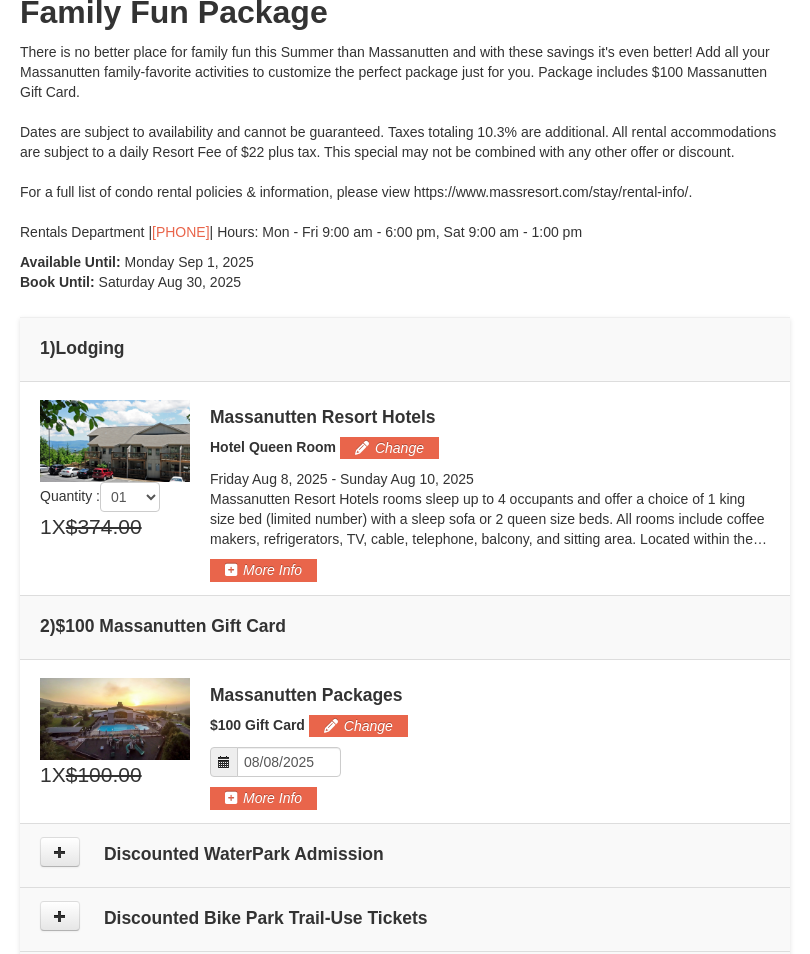 scroll, scrollTop: 224, scrollLeft: 0, axis: vertical 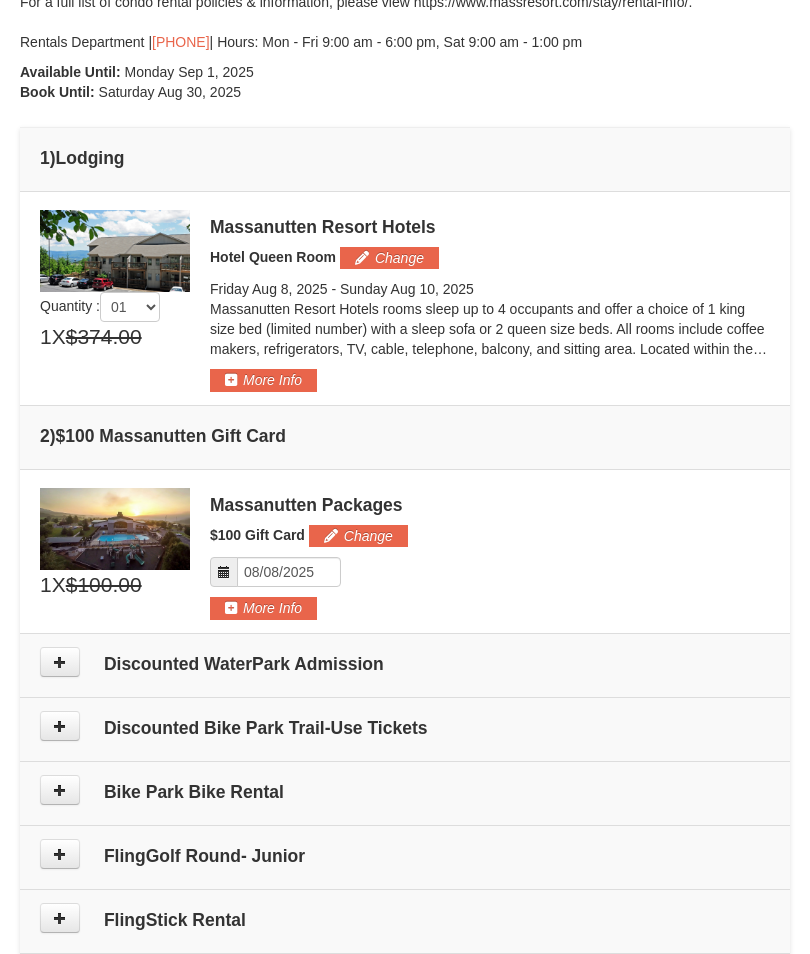 click at bounding box center (60, 662) 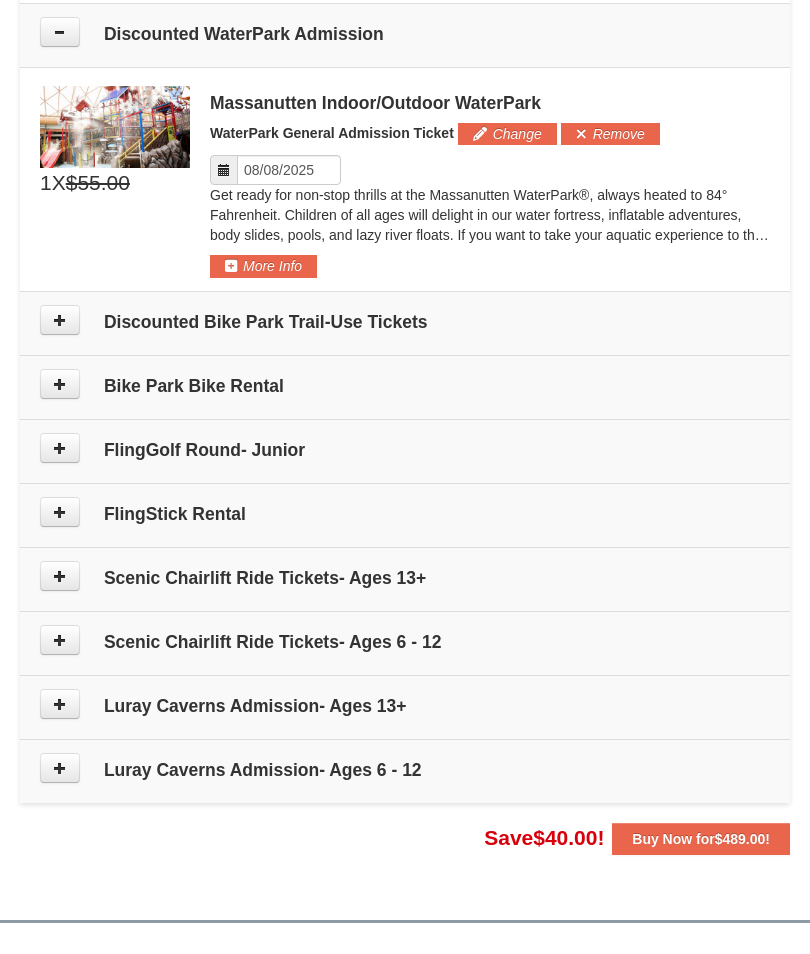 scroll, scrollTop: 1074, scrollLeft: 0, axis: vertical 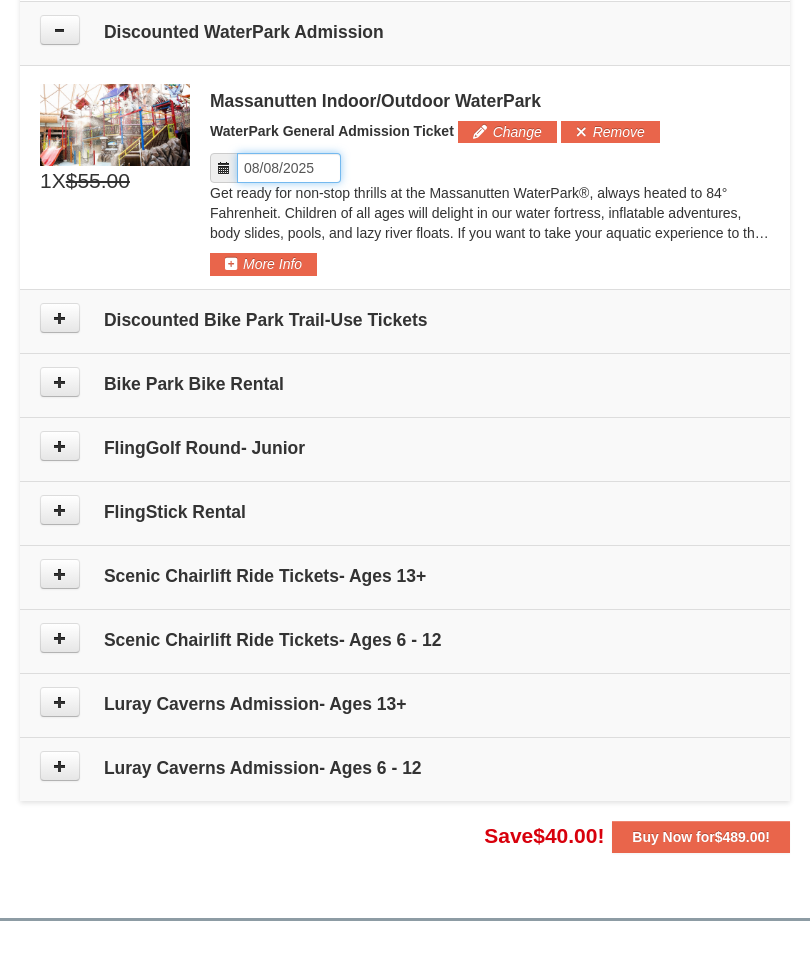 click on "Please format dates MM/DD/YYYY" at bounding box center (289, 168) 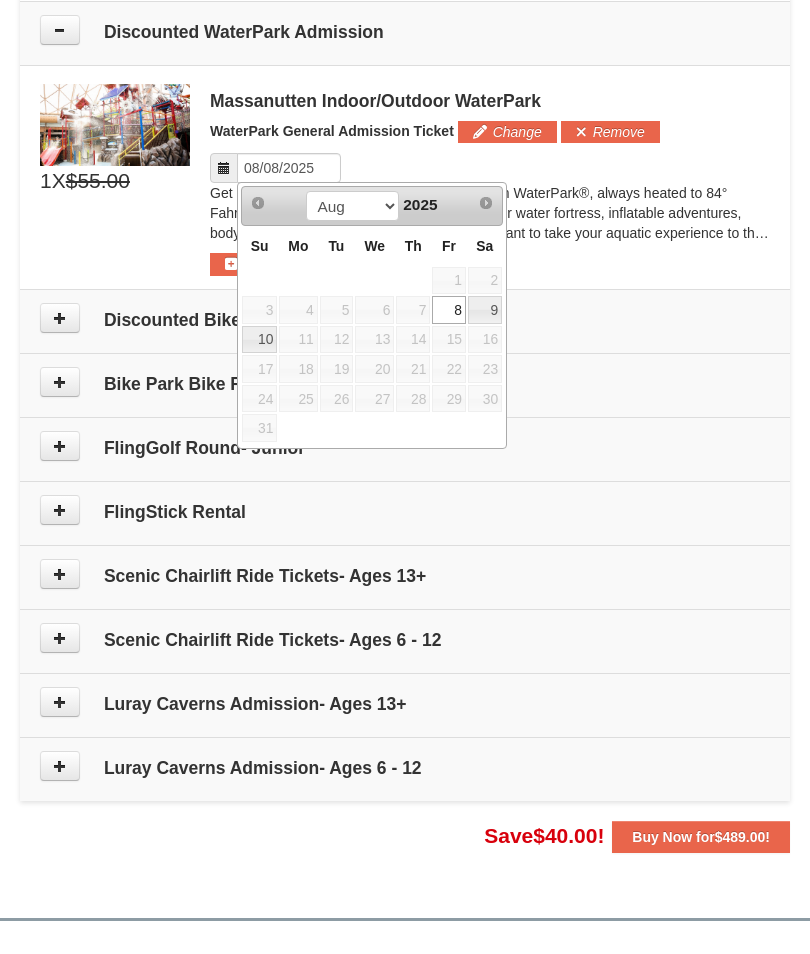 click on "9" at bounding box center (485, 310) 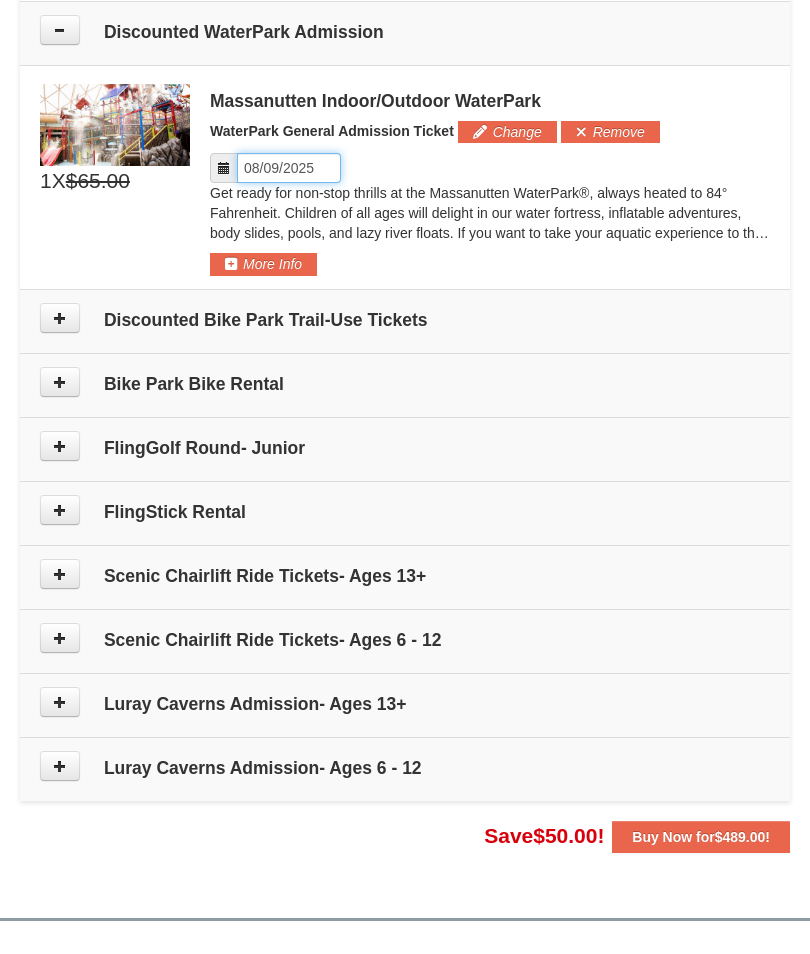 click on "Please format dates MM/DD/YYYY" at bounding box center (289, 168) 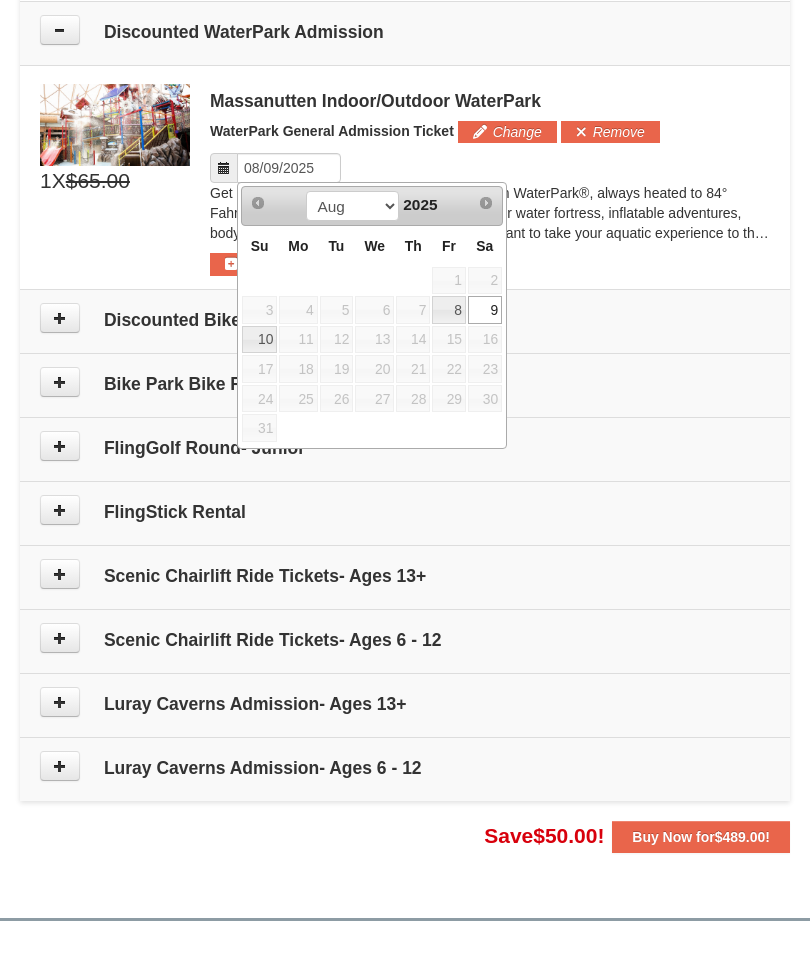 click on "8" at bounding box center [449, 310] 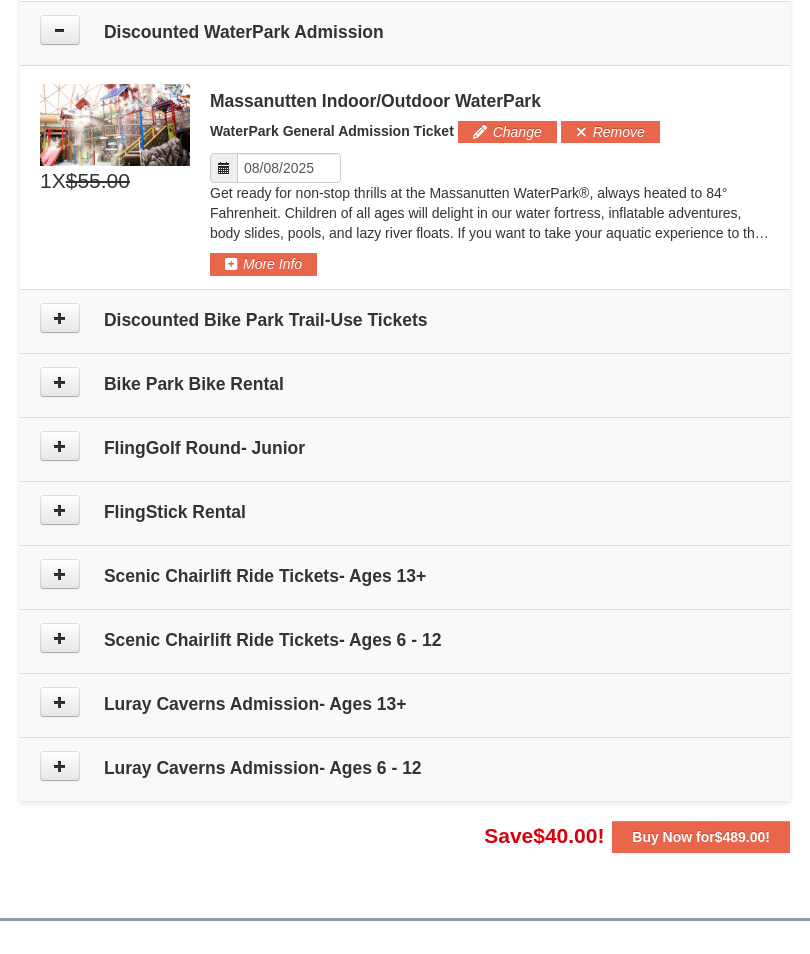 click on "Change" at bounding box center (507, 132) 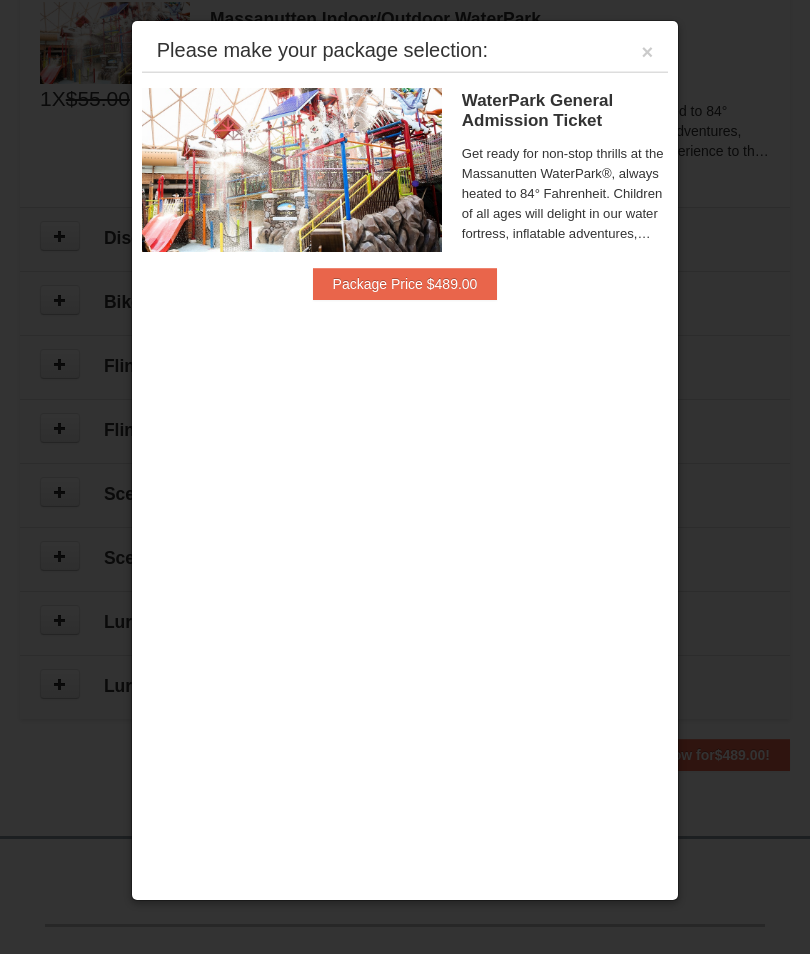 scroll, scrollTop: 1157, scrollLeft: 0, axis: vertical 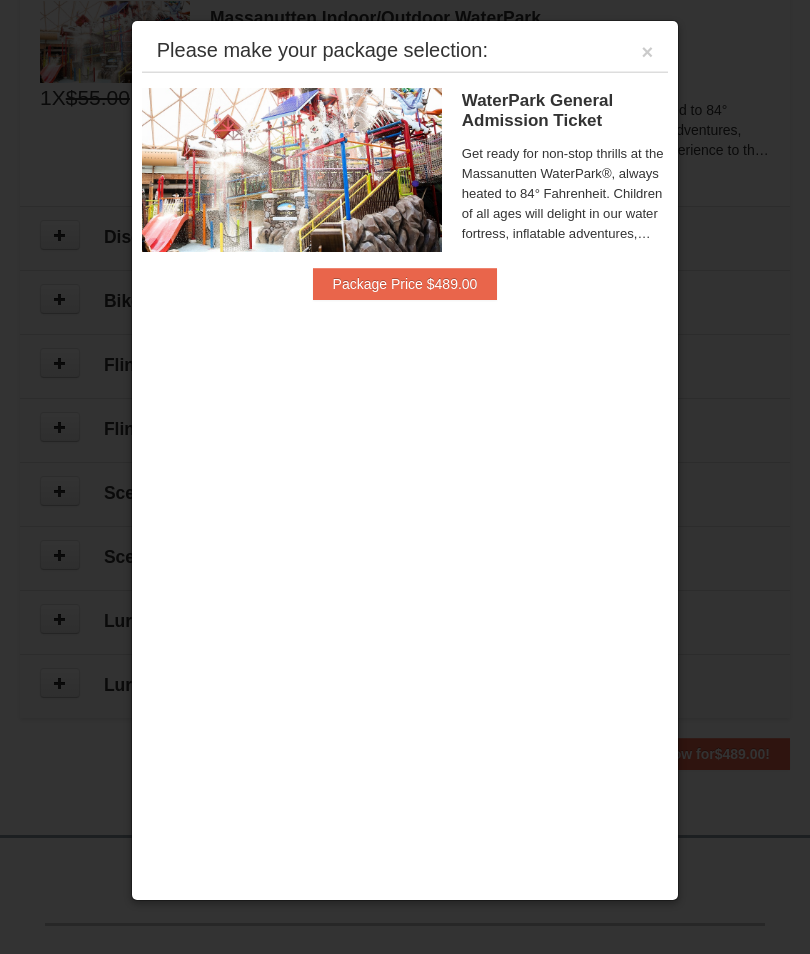 click on "Please make your package selection:
×" at bounding box center (405, 51) 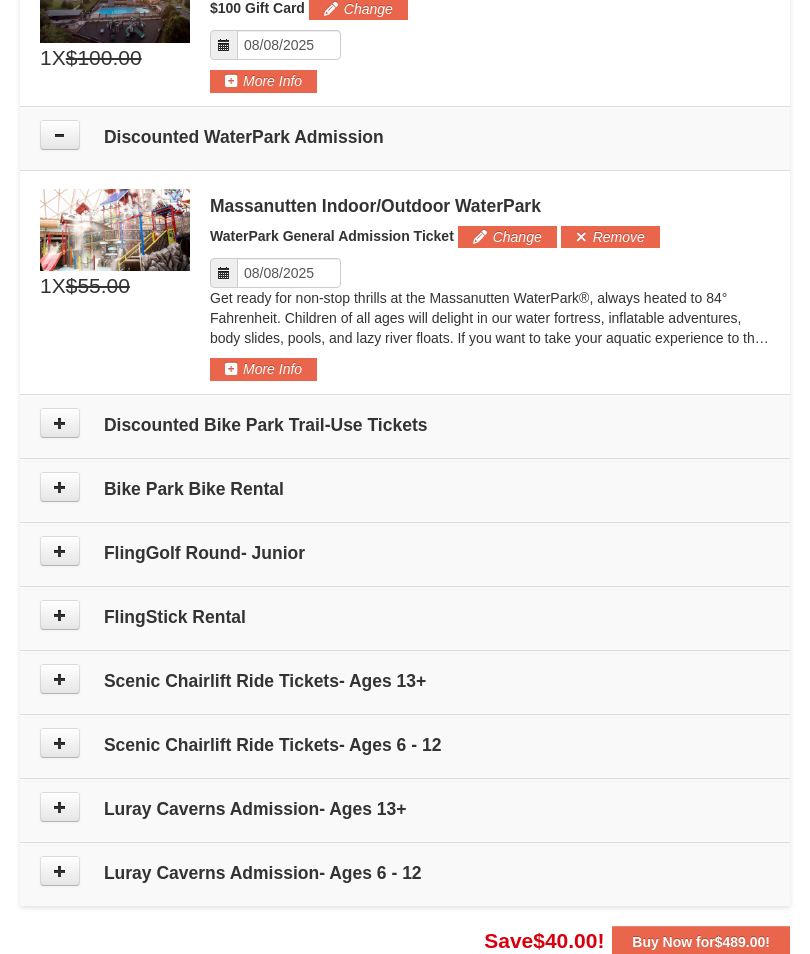 scroll, scrollTop: 965, scrollLeft: 0, axis: vertical 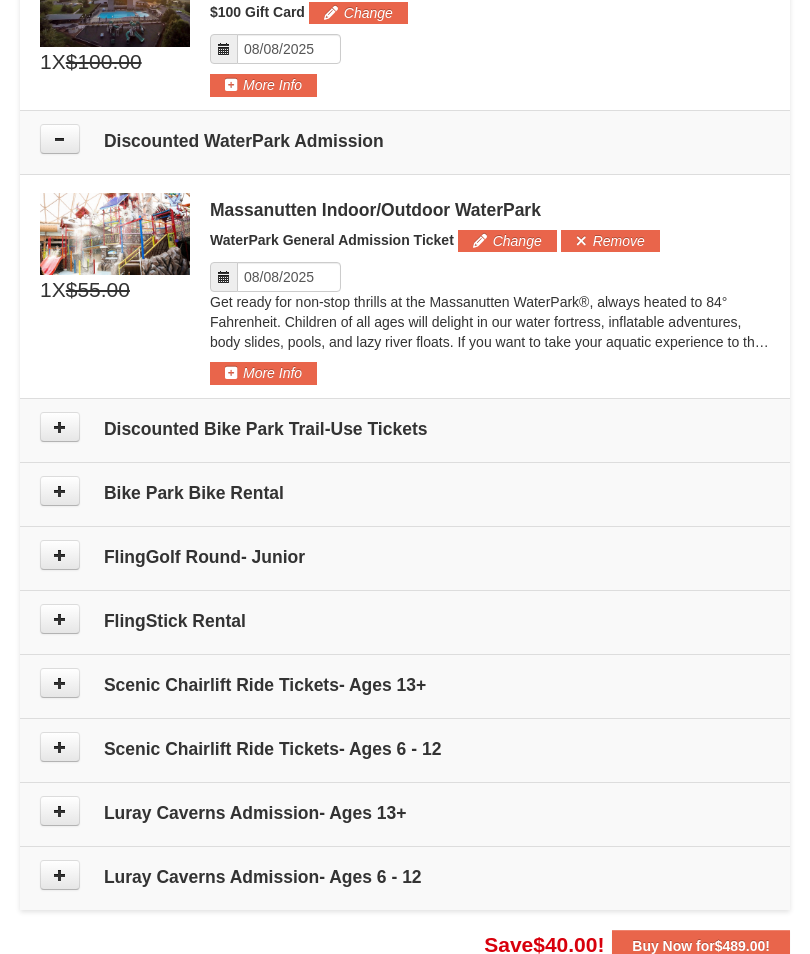 click at bounding box center (60, 139) 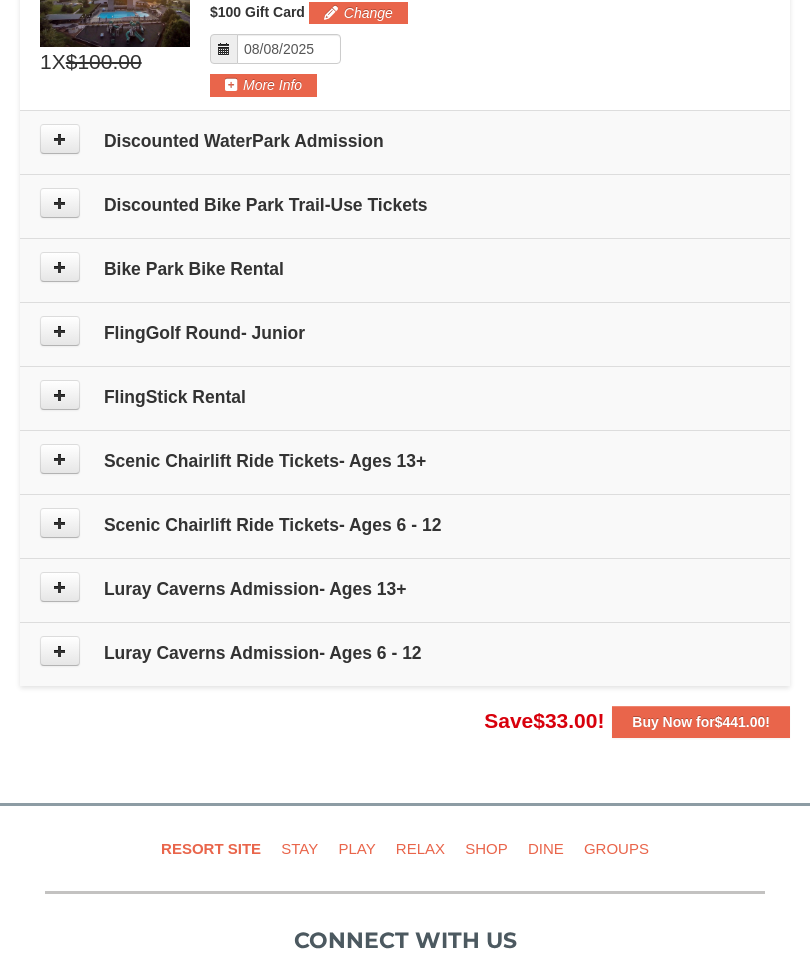 click at bounding box center [60, 139] 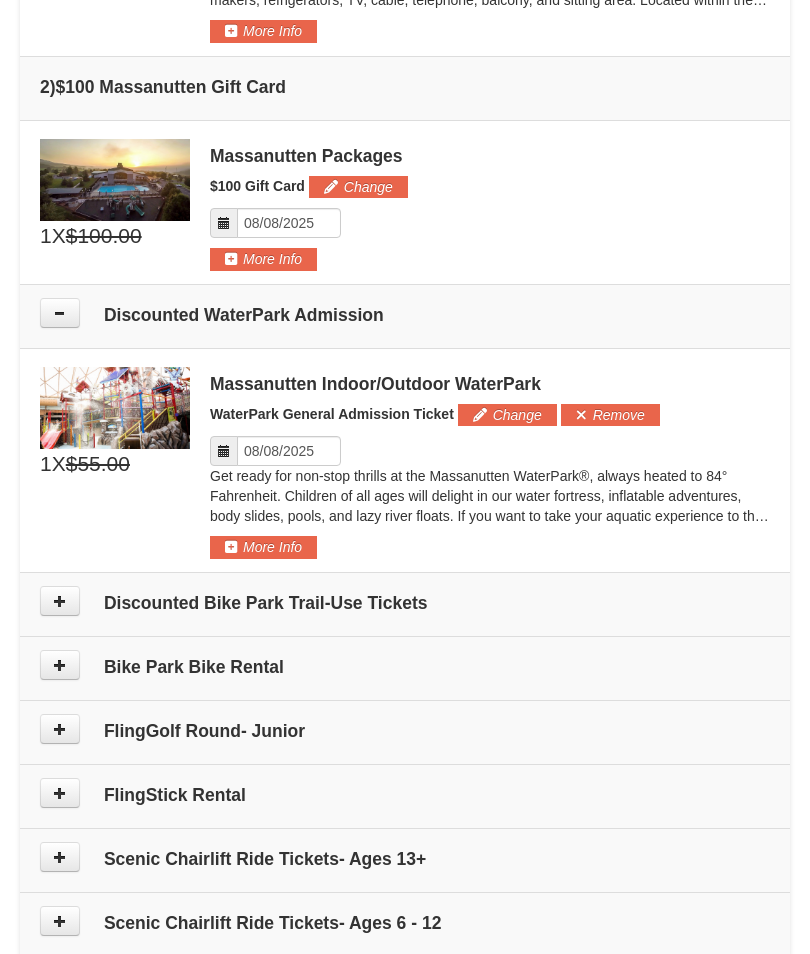scroll, scrollTop: 792, scrollLeft: 0, axis: vertical 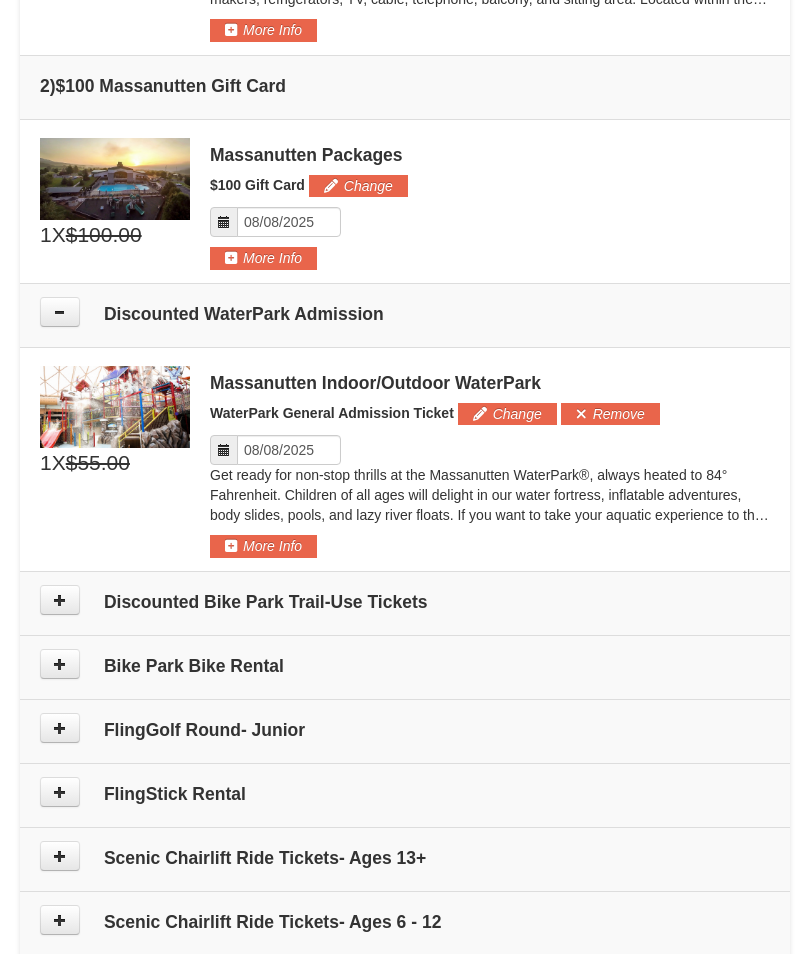 click on "More Info" at bounding box center (263, 546) 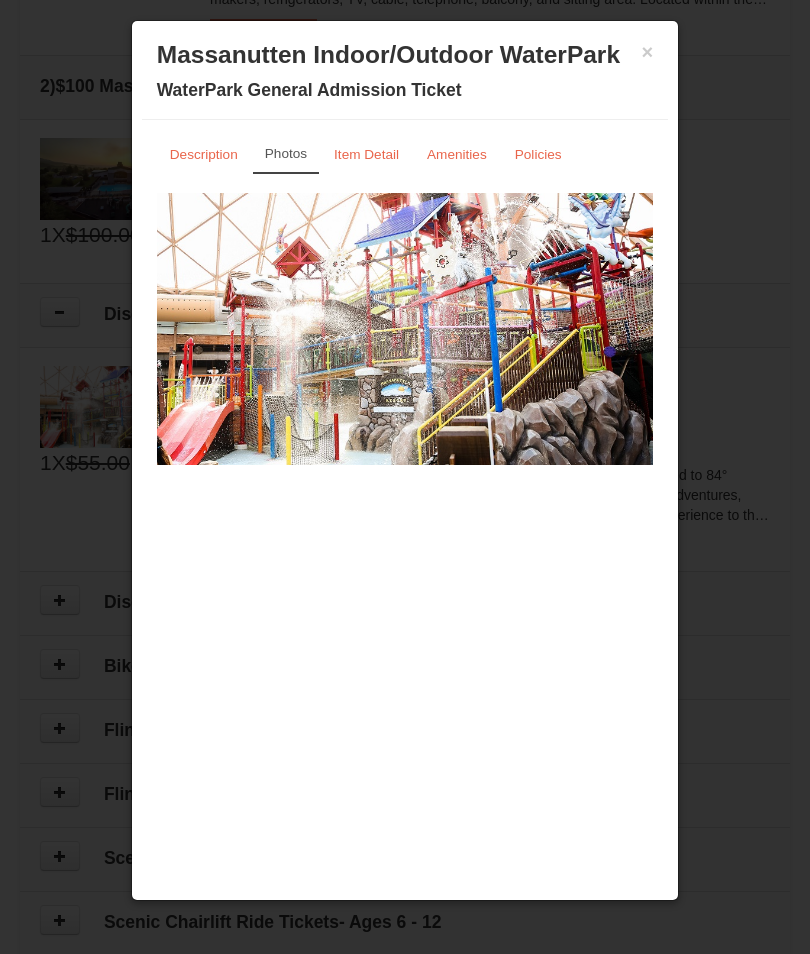 click on "Description" at bounding box center [204, 154] 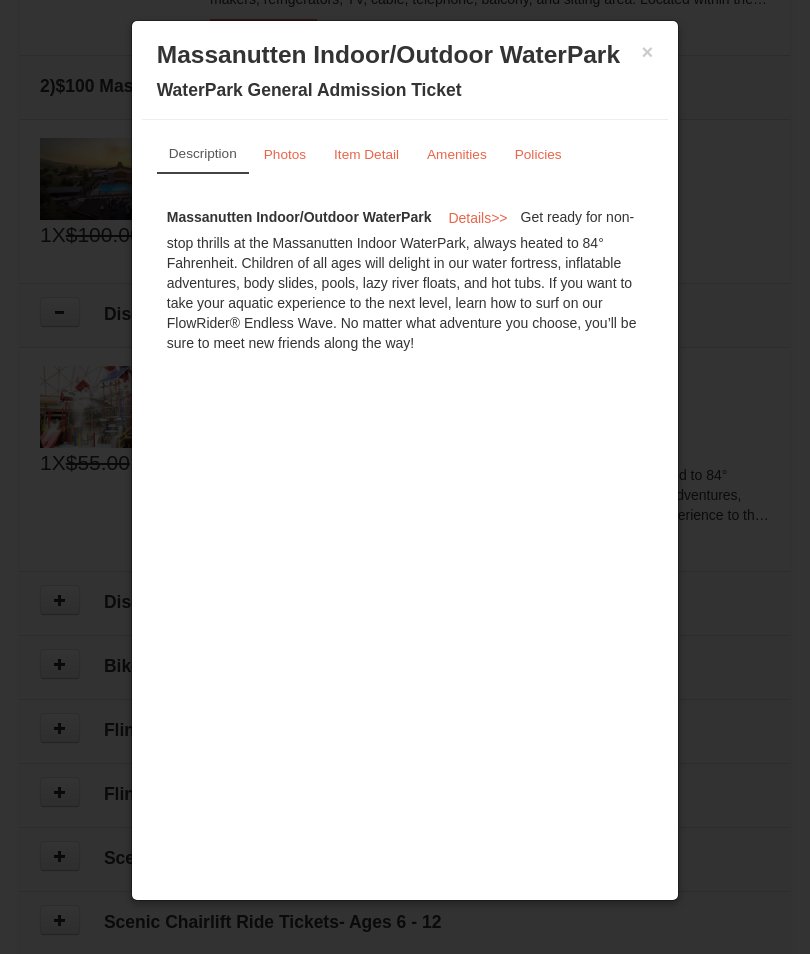 click on "×" at bounding box center (648, 52) 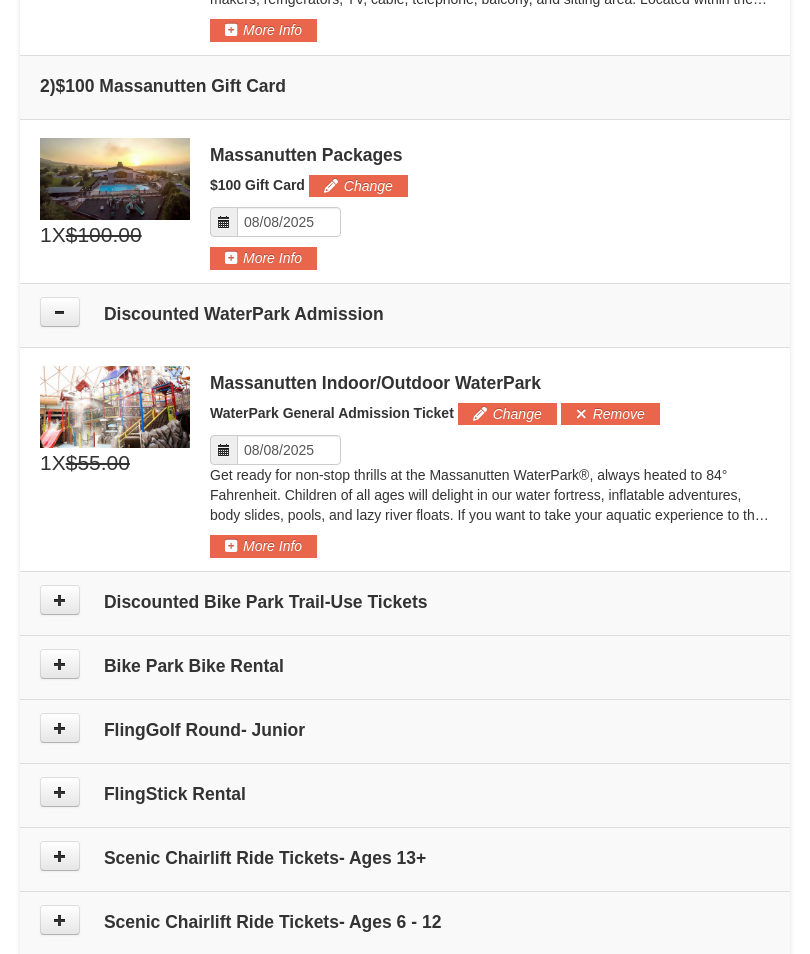 click on "Change" at bounding box center [507, 414] 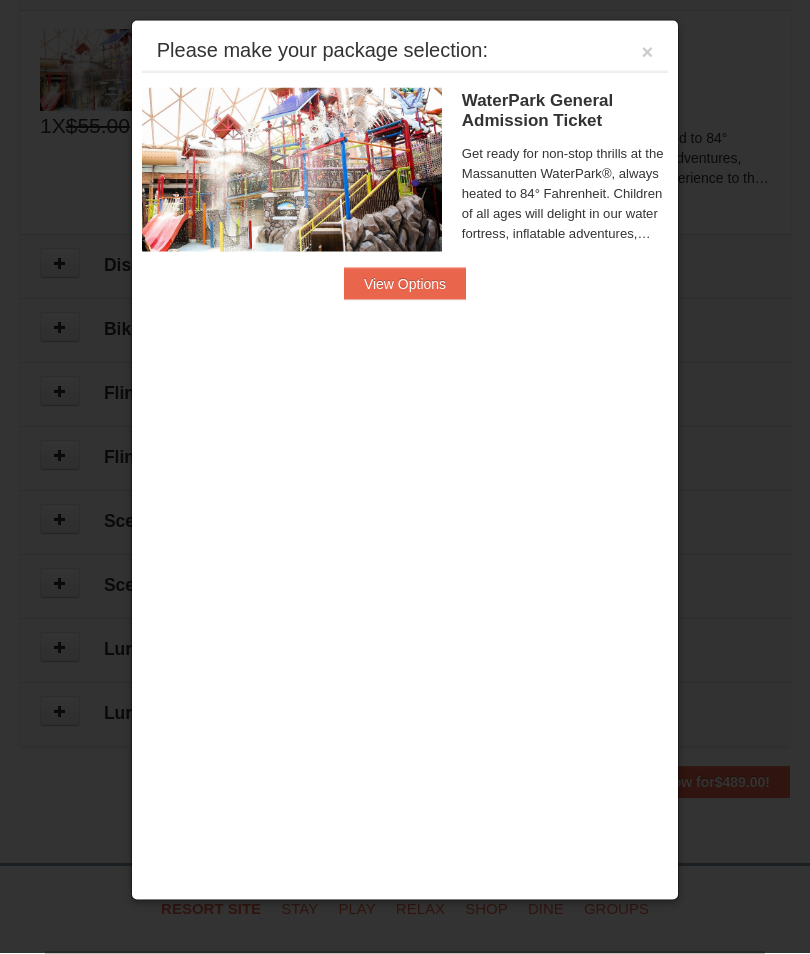 scroll, scrollTop: 1131, scrollLeft: 0, axis: vertical 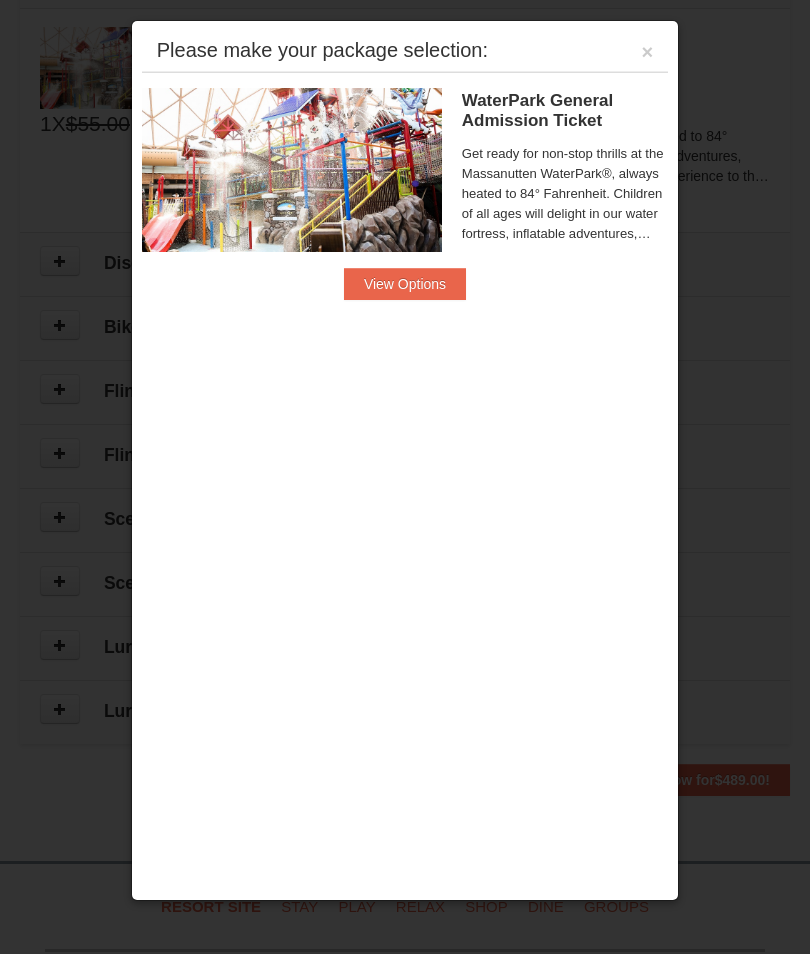 click on "×" at bounding box center (648, 52) 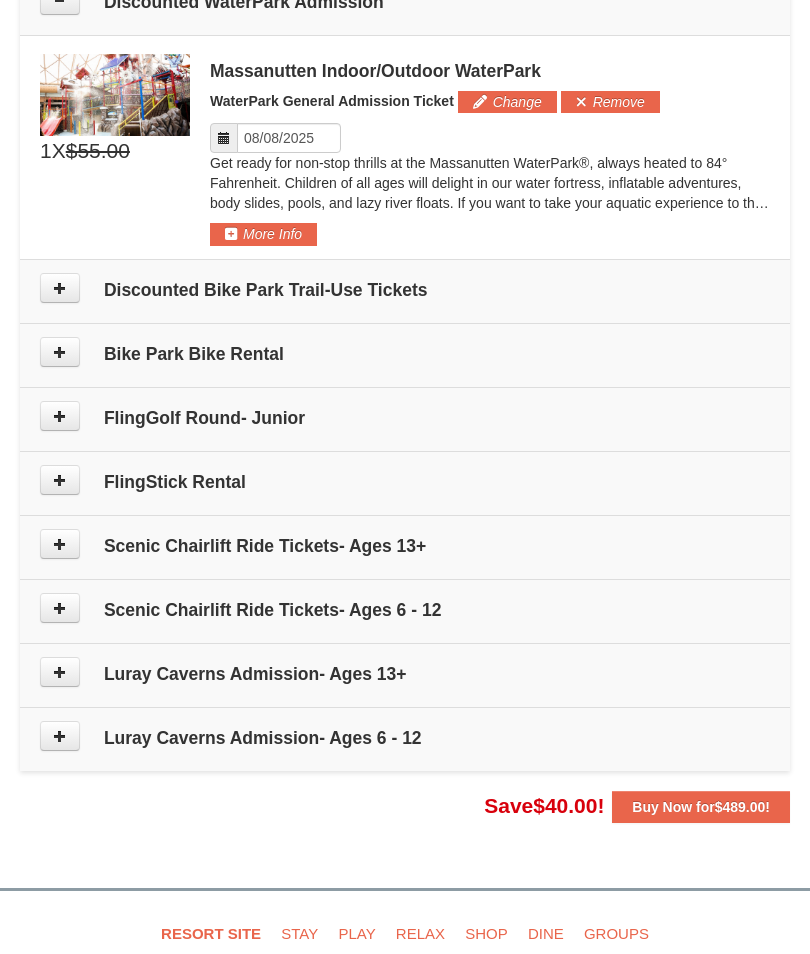 scroll, scrollTop: 1089, scrollLeft: 0, axis: vertical 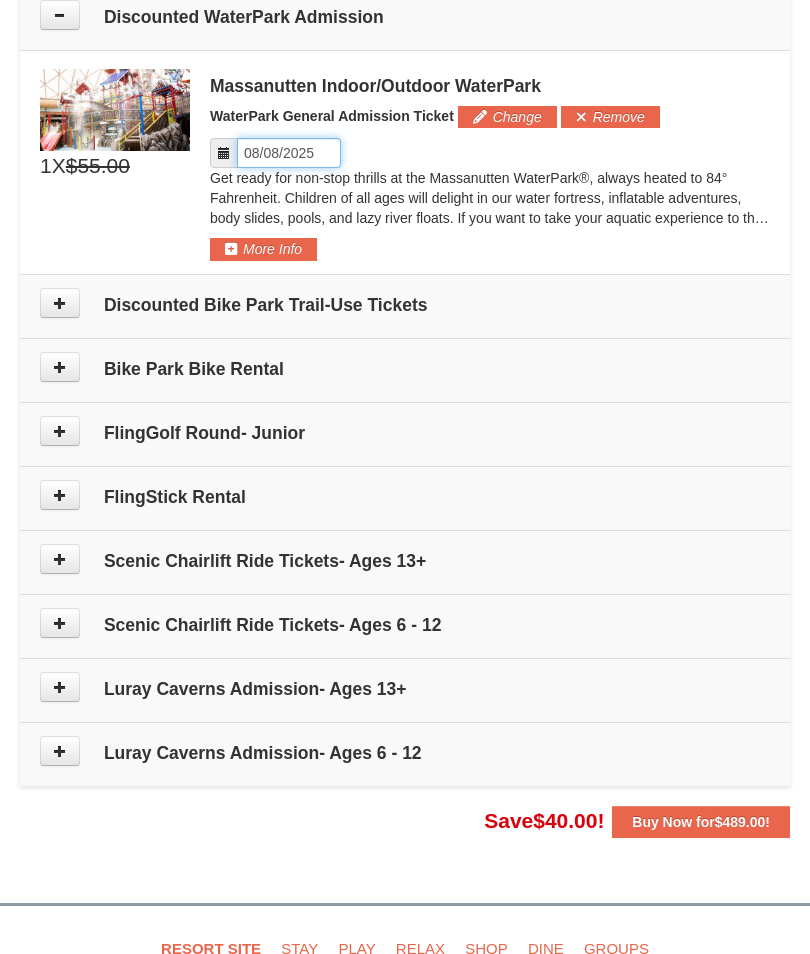 click on "Please format dates MM/DD/YYYY" at bounding box center [289, 153] 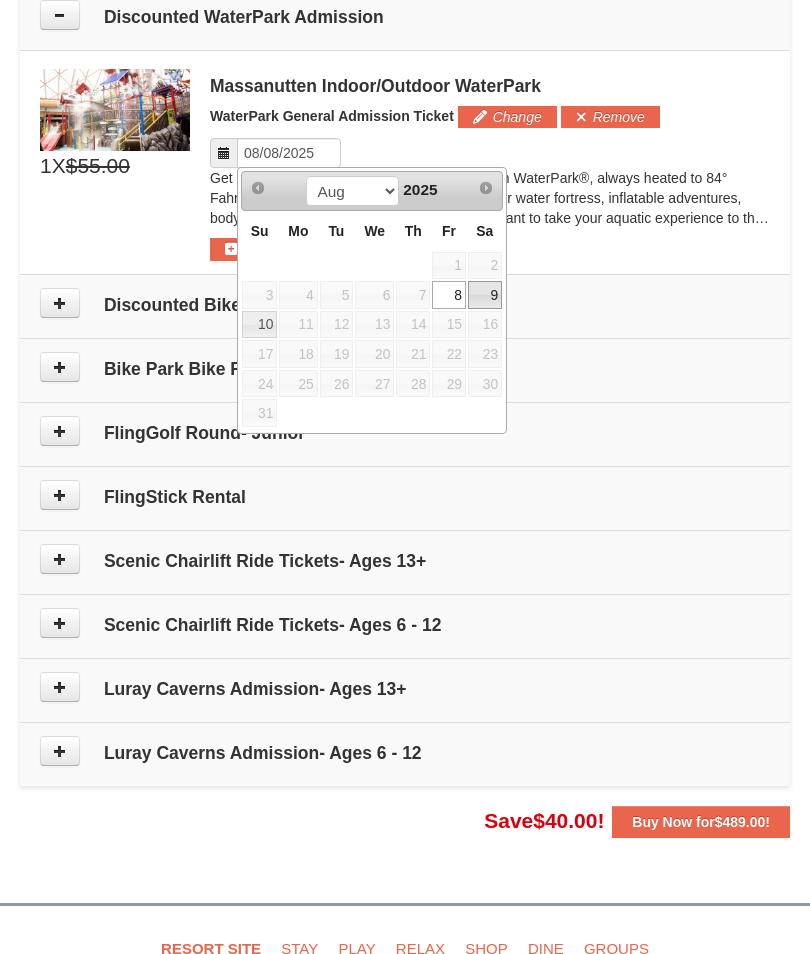 click on "9" at bounding box center [485, 295] 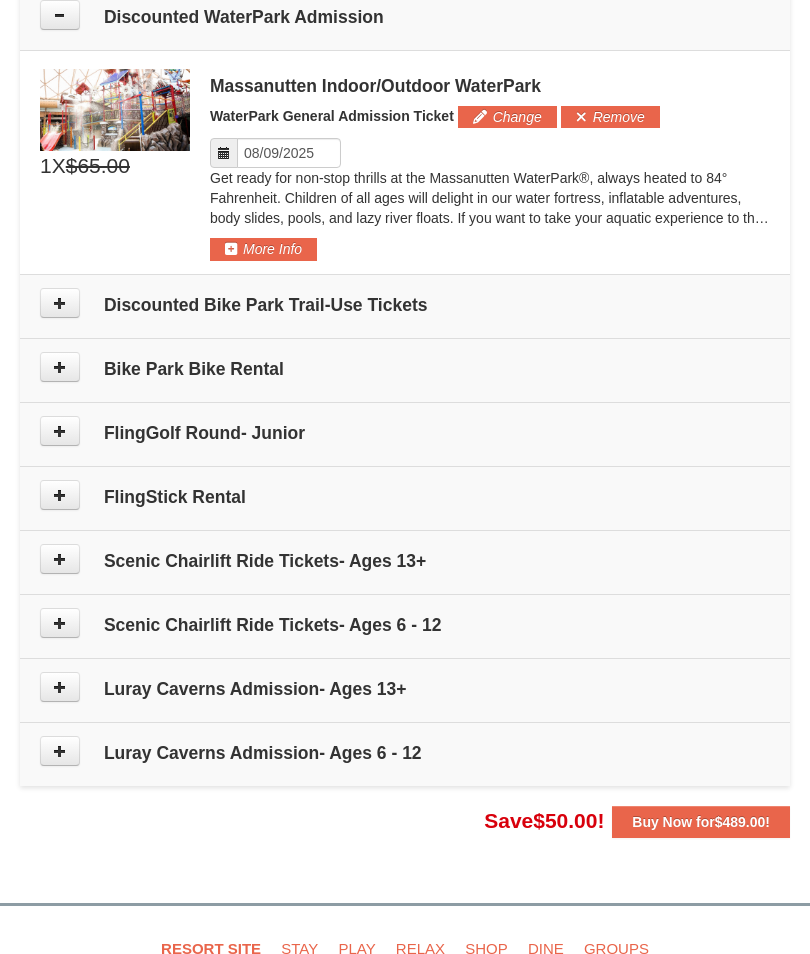 click on "Change" at bounding box center [507, 117] 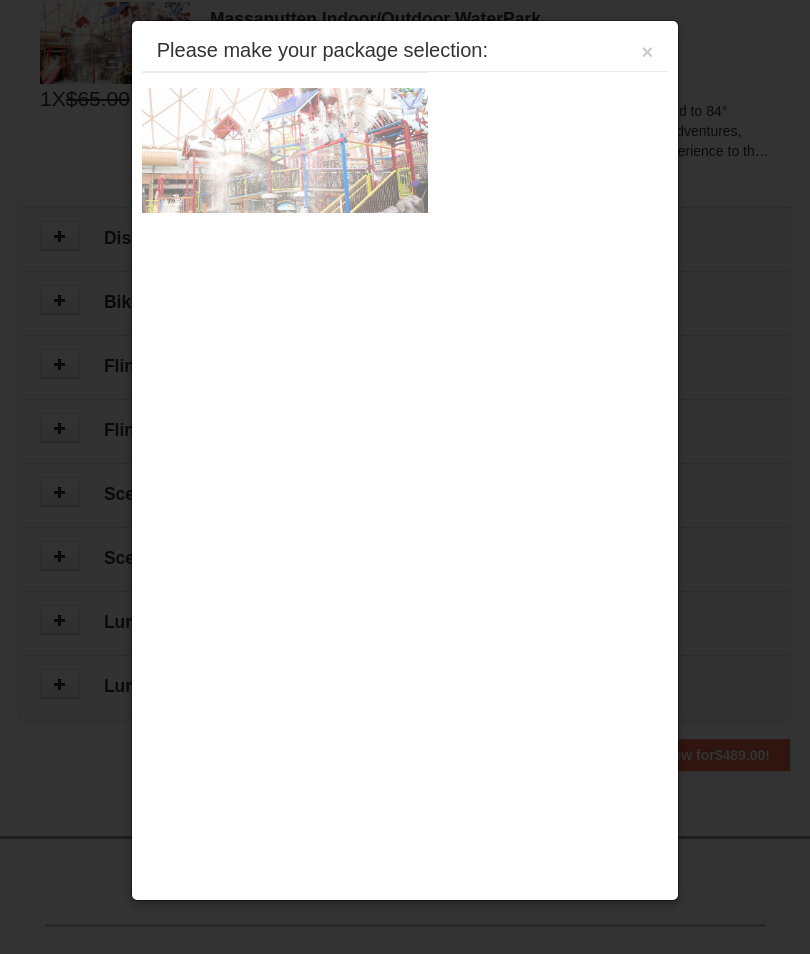 scroll, scrollTop: 1157, scrollLeft: 0, axis: vertical 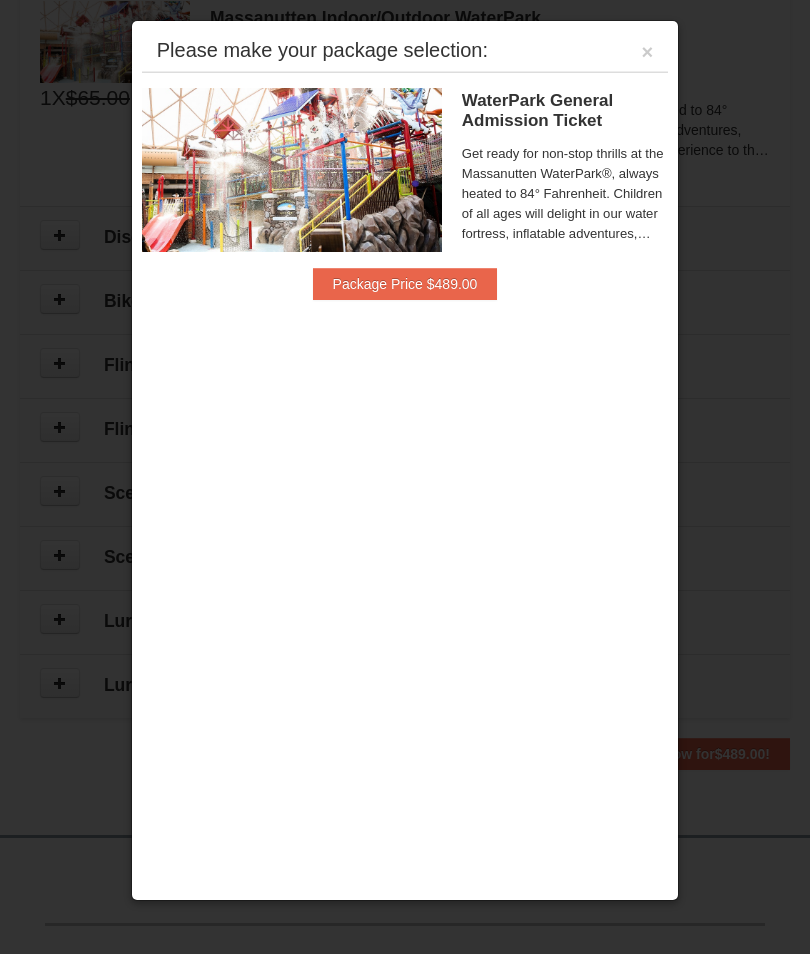 click on "×" at bounding box center [648, 52] 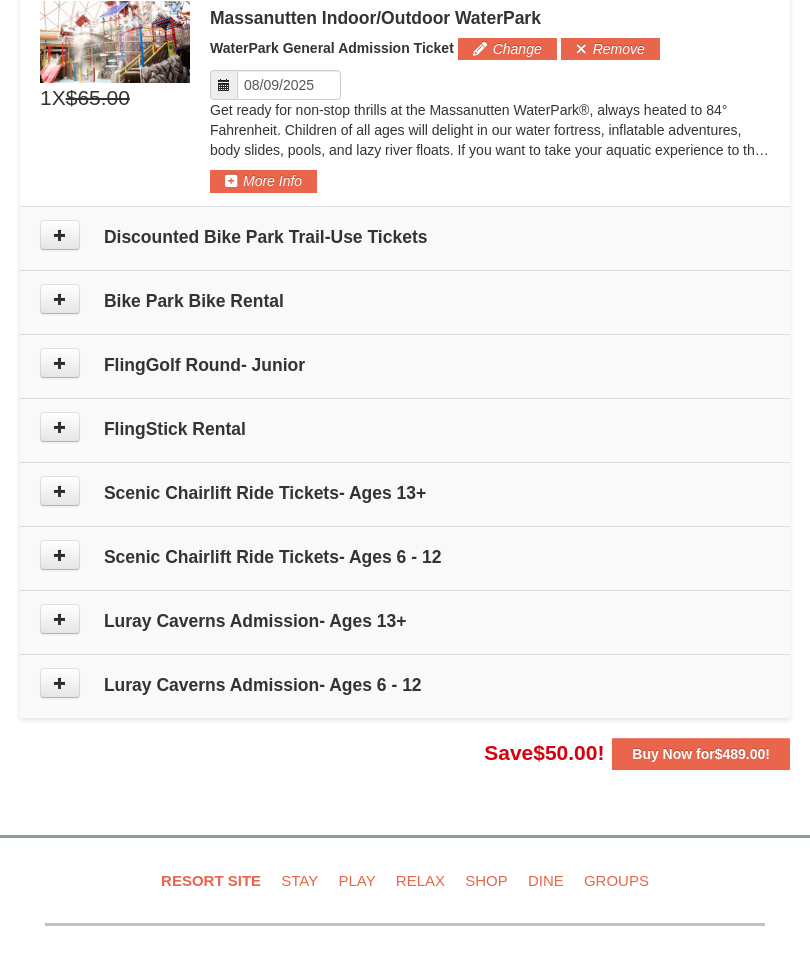click on "Facebook
Instagram
Pinterest
Twitter
YouTube" at bounding box center (405, 1051) 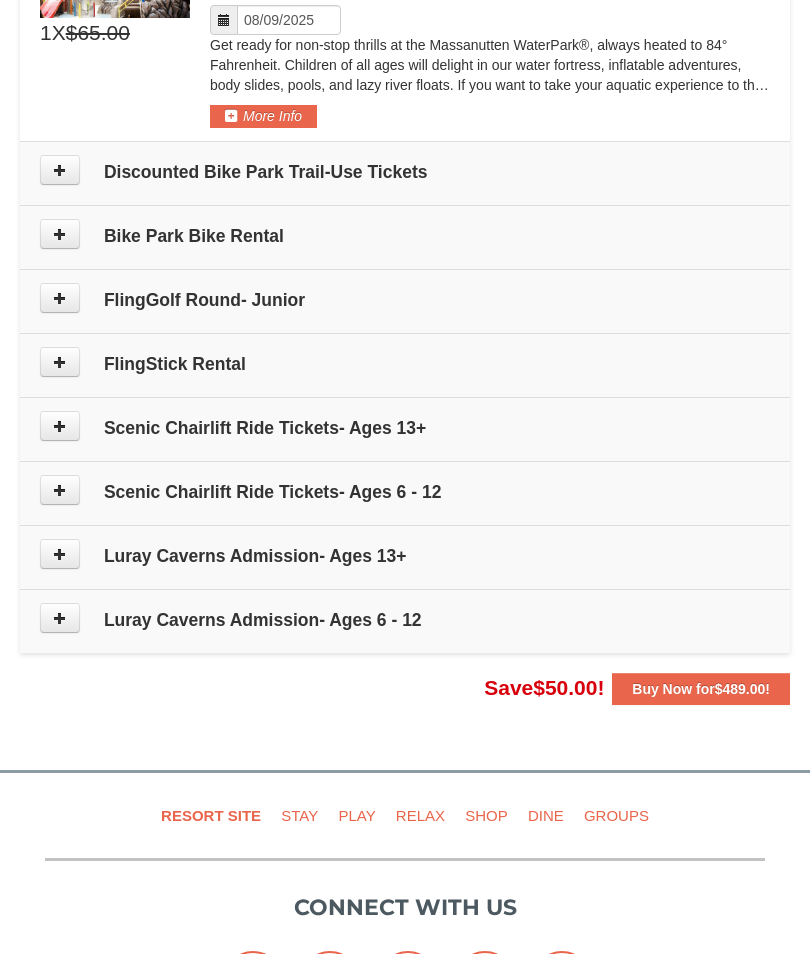 scroll, scrollTop: 1222, scrollLeft: 0, axis: vertical 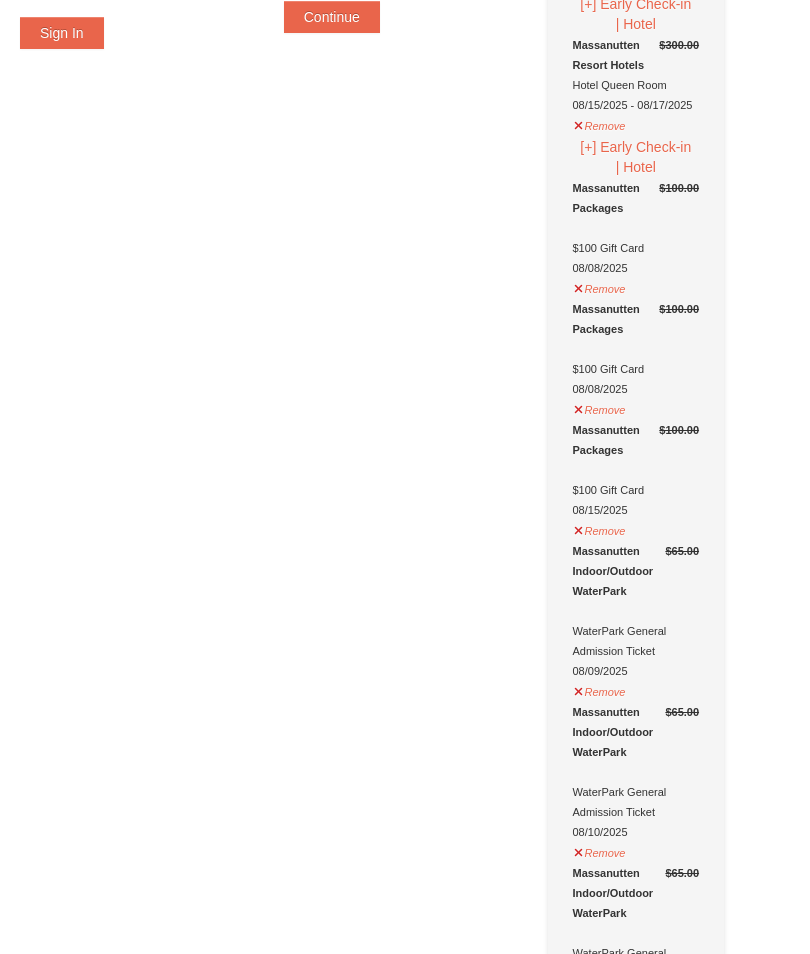 click on "Massanutten Indoor/Outdoor WaterPark
WaterPark General Admission Ticket
[DATE]" at bounding box center (636, 611) 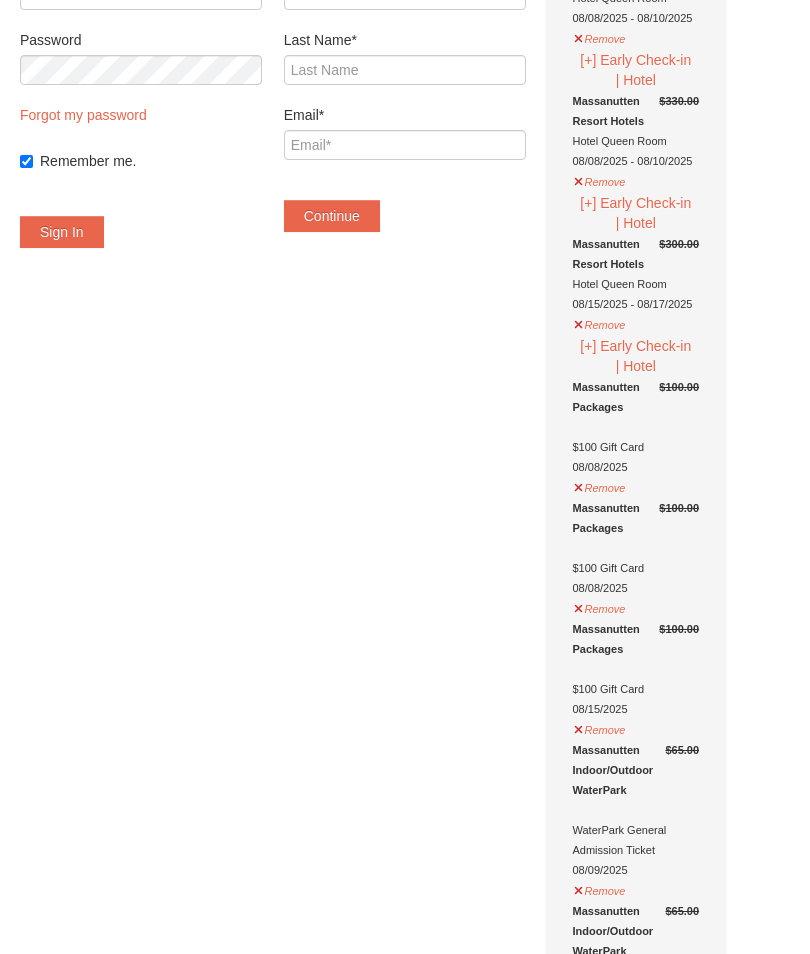 scroll, scrollTop: 246, scrollLeft: 0, axis: vertical 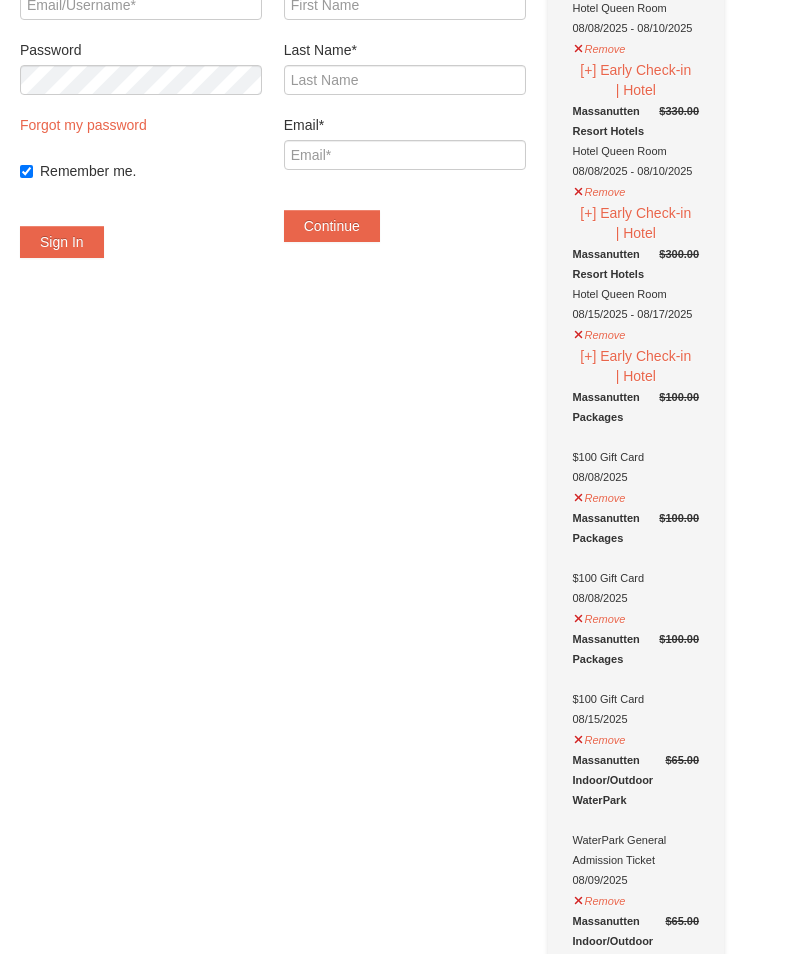 click on "Remove" at bounding box center [600, 332] 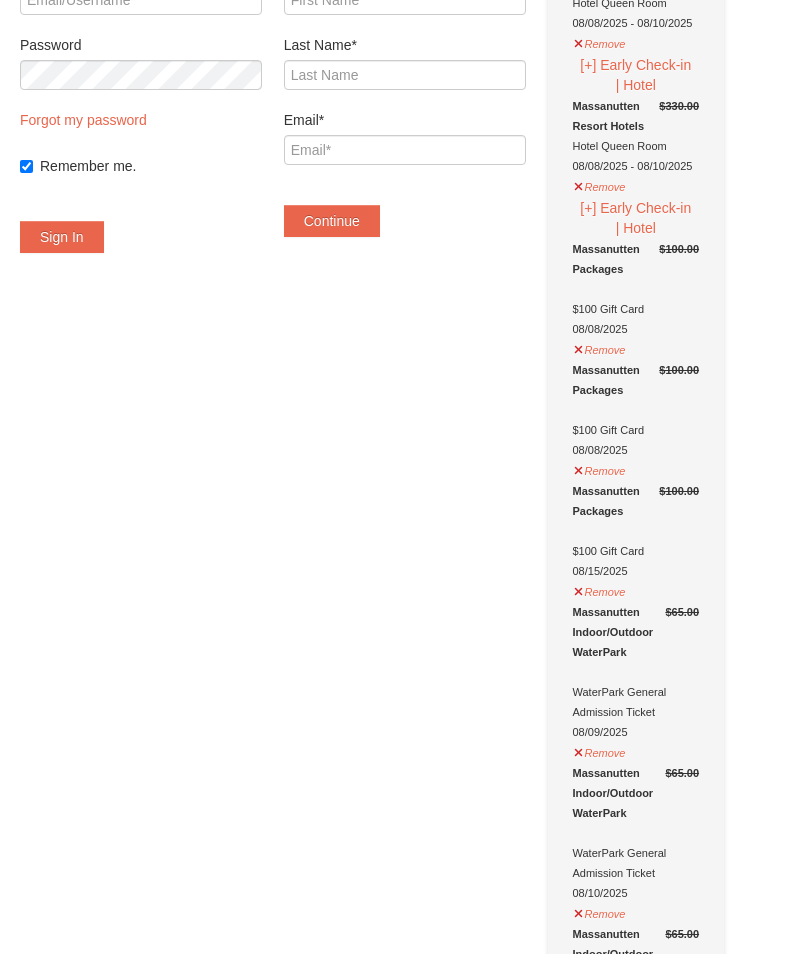 click on "$330.00
Massanutten Resort Hotels
Hotel Queen Room
[DATE] - [DATE]
Remove
[+] Early Check-in | Hotel
$330.00
Massanutten Resort Hotels" at bounding box center [636, 1031] 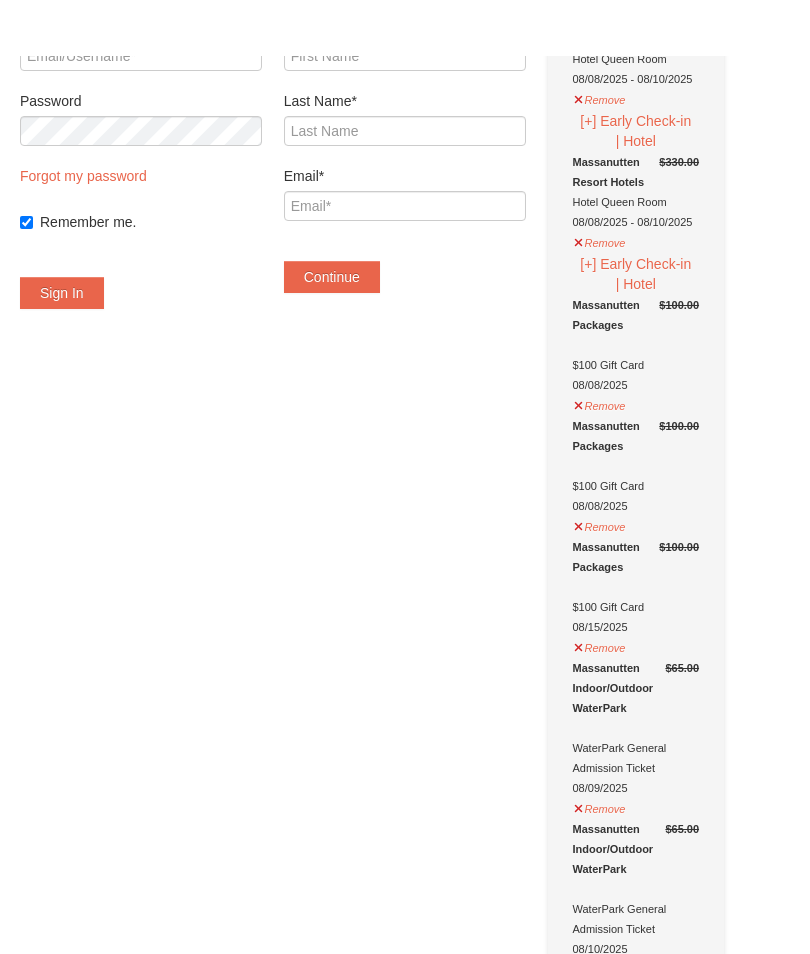 scroll, scrollTop: 194, scrollLeft: 0, axis: vertical 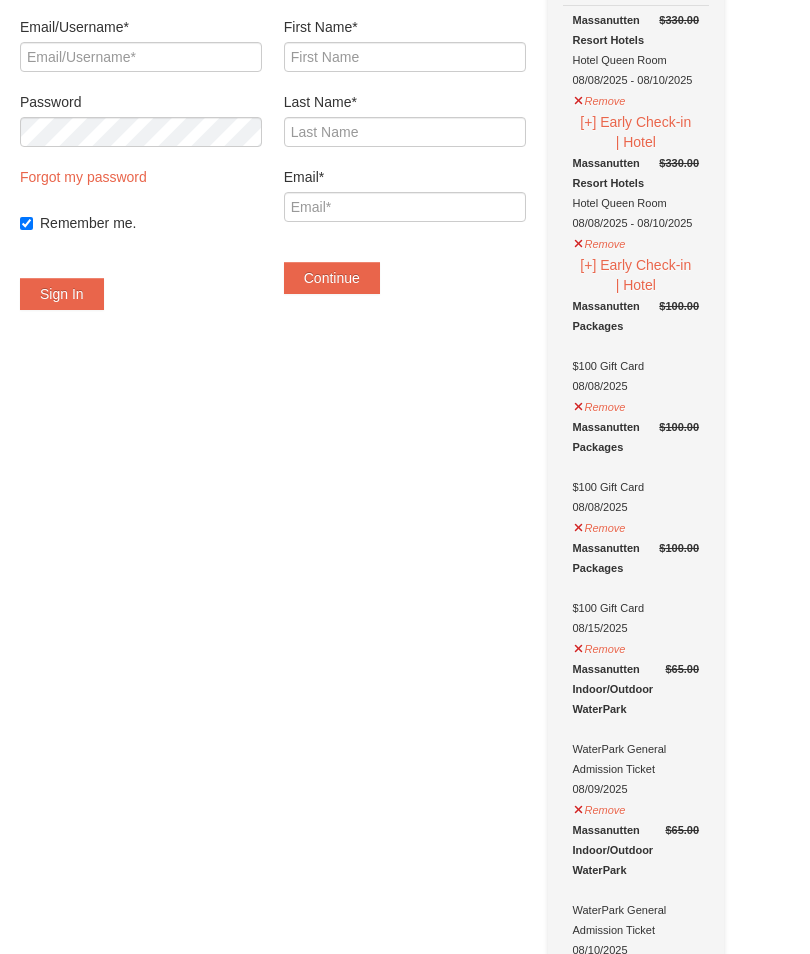 click on "Remove" at bounding box center (600, 404) 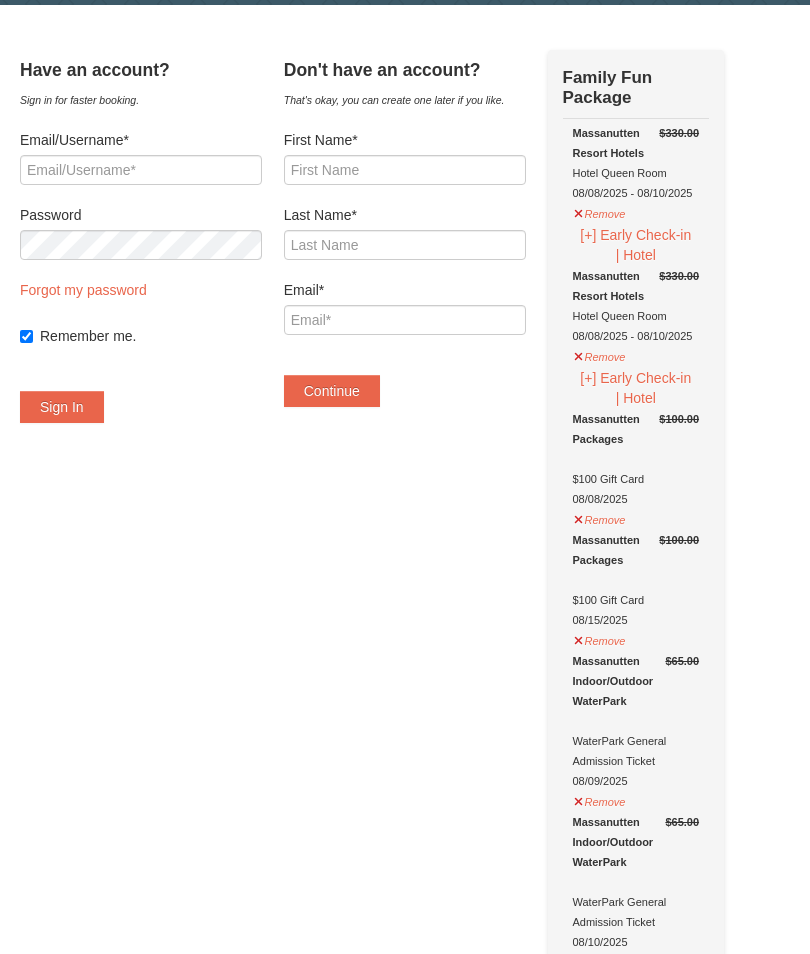scroll, scrollTop: 77, scrollLeft: 0, axis: vertical 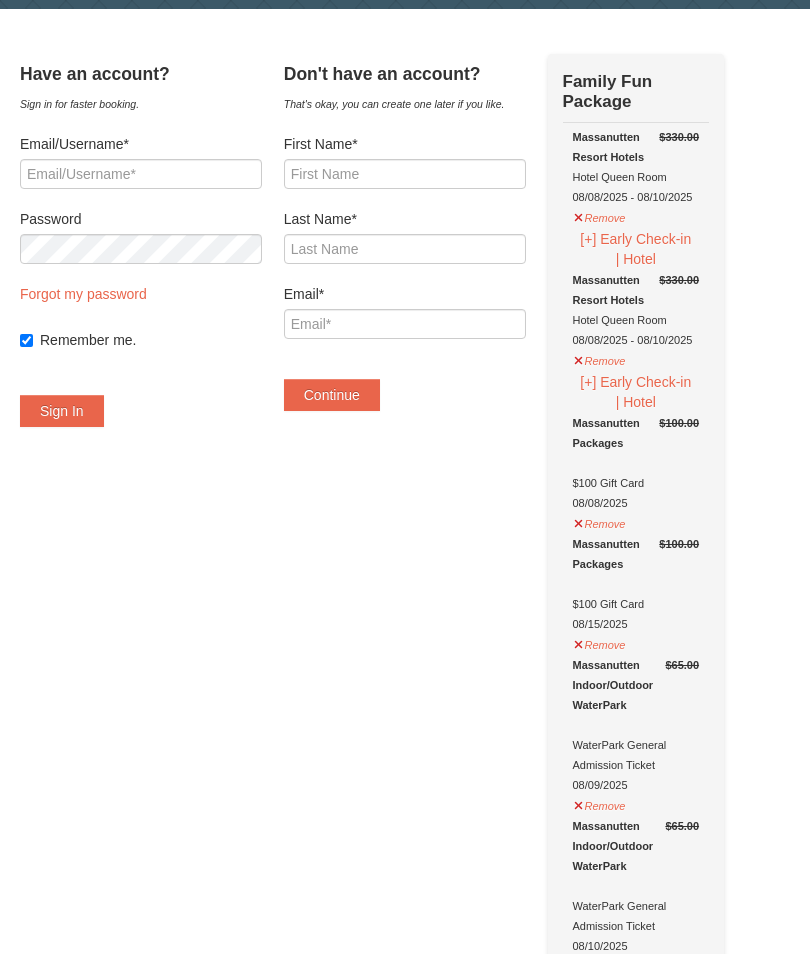 click on "Remove" at bounding box center (600, 215) 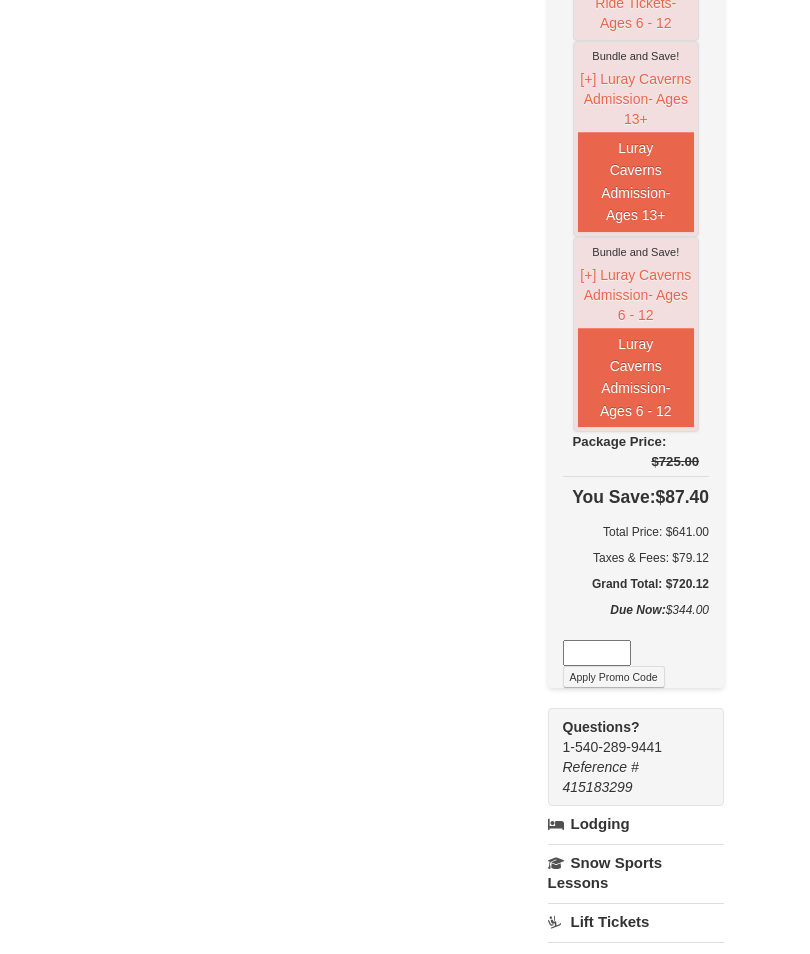 scroll, scrollTop: 1623, scrollLeft: 0, axis: vertical 